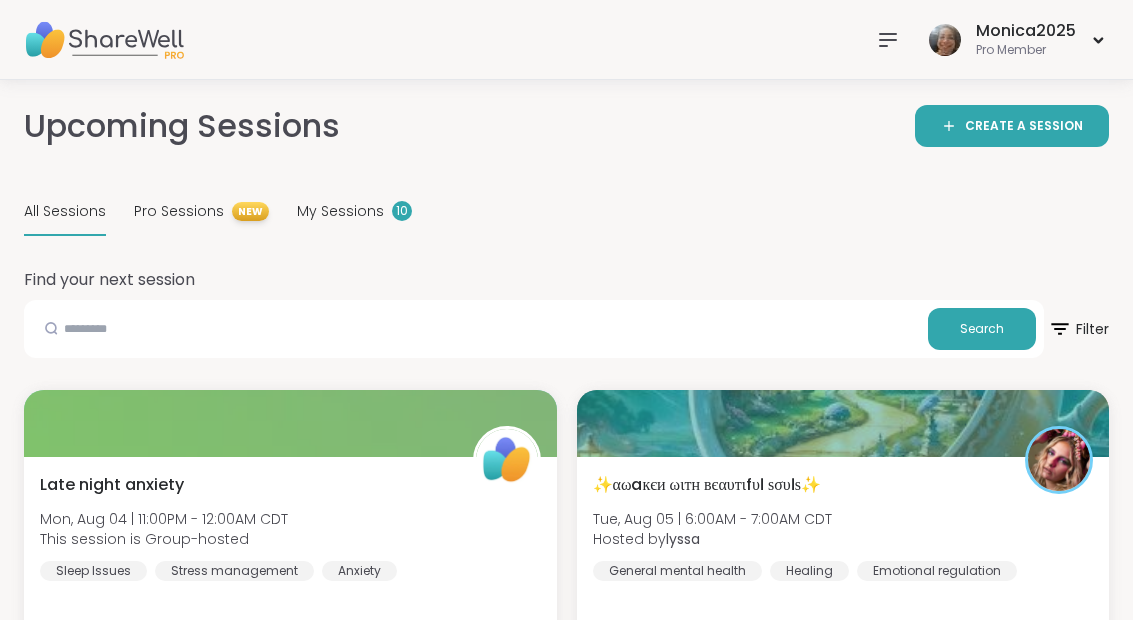 scroll, scrollTop: -66, scrollLeft: 0, axis: vertical 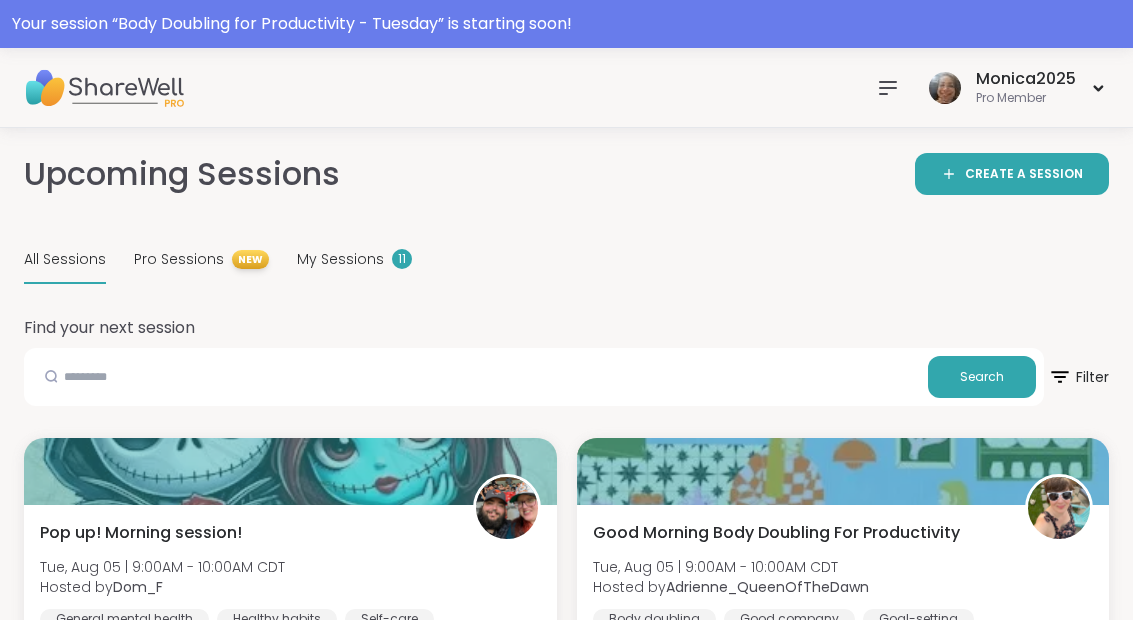 click on "My Sessions" at bounding box center (340, 259) 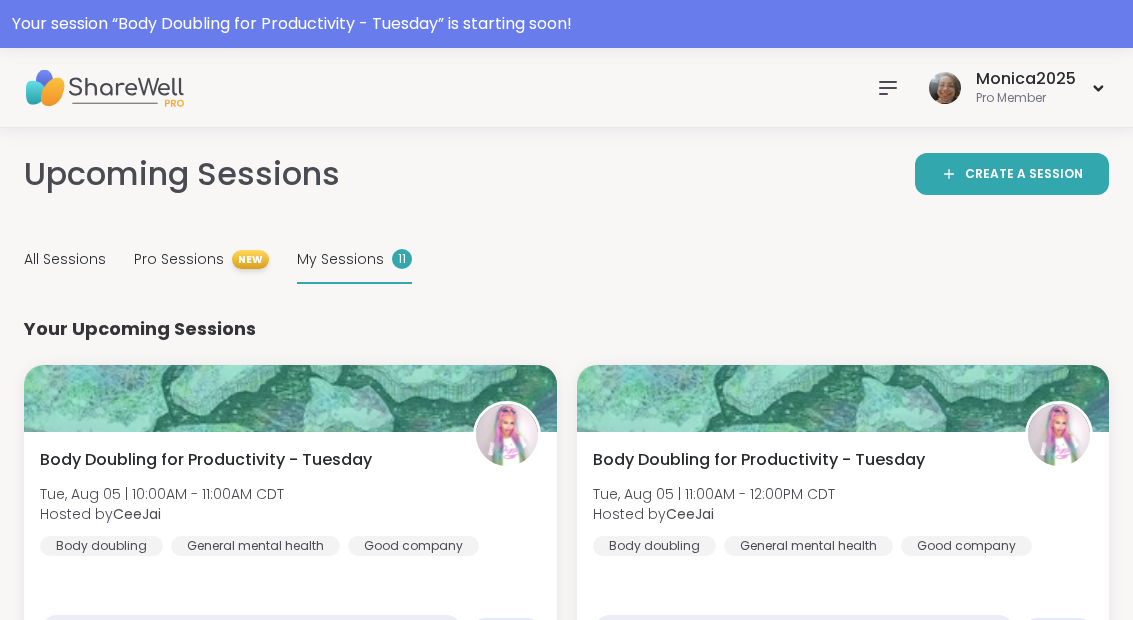 click on "Body Doubling for Productivity - Tuesday Tue, Aug 05 | 10:00AM - 11:00AM CDT Hosted by  [USERNAME] Body doubling General mental health Good company" at bounding box center (290, 502) 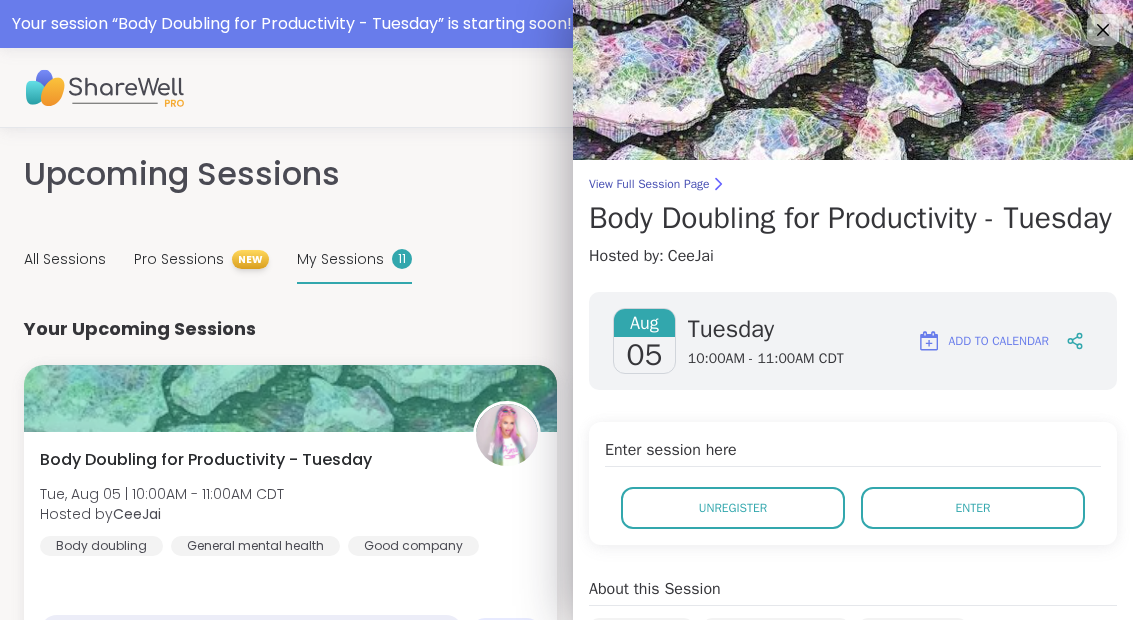 click on "Enter" at bounding box center [973, 508] 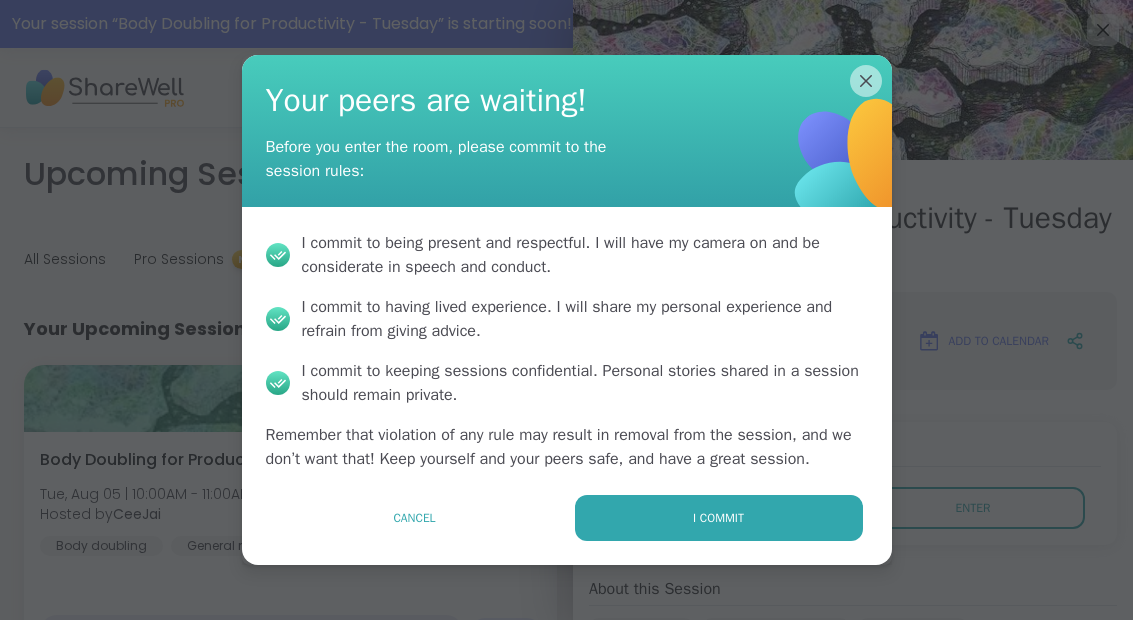 click on "I commit" at bounding box center (718, 518) 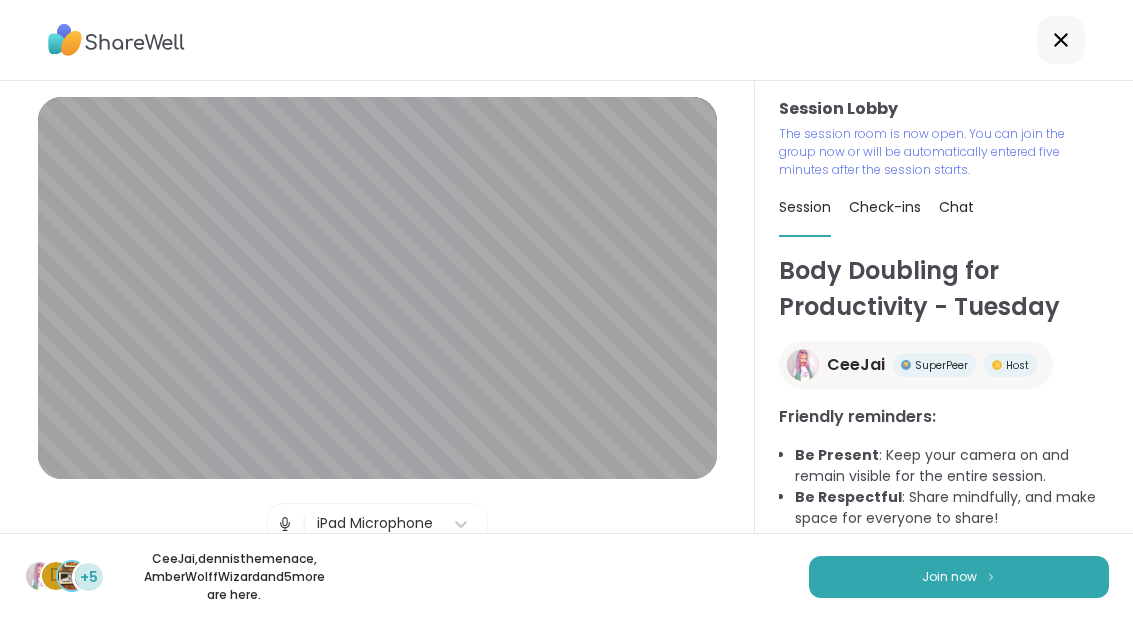 click on "Join now" at bounding box center [959, 577] 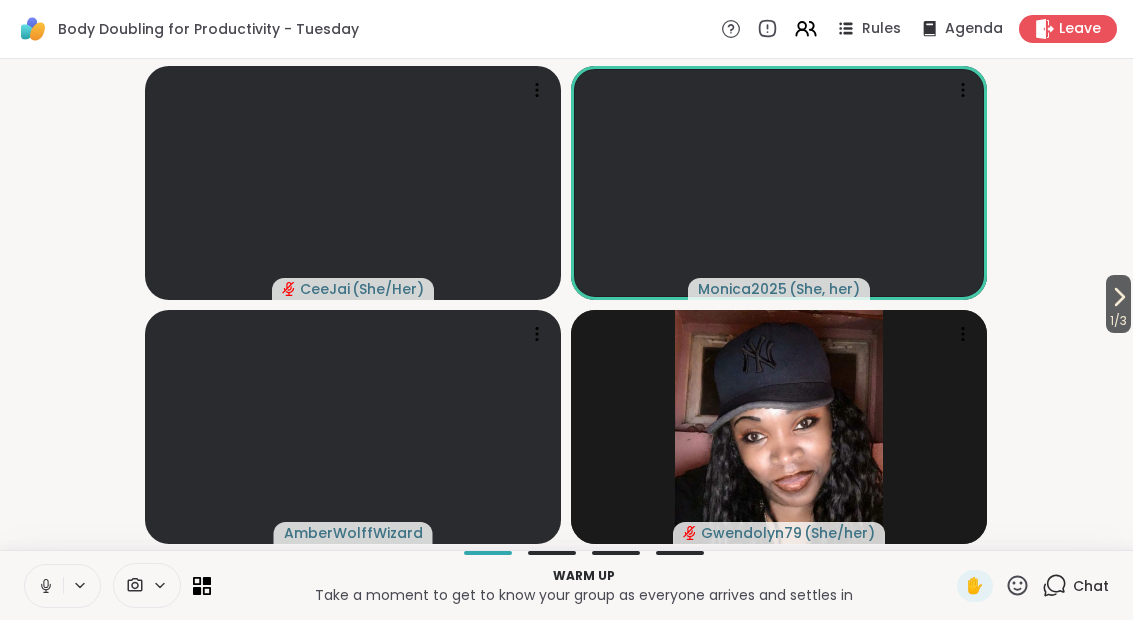 click on "1  /  3" at bounding box center (1118, 304) 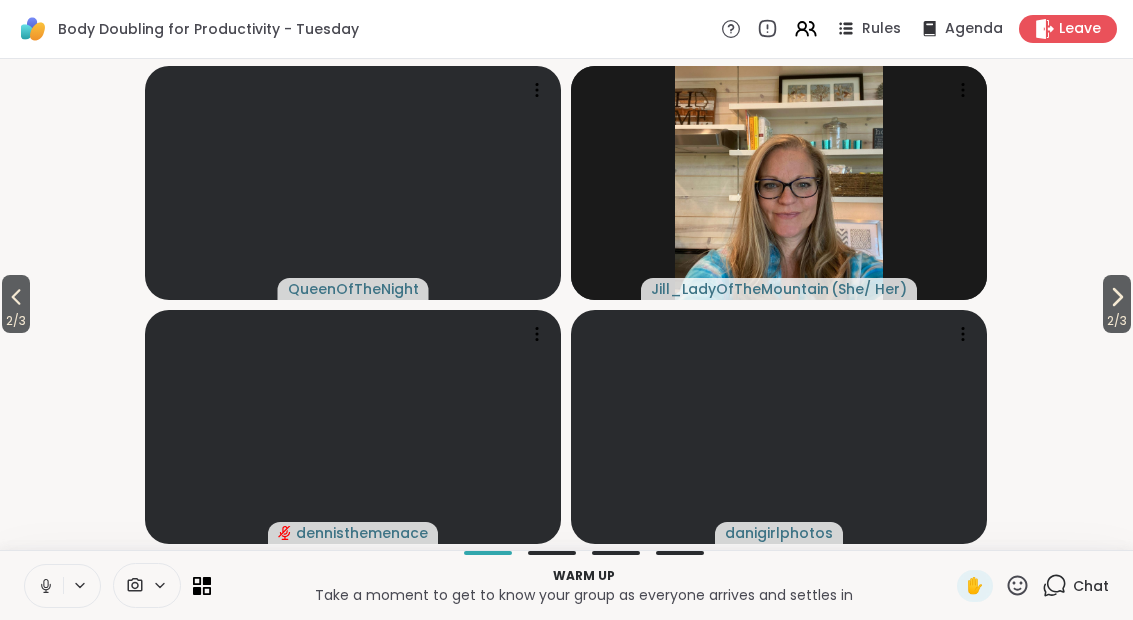 click on "2  /  3" at bounding box center [1117, 304] 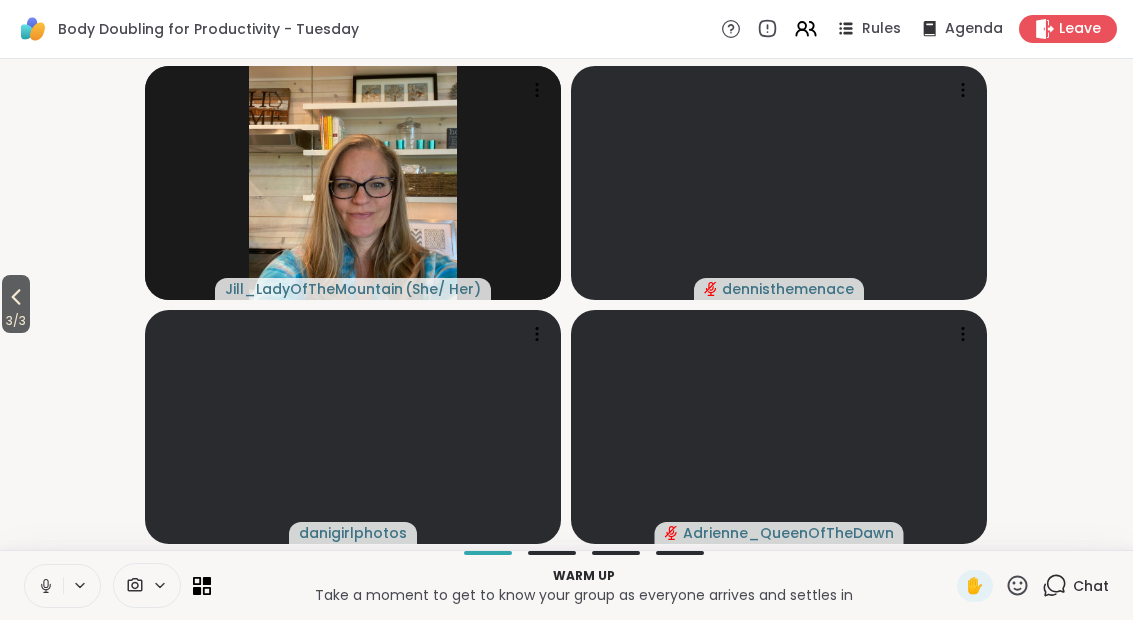 click on "3  /  3" at bounding box center [16, 321] 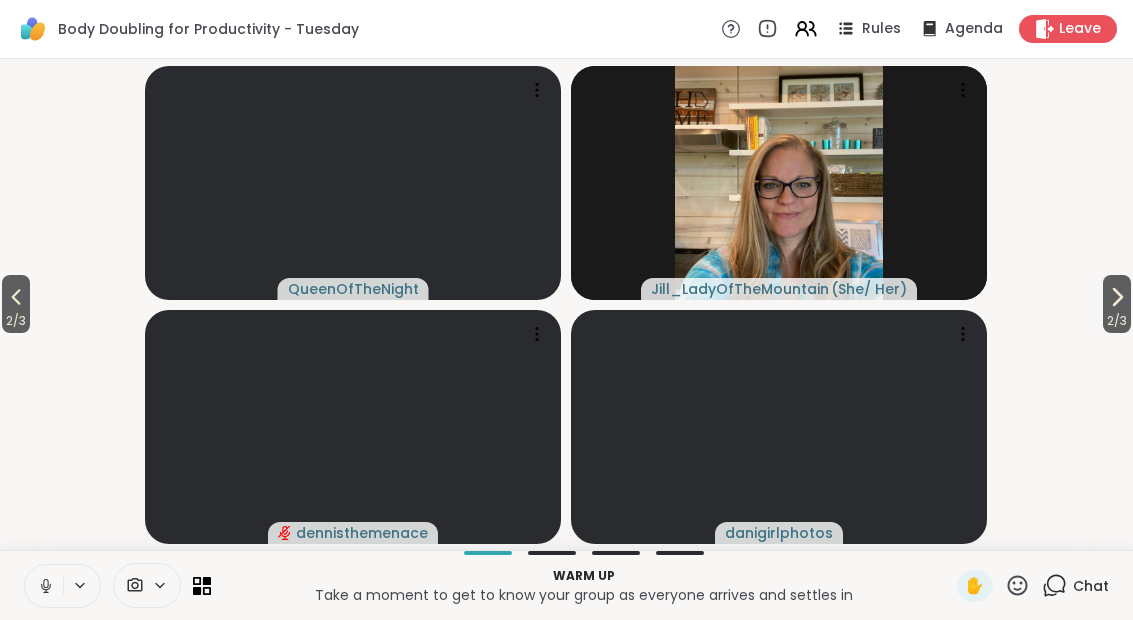 click on "2  /  3" at bounding box center (16, 321) 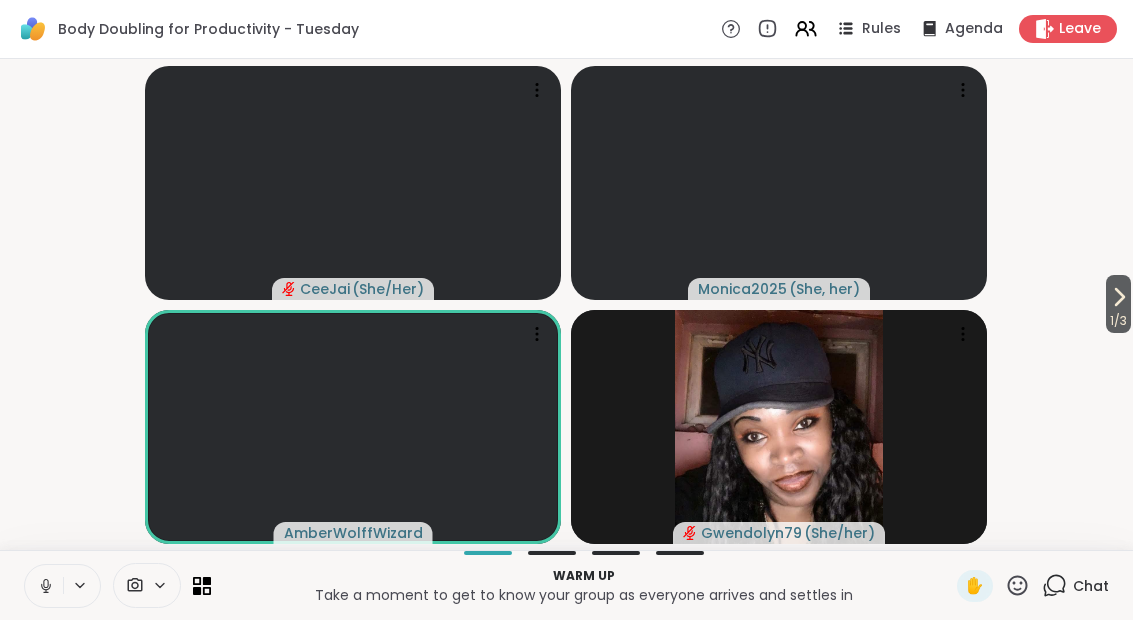 click 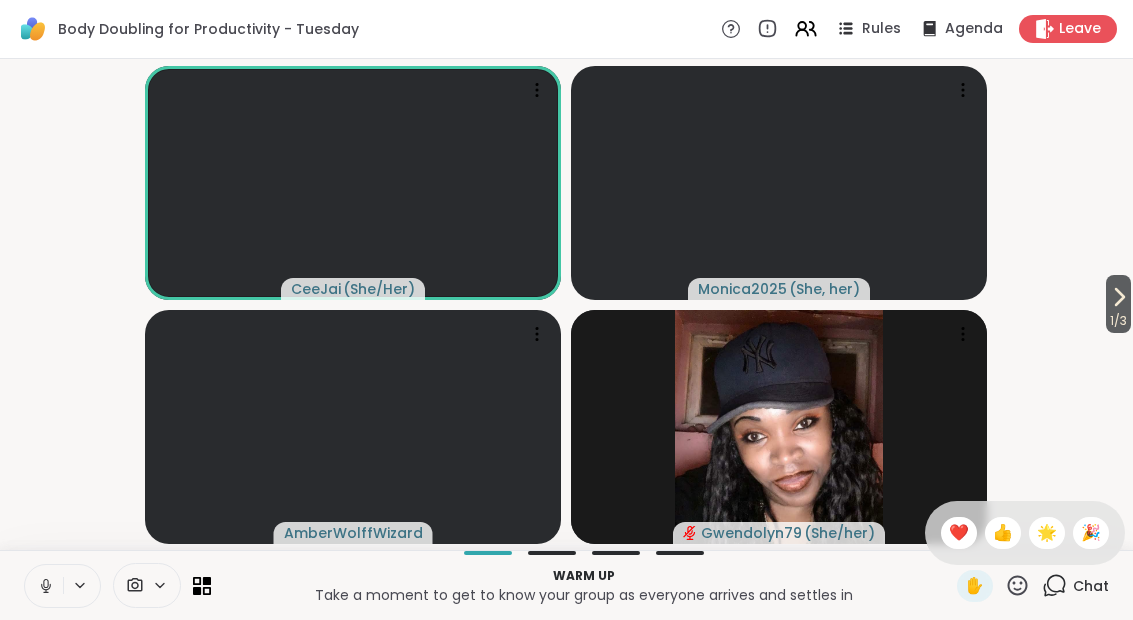 click on "✋ ❤️ 👍 🌟 🎉" at bounding box center [1025, 533] 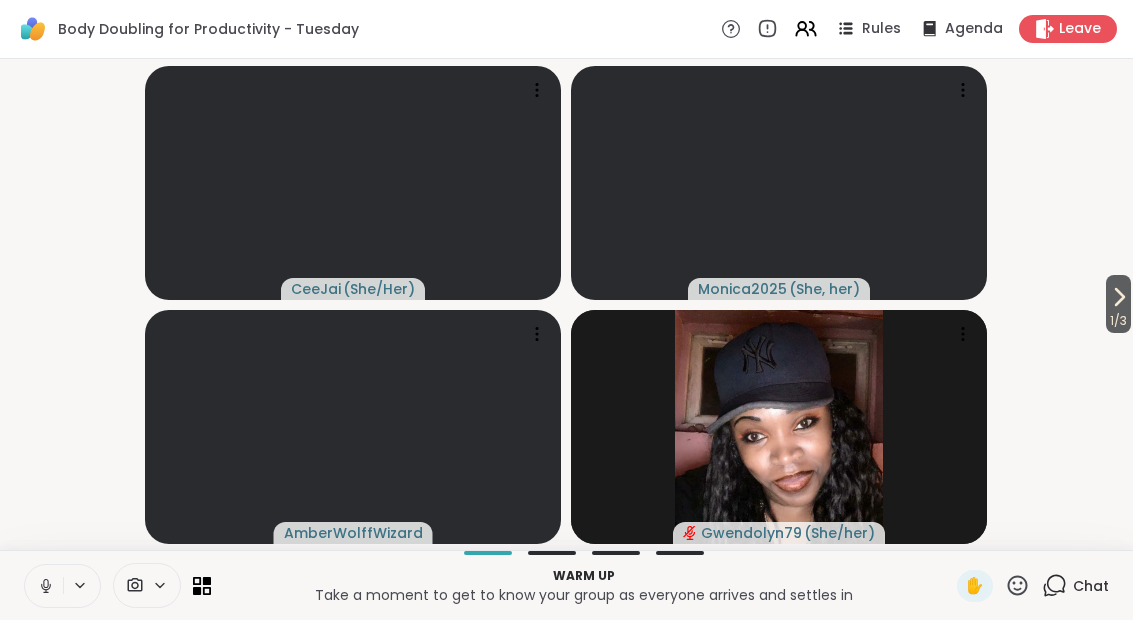 click on "Warm up Take a moment to get to know your group as everyone arrives and settles in ✋ Chat" at bounding box center [566, 585] 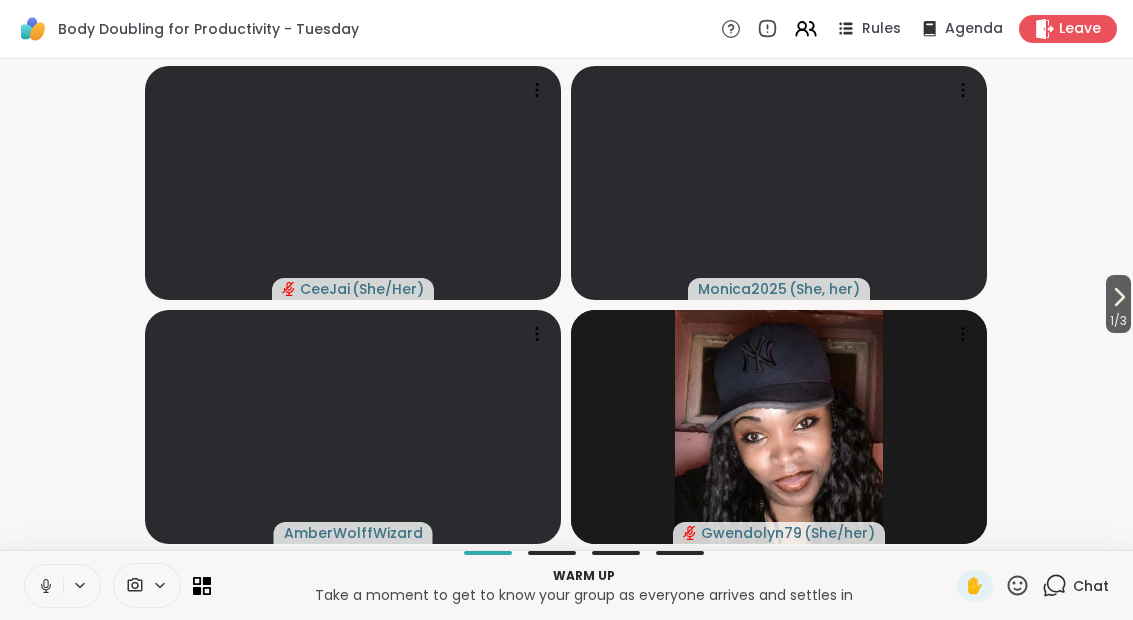 click 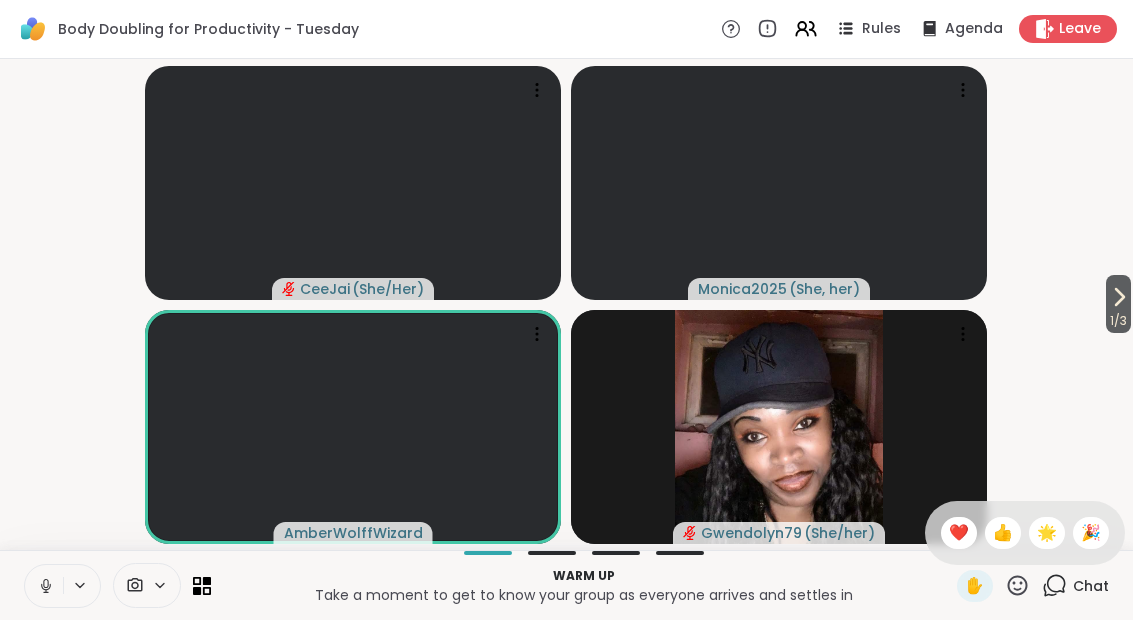 click on "🎉" at bounding box center [1091, 533] 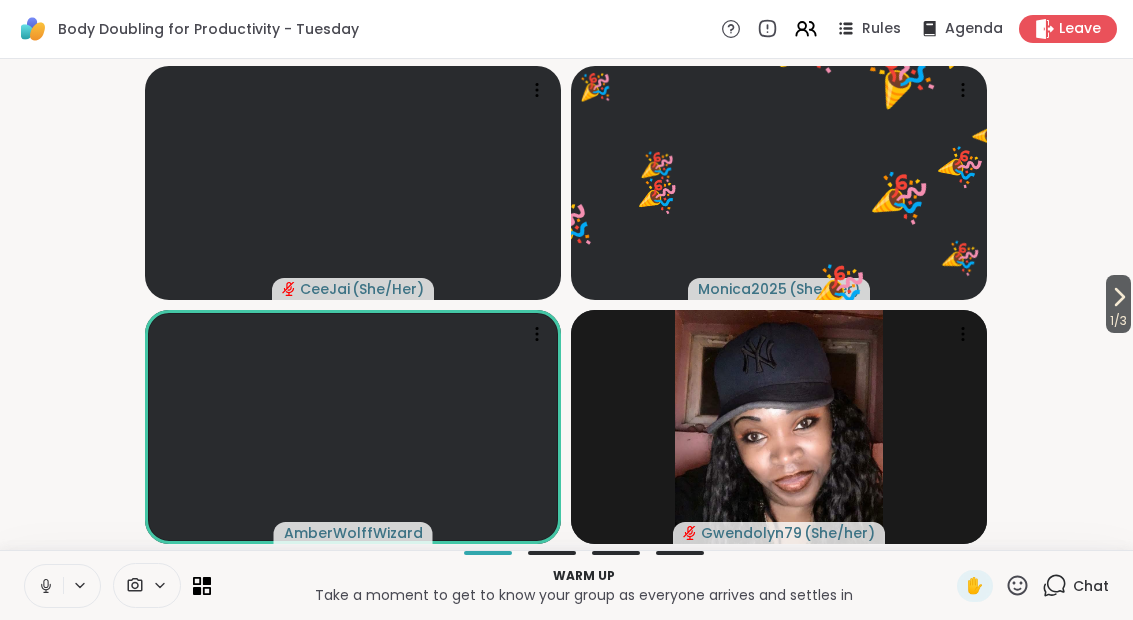 click 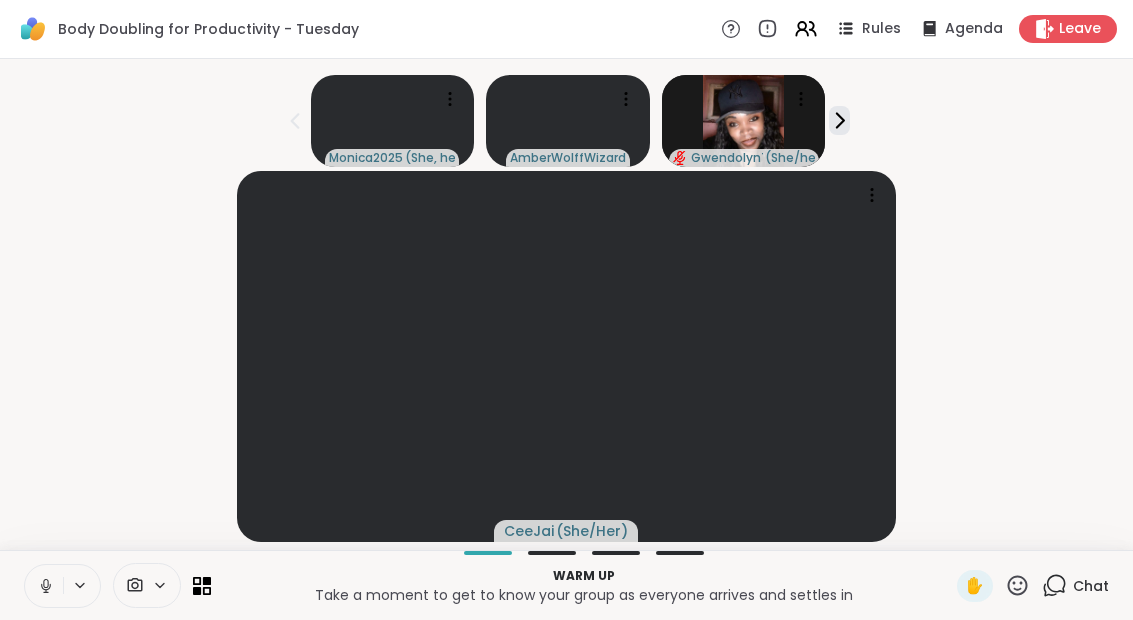 click 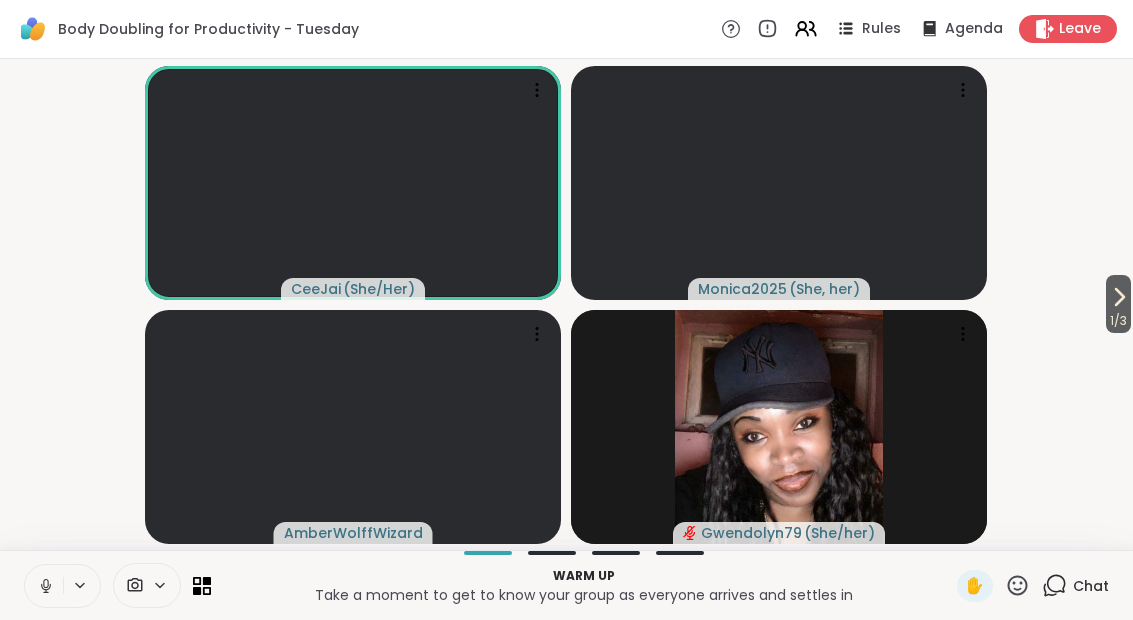click on "1  /  3" at bounding box center [1118, 304] 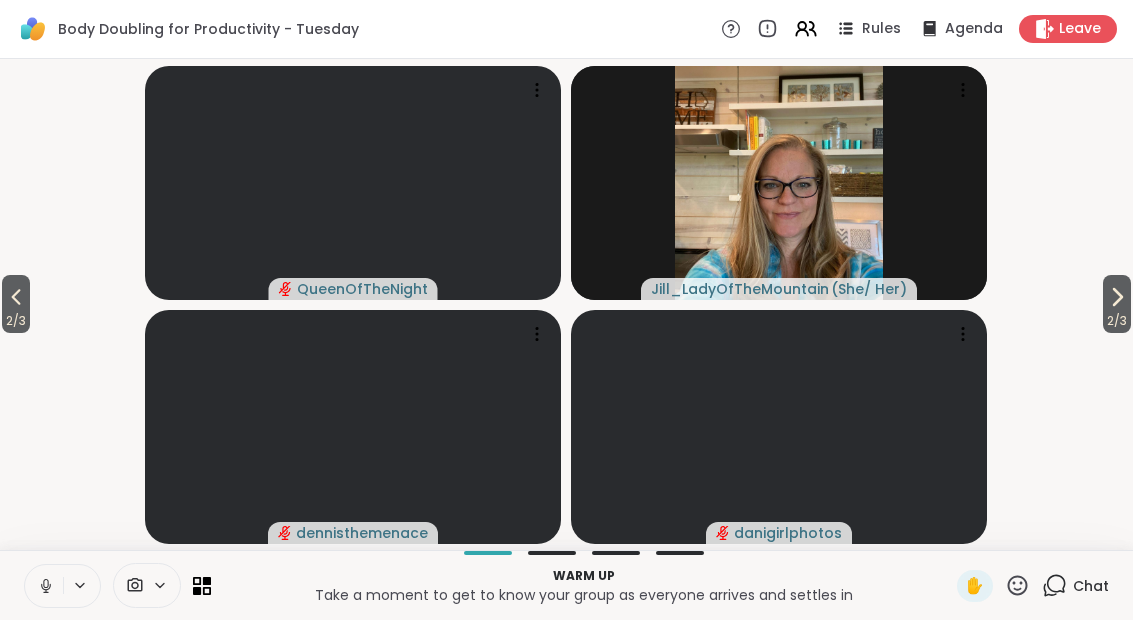 click on "2  /  3" at bounding box center [1117, 304] 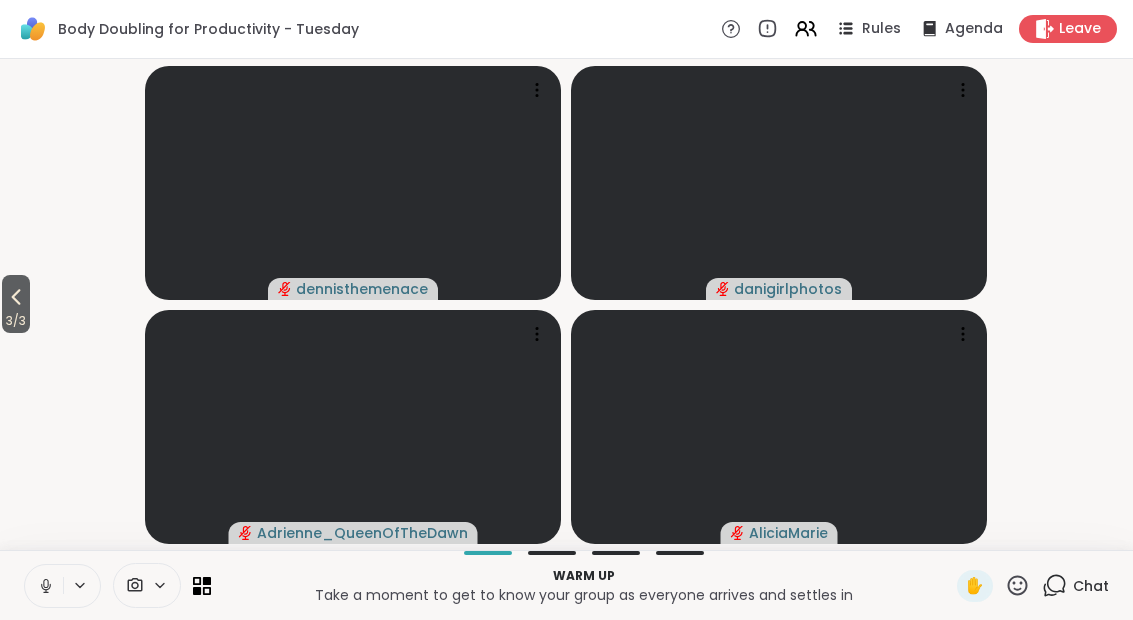 click 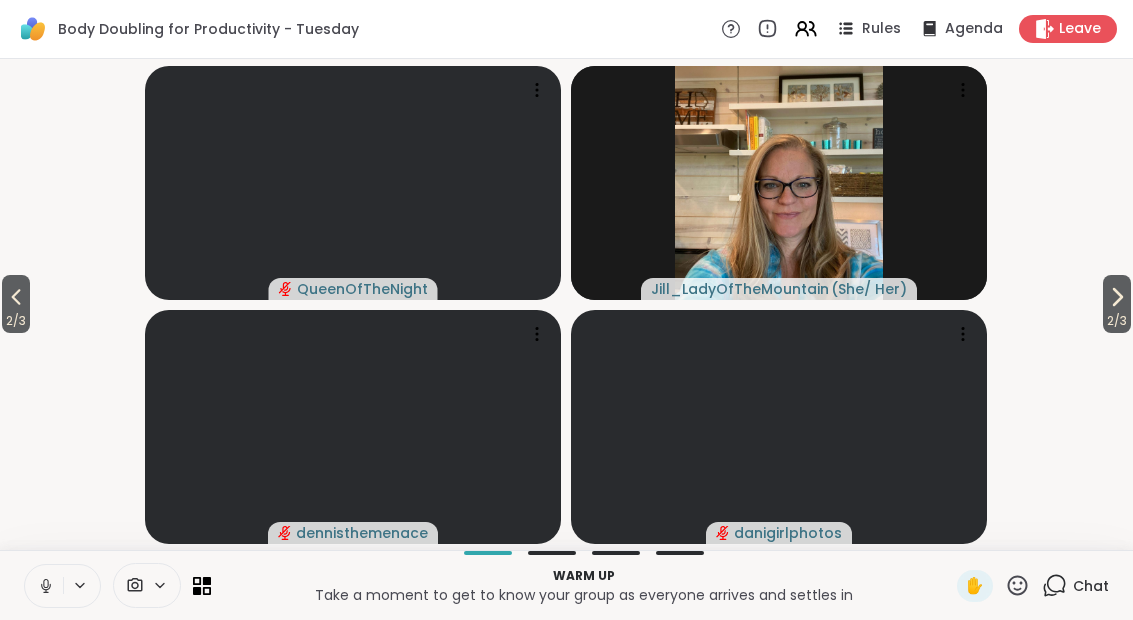 click 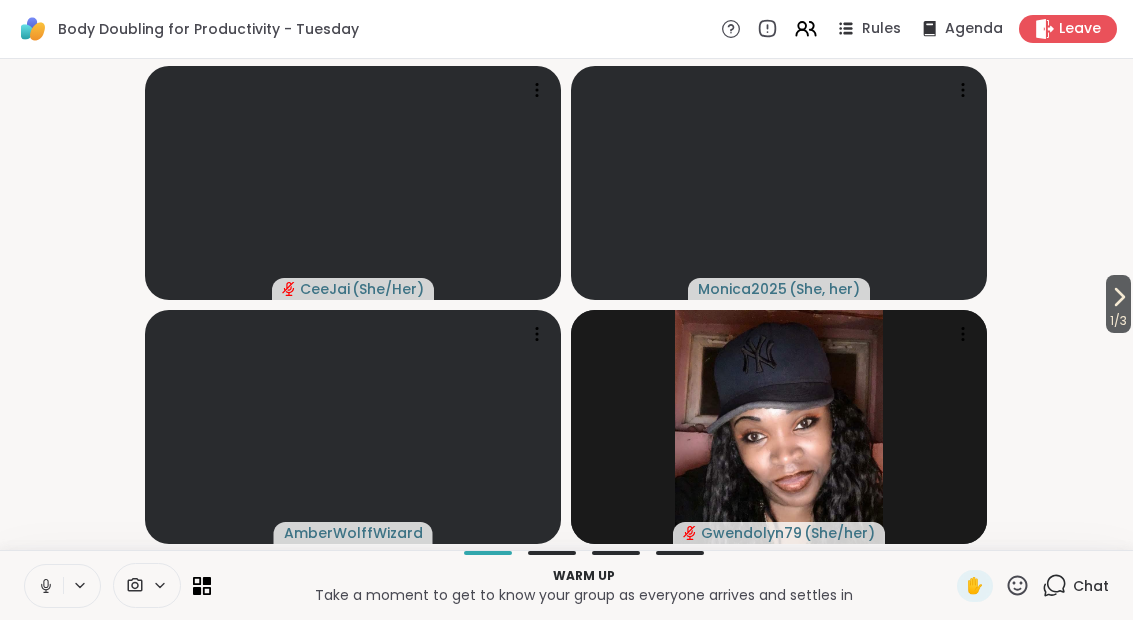 click on "1  /  3 [USERNAME] ( She/Her ) [USERNAME] ( She, her ) [USERNAME] [USERNAME] ( She/her )" at bounding box center [566, 304] 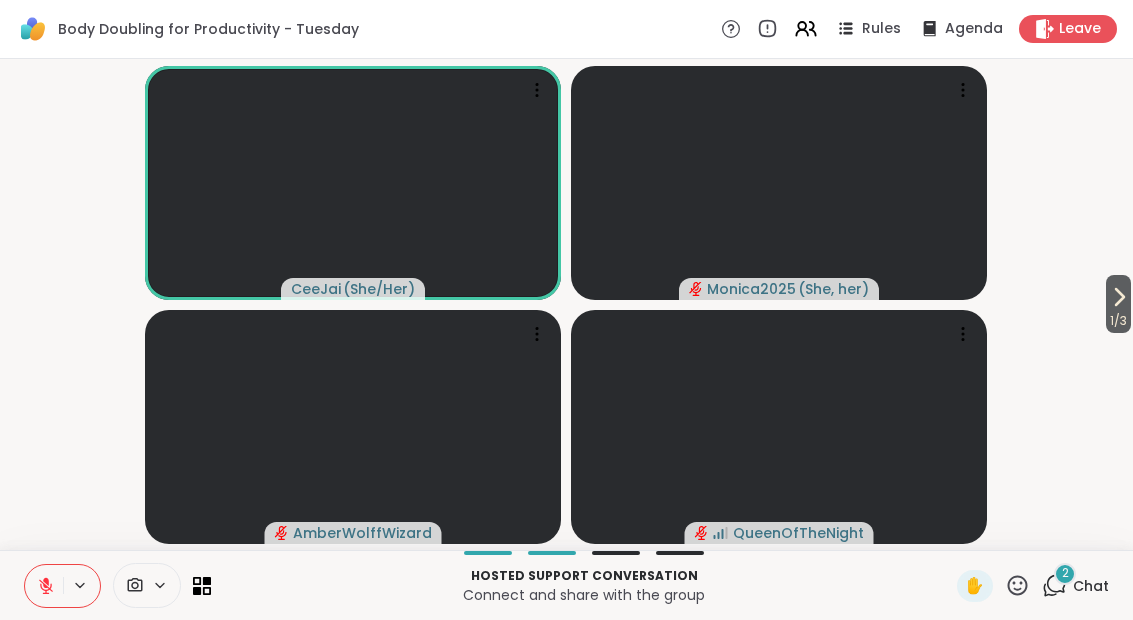 click on "Chat" at bounding box center [1091, 586] 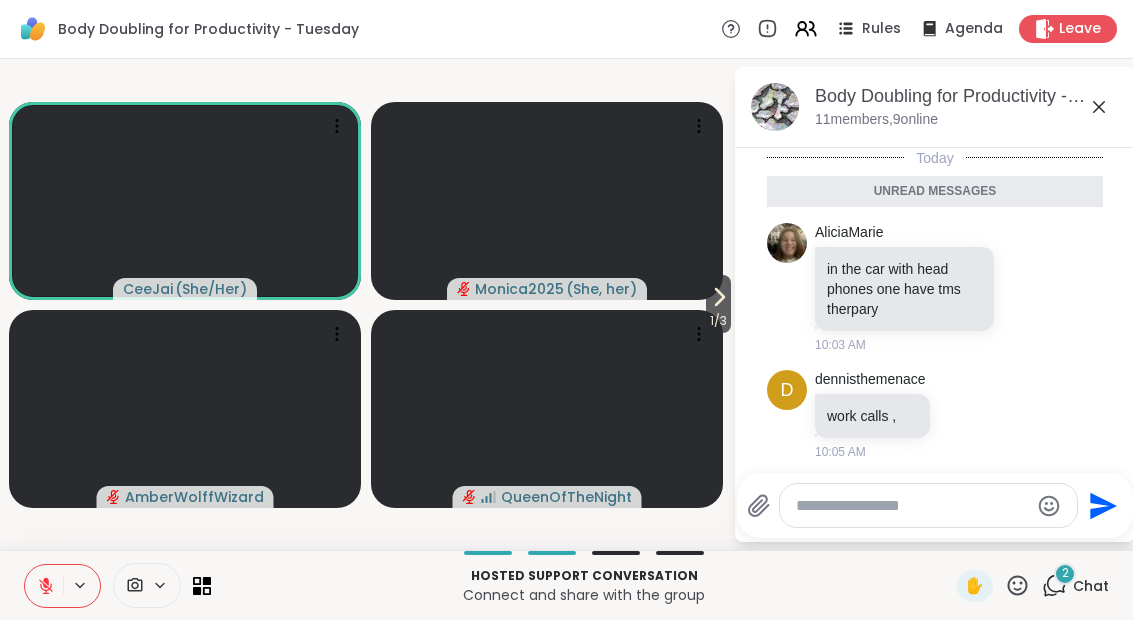 scroll, scrollTop: 6, scrollLeft: 0, axis: vertical 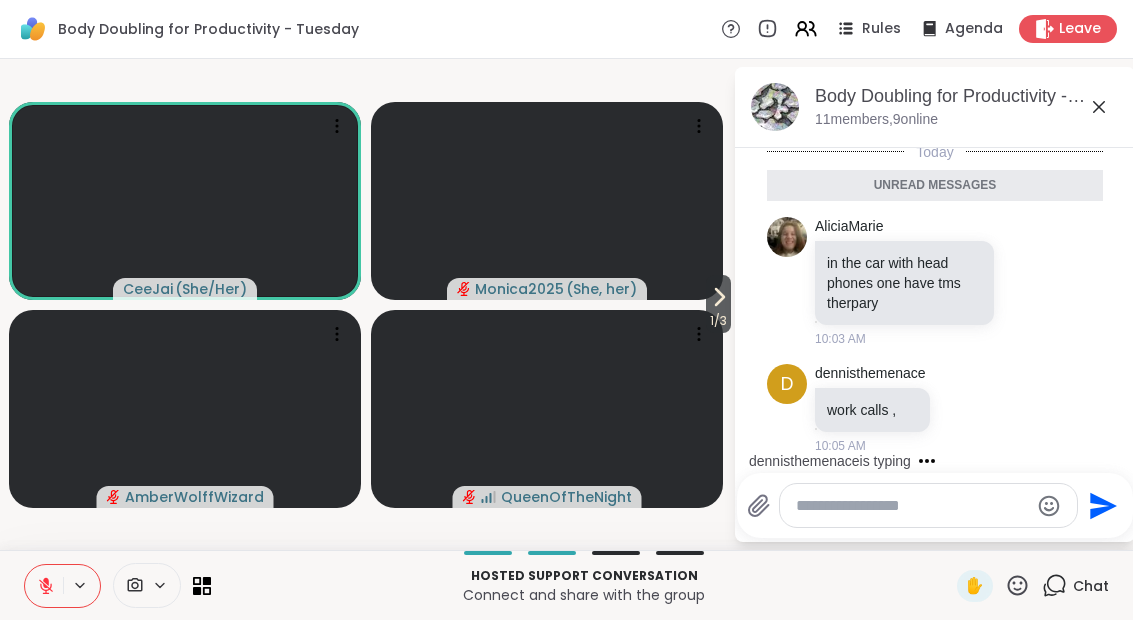 click at bounding box center [912, 506] 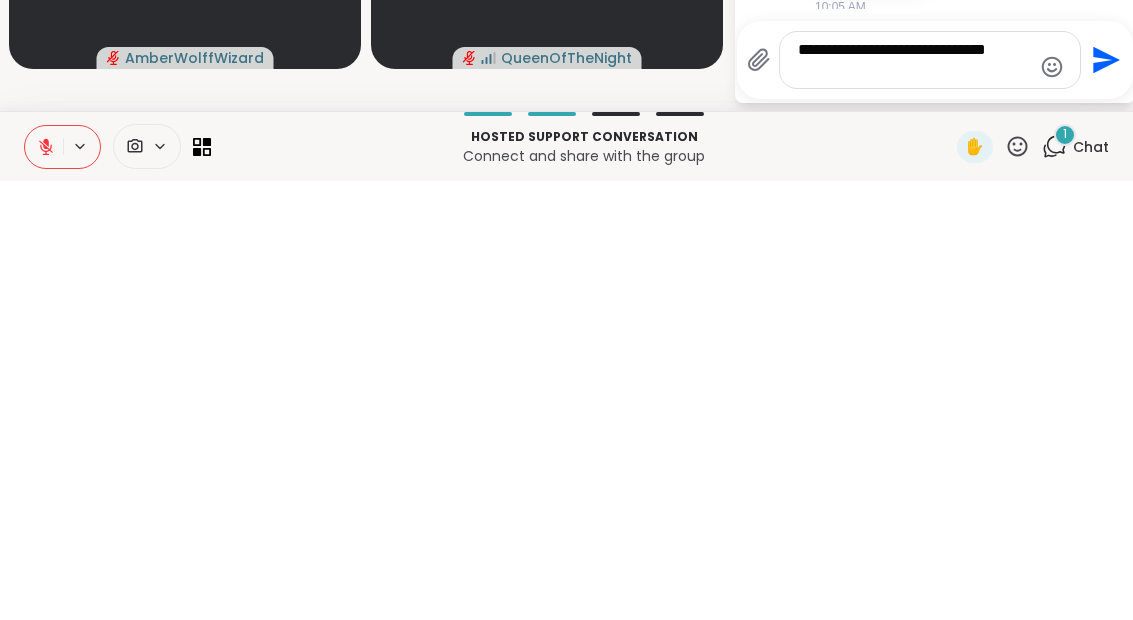 scroll, scrollTop: 78, scrollLeft: 0, axis: vertical 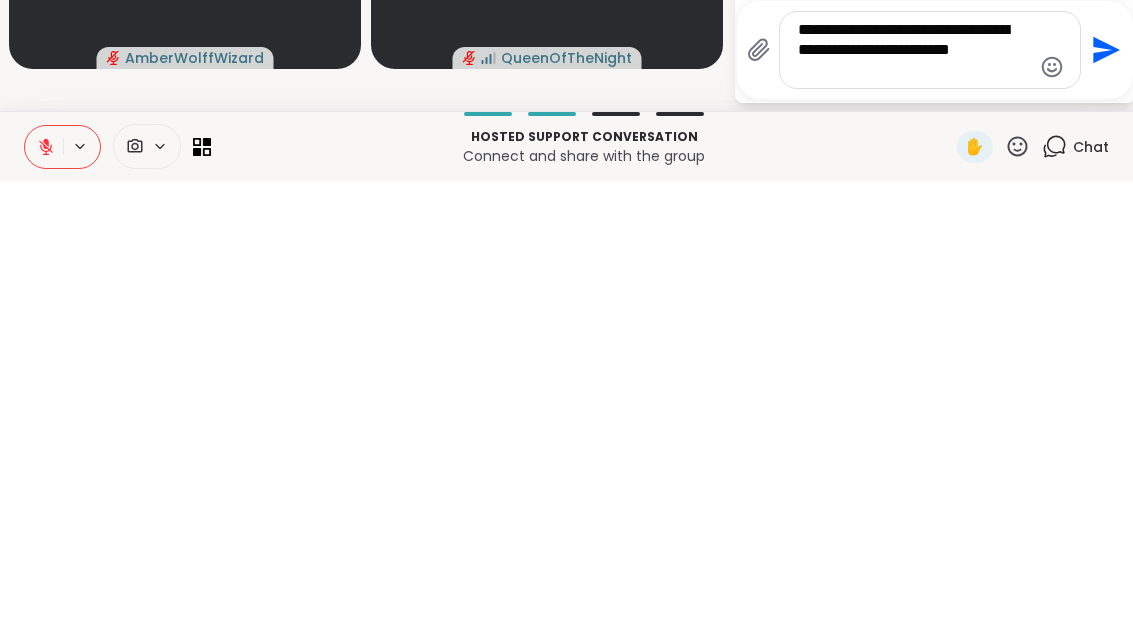 click on "**********" at bounding box center [914, 489] 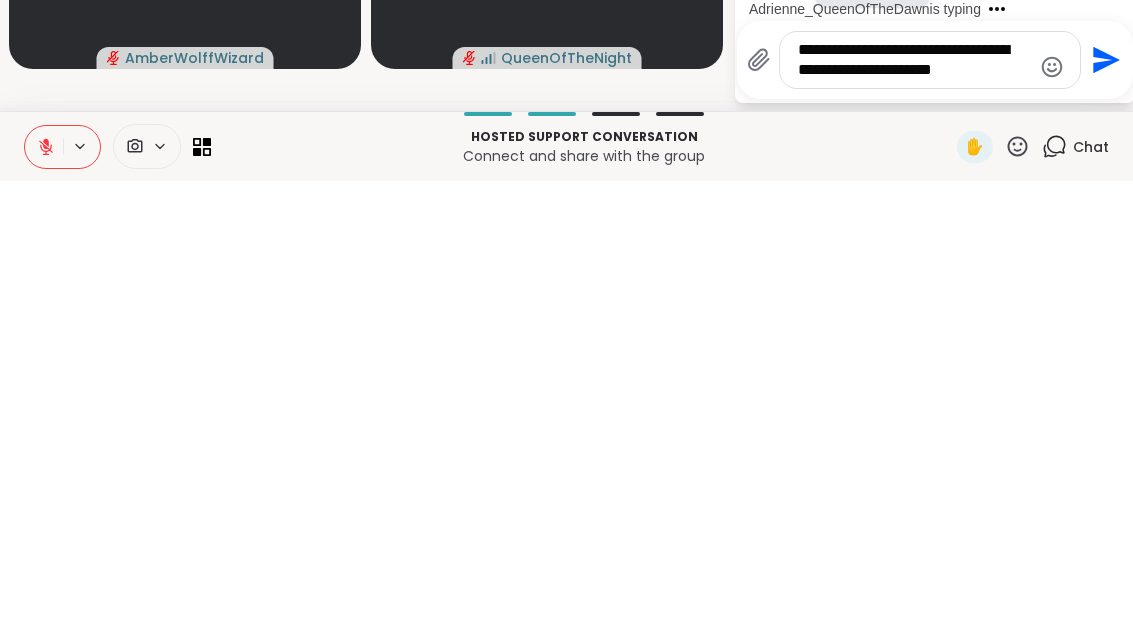 click on "**********" at bounding box center [914, 499] 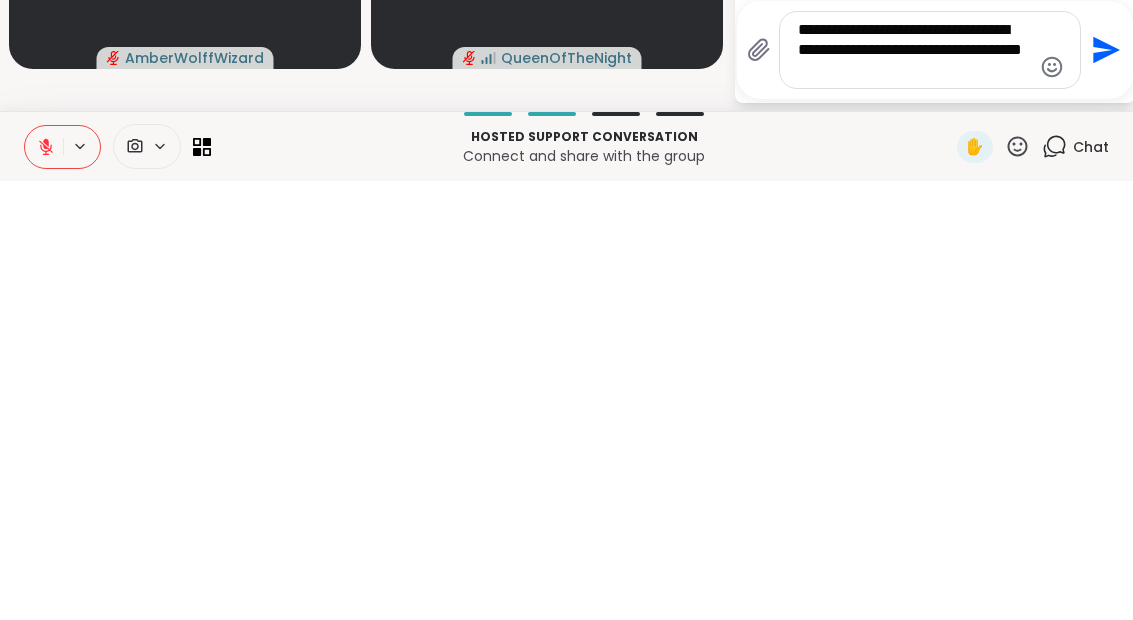 type on "**********" 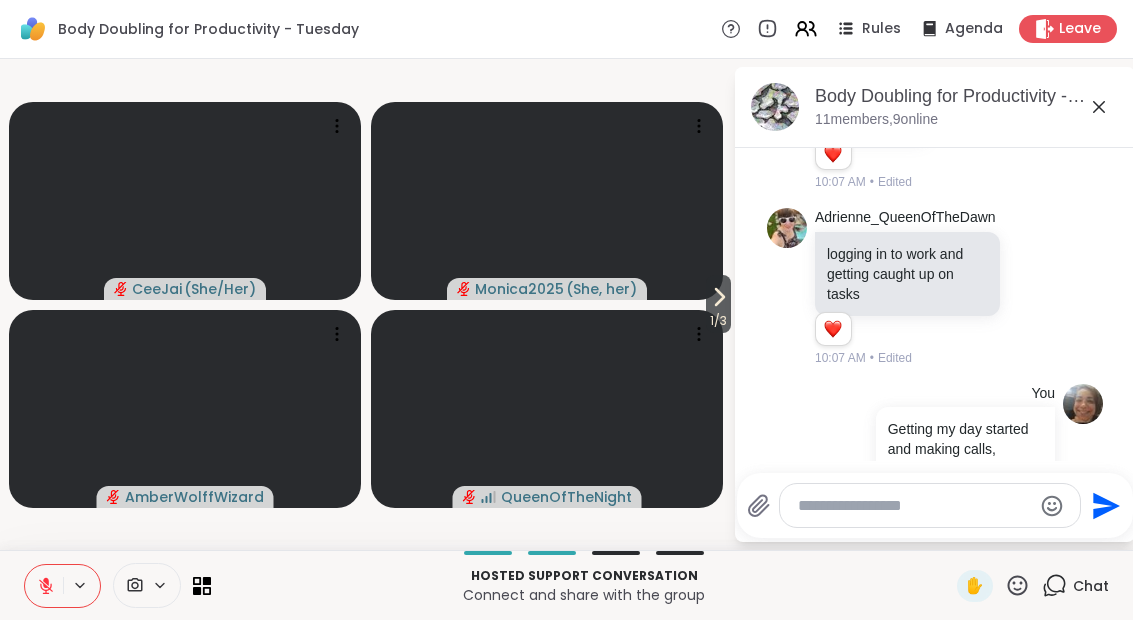 scroll, scrollTop: 497, scrollLeft: 0, axis: vertical 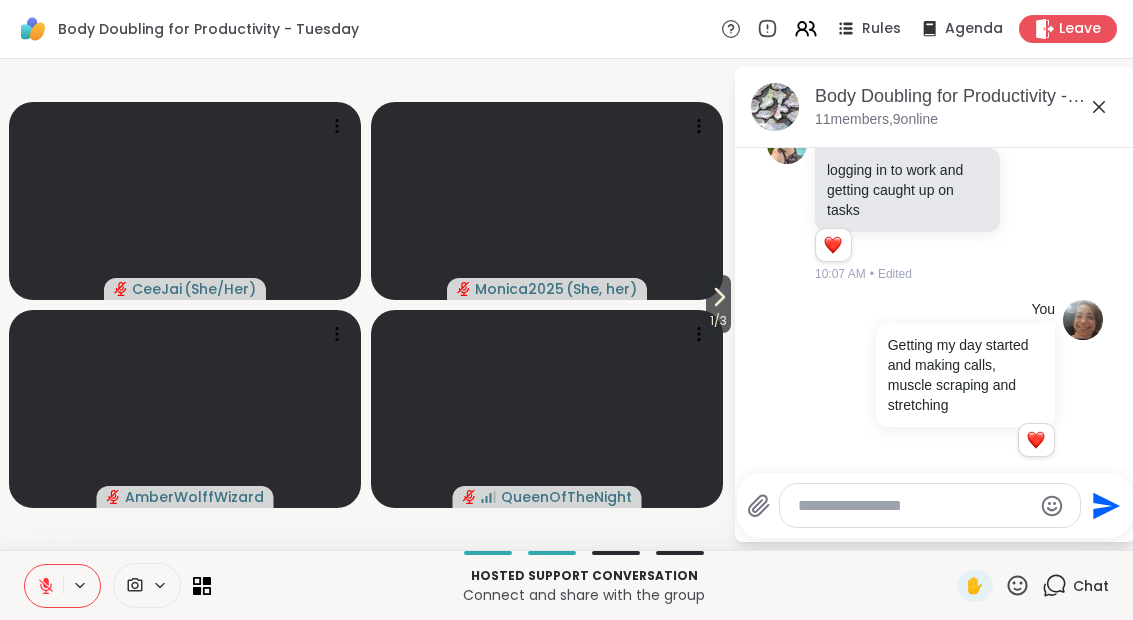 click on "Hosted support conversation Connect and share with the group ✋ Chat" at bounding box center (566, 585) 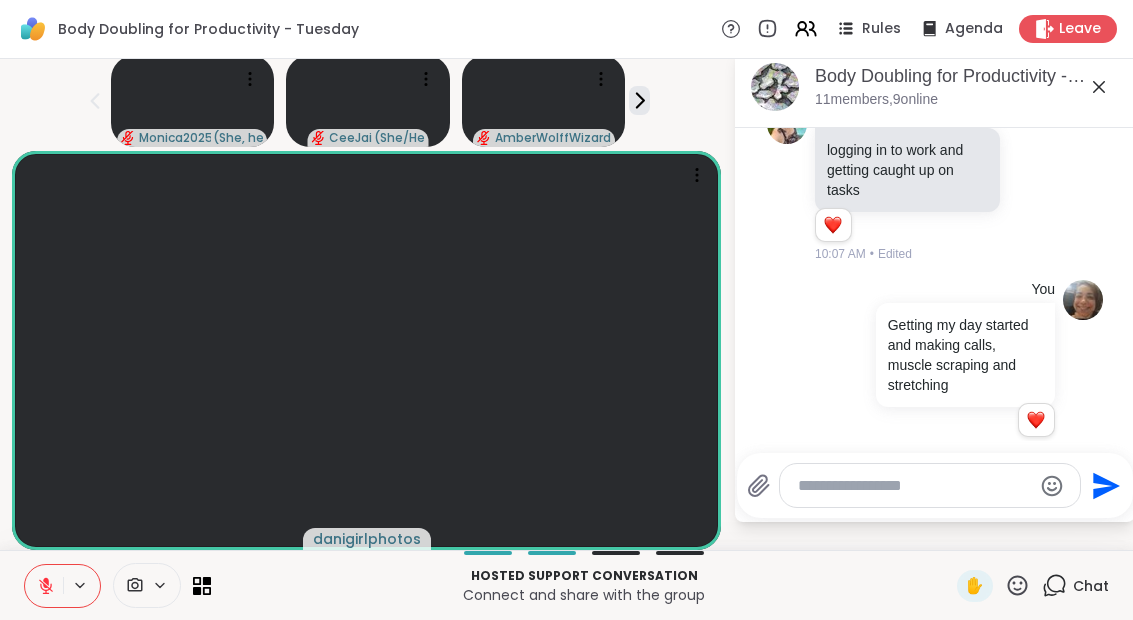 scroll, scrollTop: 20, scrollLeft: 0, axis: vertical 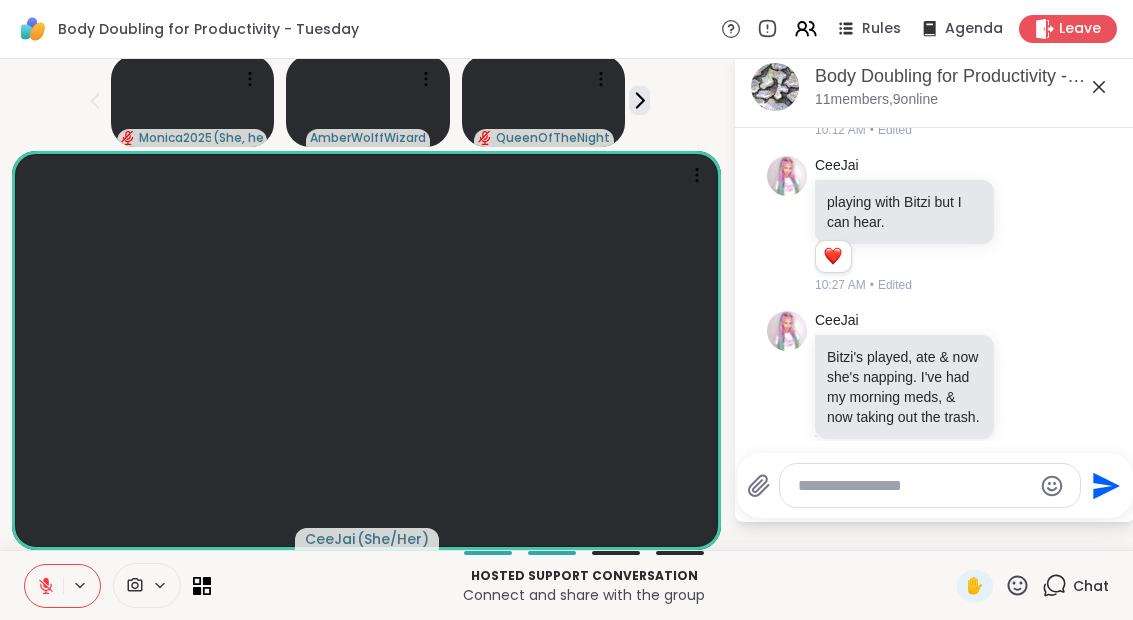 click at bounding box center [914, 486] 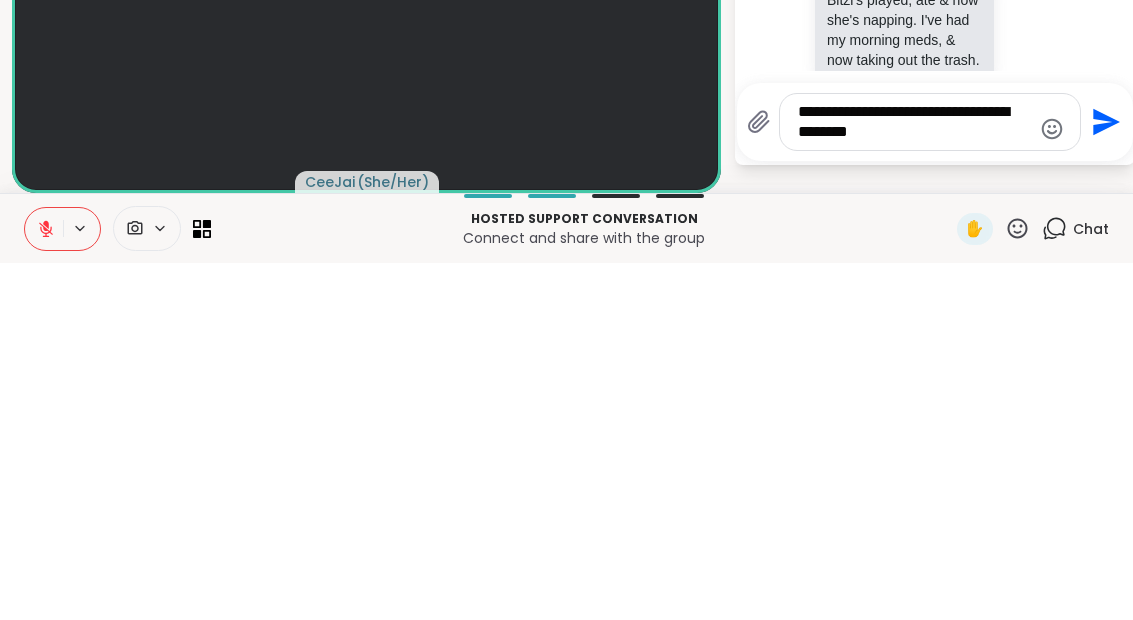 type on "**********" 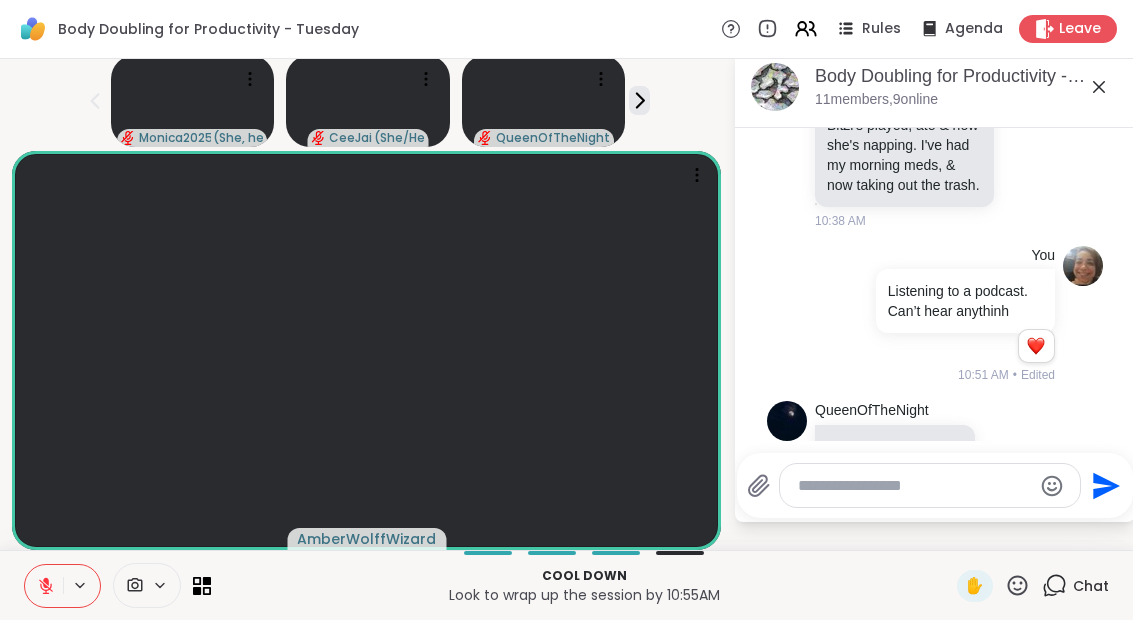 scroll, scrollTop: 1279, scrollLeft: 0, axis: vertical 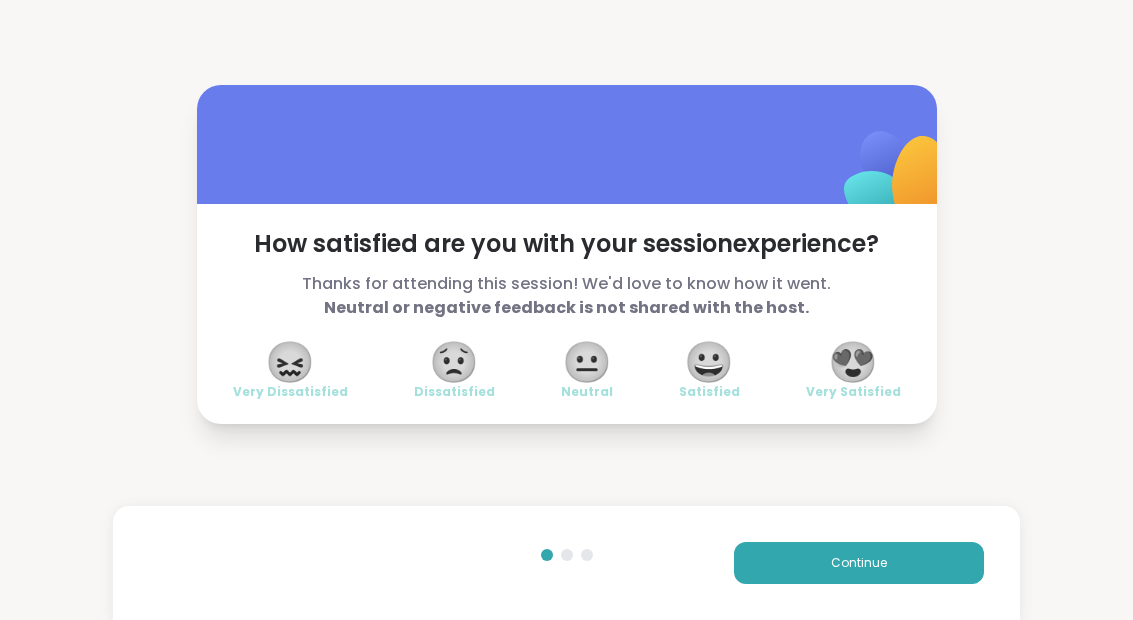 click on "Continue" at bounding box center (859, 563) 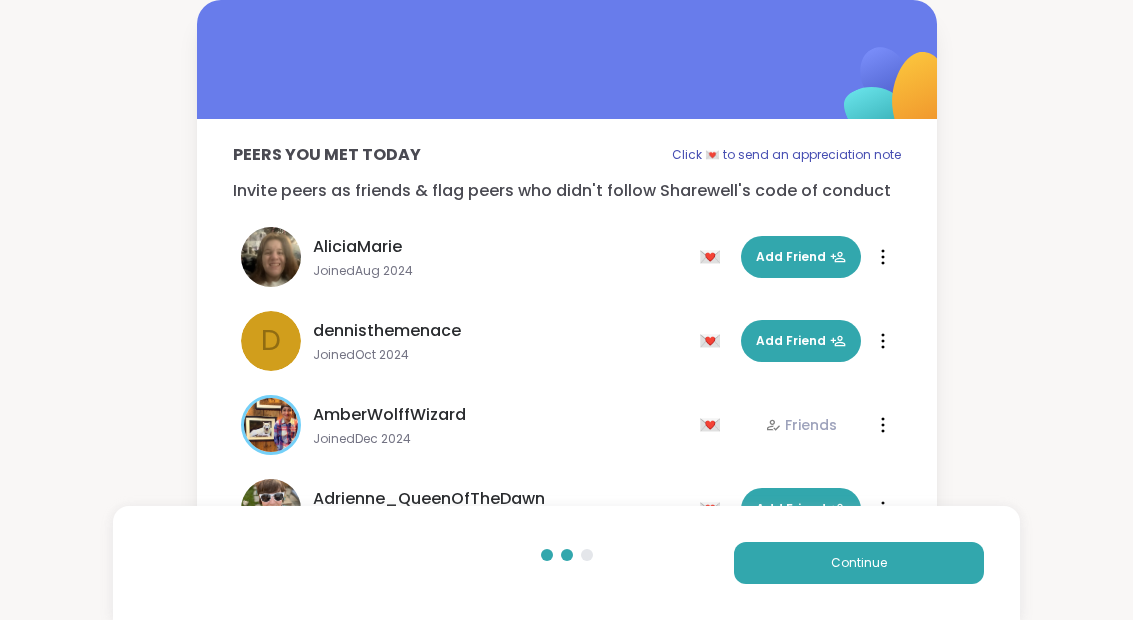 click on "Continue" at bounding box center [859, 563] 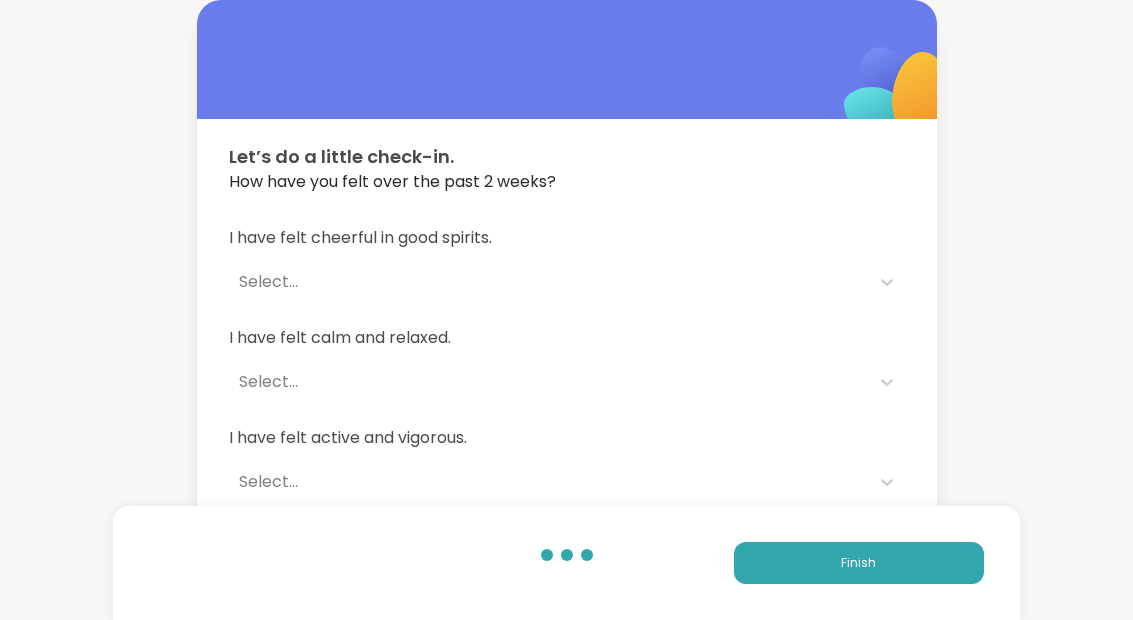 click on "Finish" at bounding box center [859, 563] 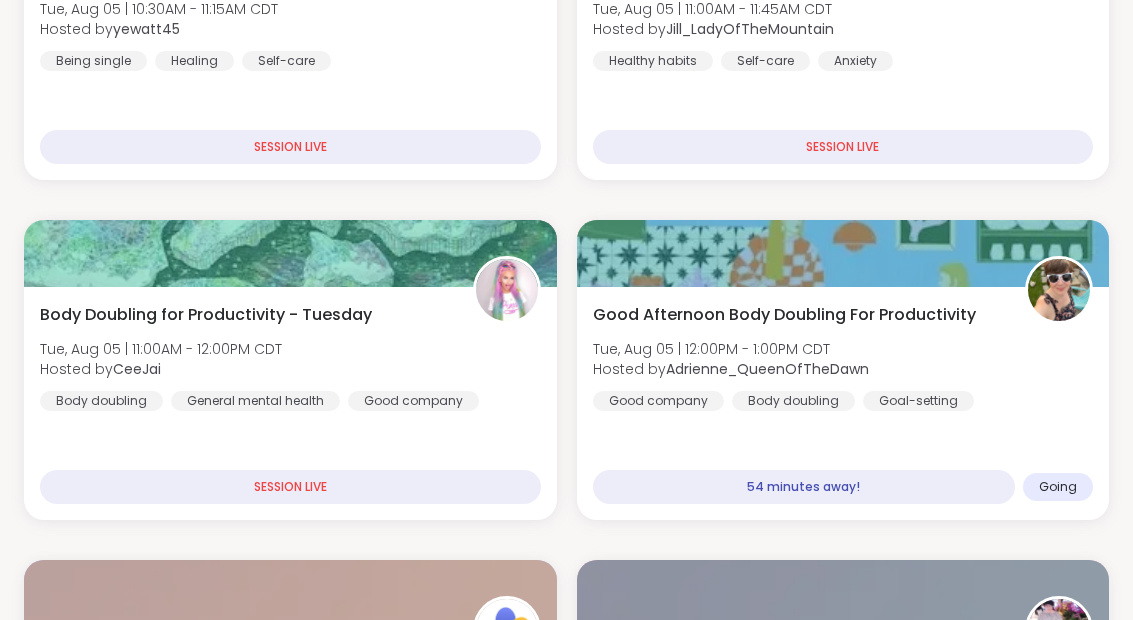 scroll, scrollTop: 512, scrollLeft: 0, axis: vertical 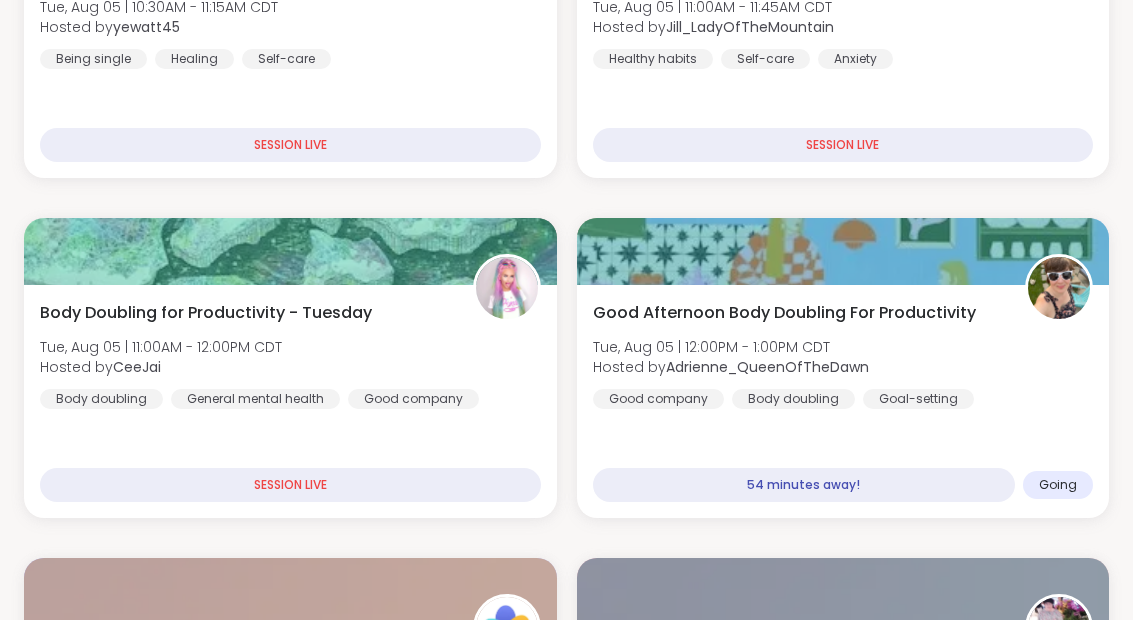 click on "Body Doubling for Productivity - Tuesday Tue, Aug 05 | 11:00AM - 12:00PM CDT Hosted by  [USERNAME] Body doubling General mental health Good company" at bounding box center (290, 355) 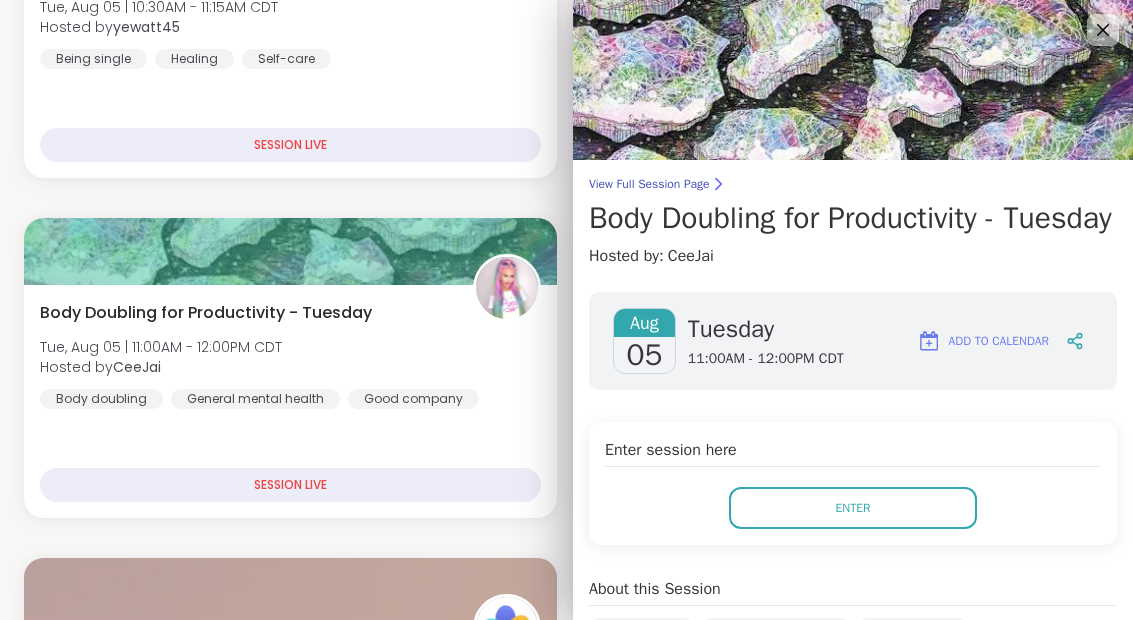 click on "Enter" at bounding box center (853, 508) 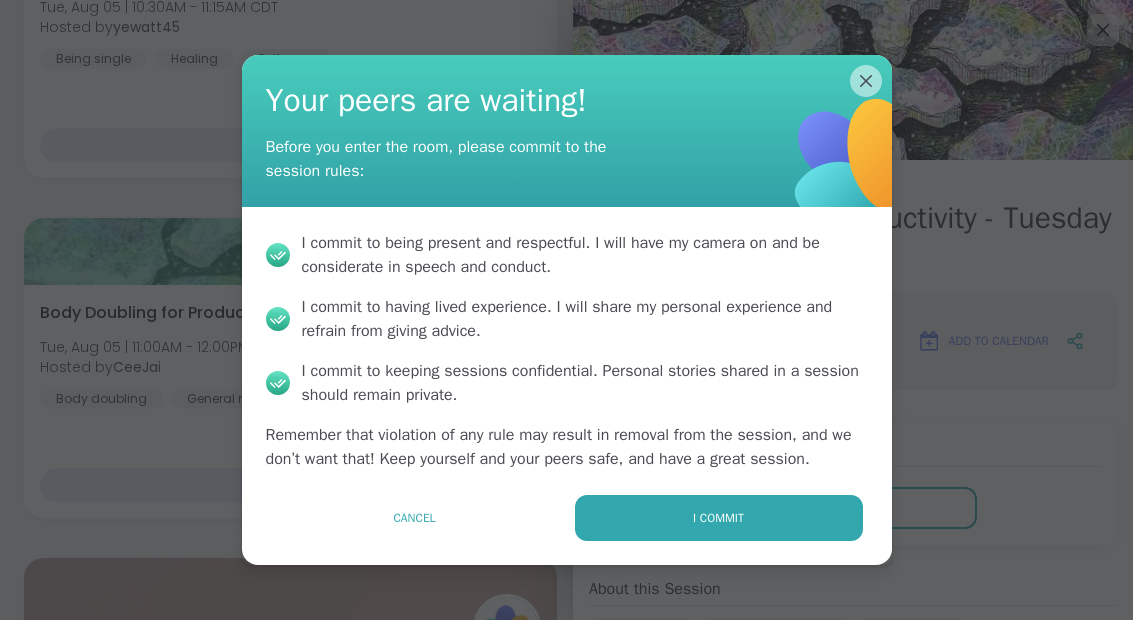 click on "I commit" at bounding box center [719, 518] 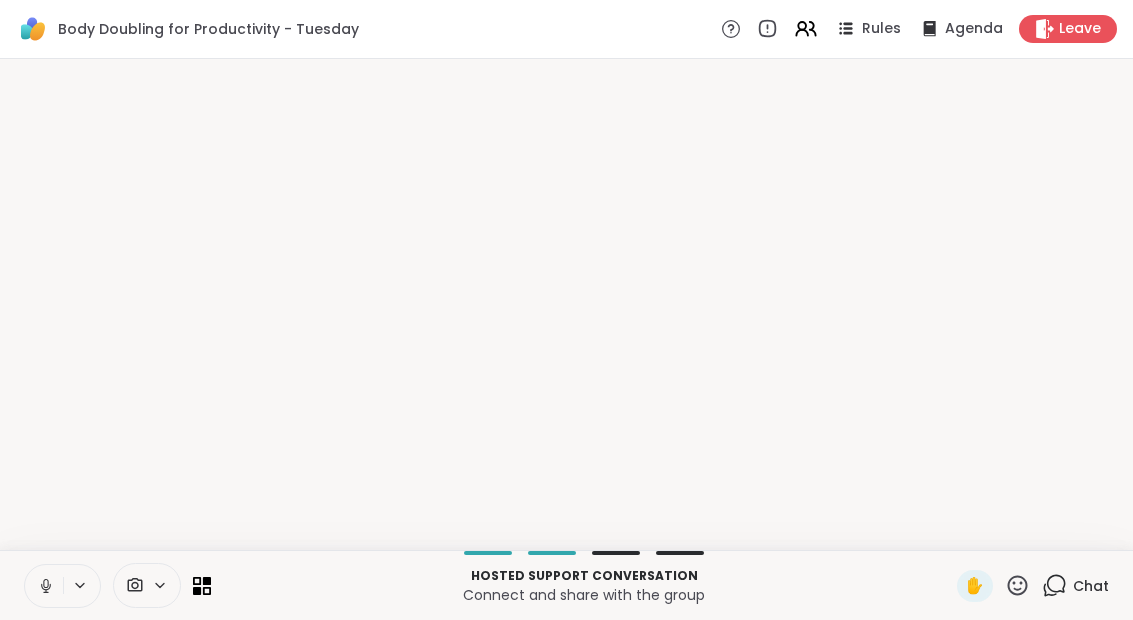 scroll, scrollTop: 0, scrollLeft: 0, axis: both 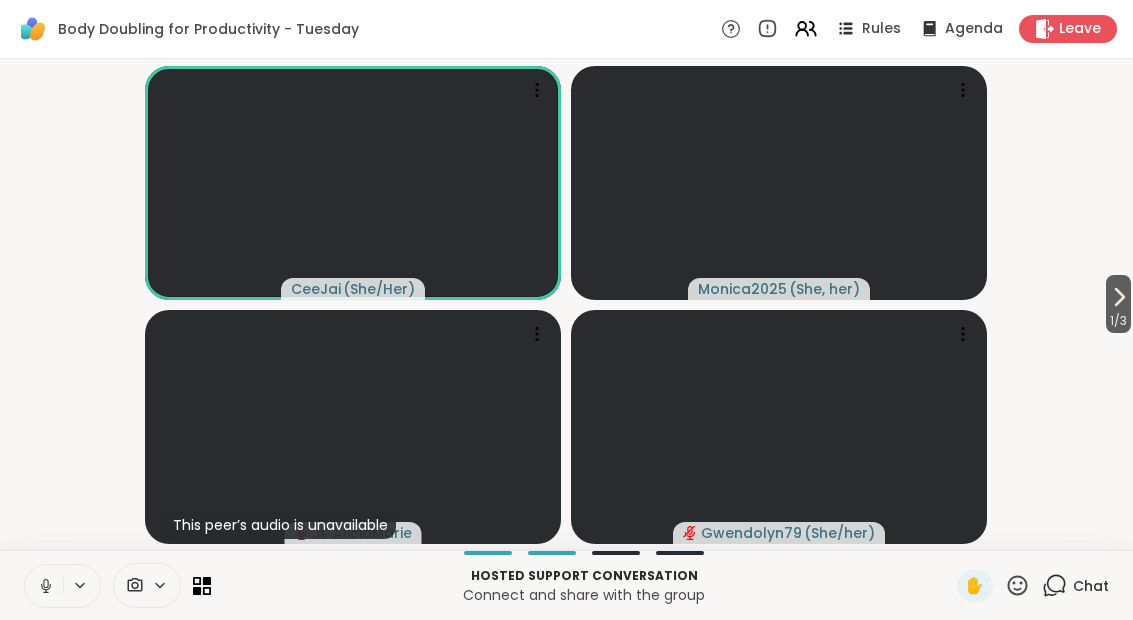 click at bounding box center [44, 586] 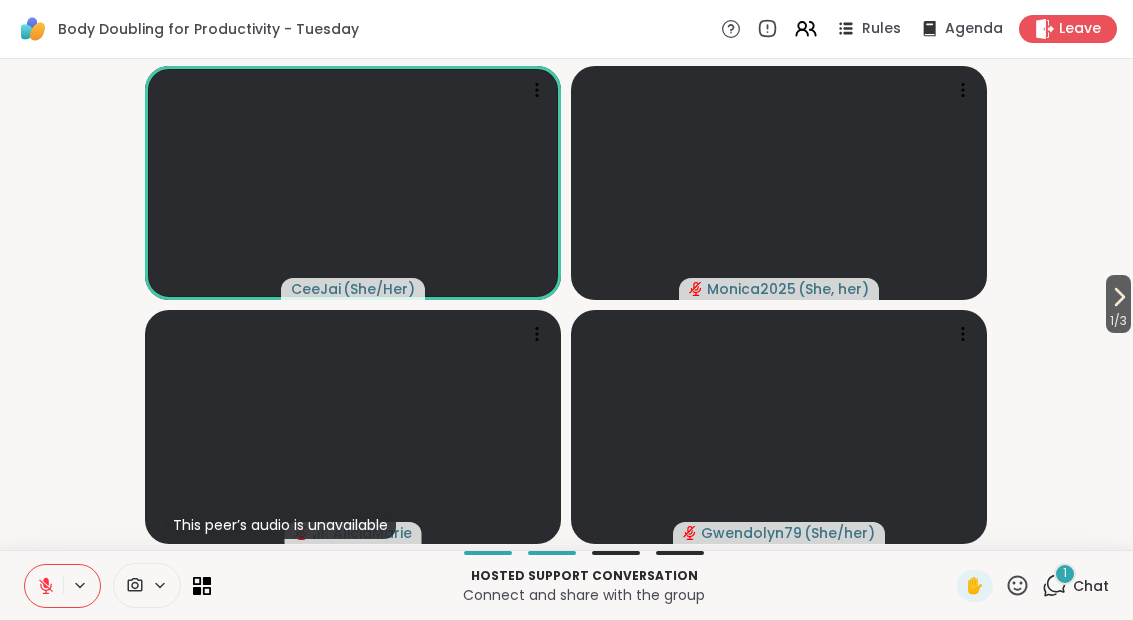 click on "1" at bounding box center (1065, 573) 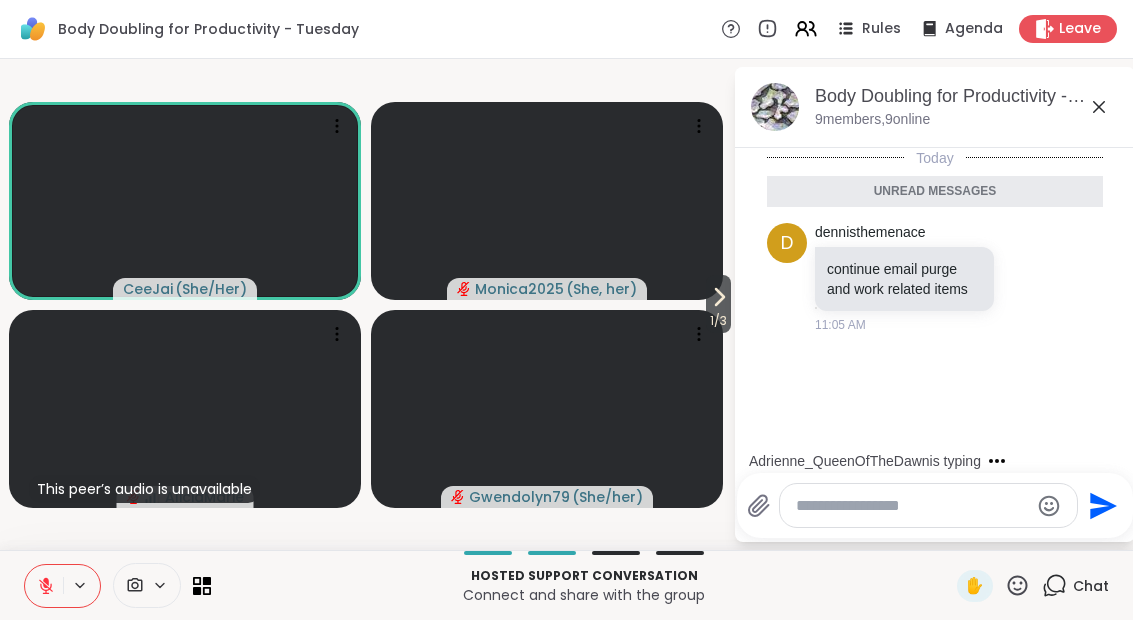click 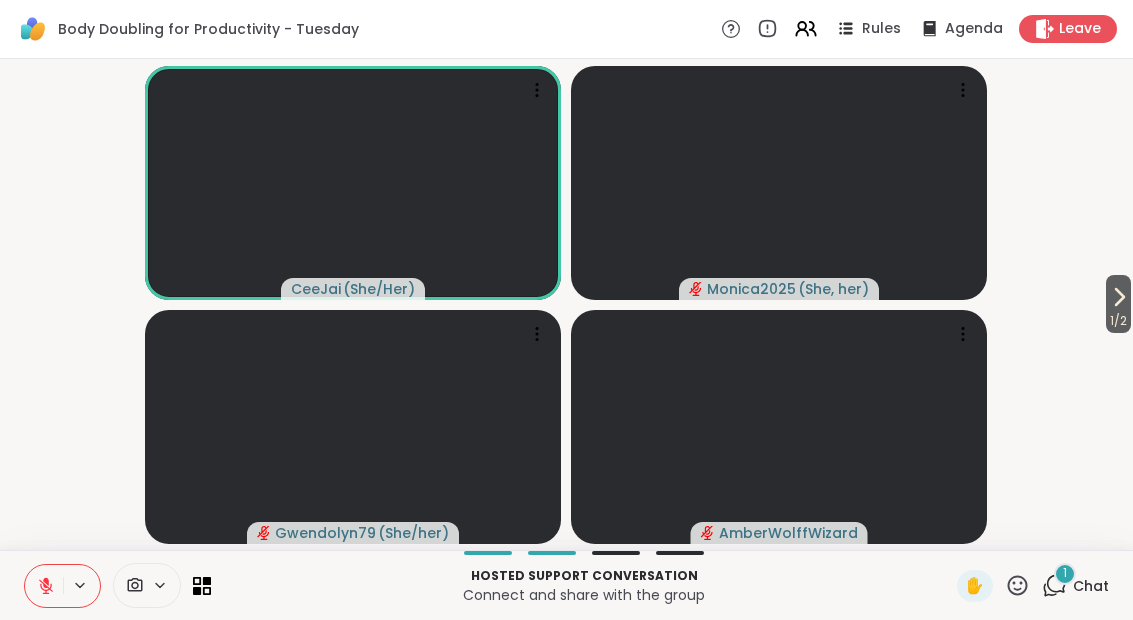 click 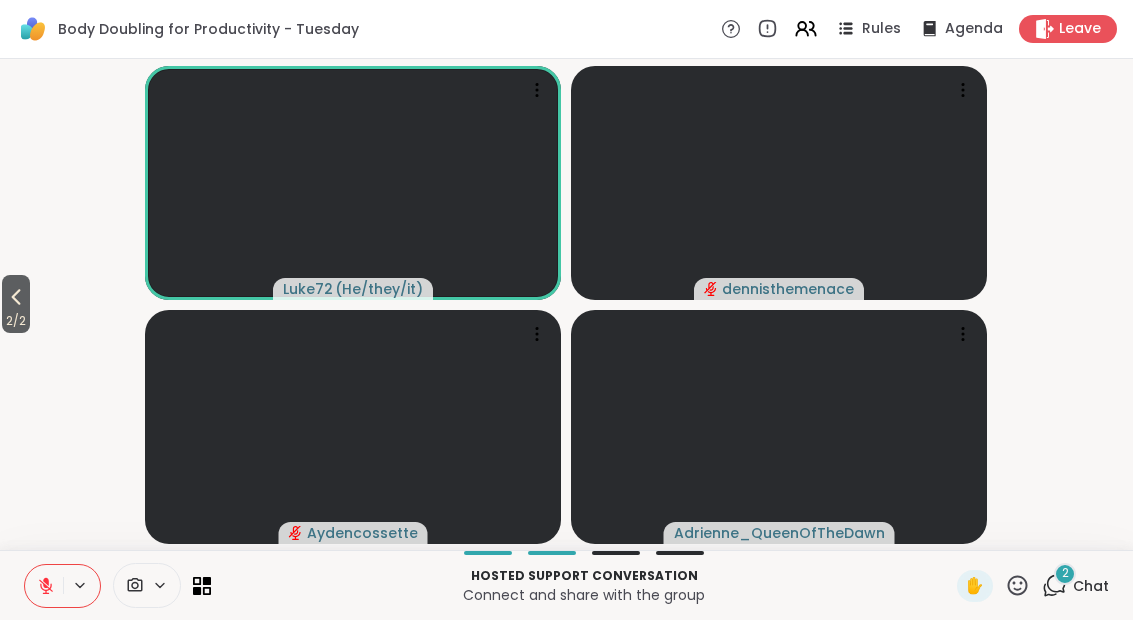 click on "2  /  2" at bounding box center (16, 304) 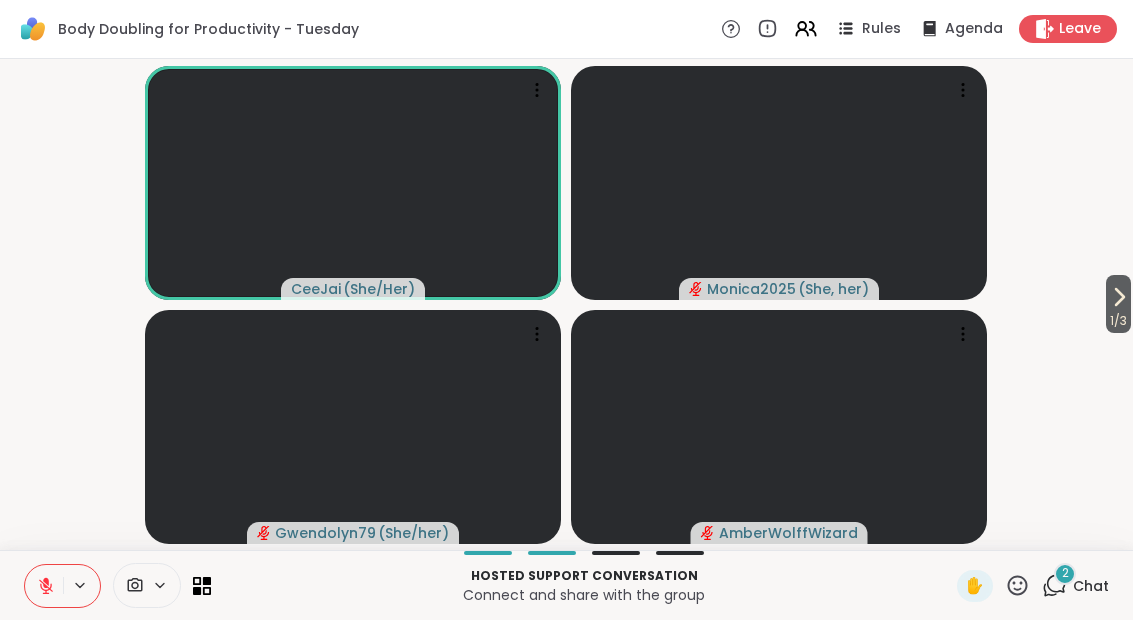 click at bounding box center [44, 586] 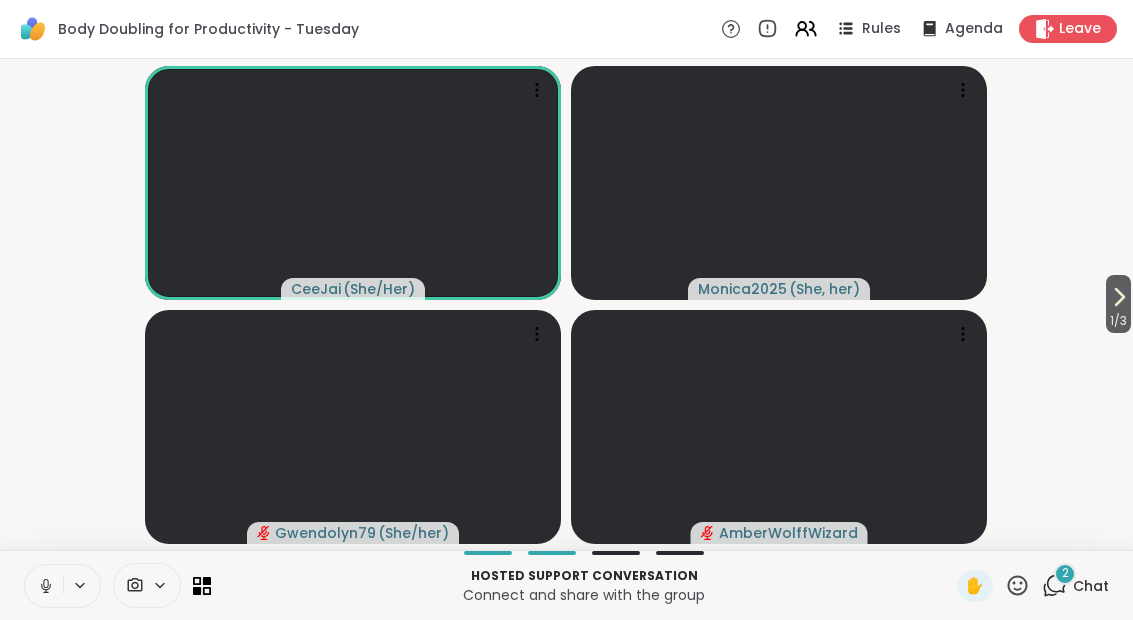 click 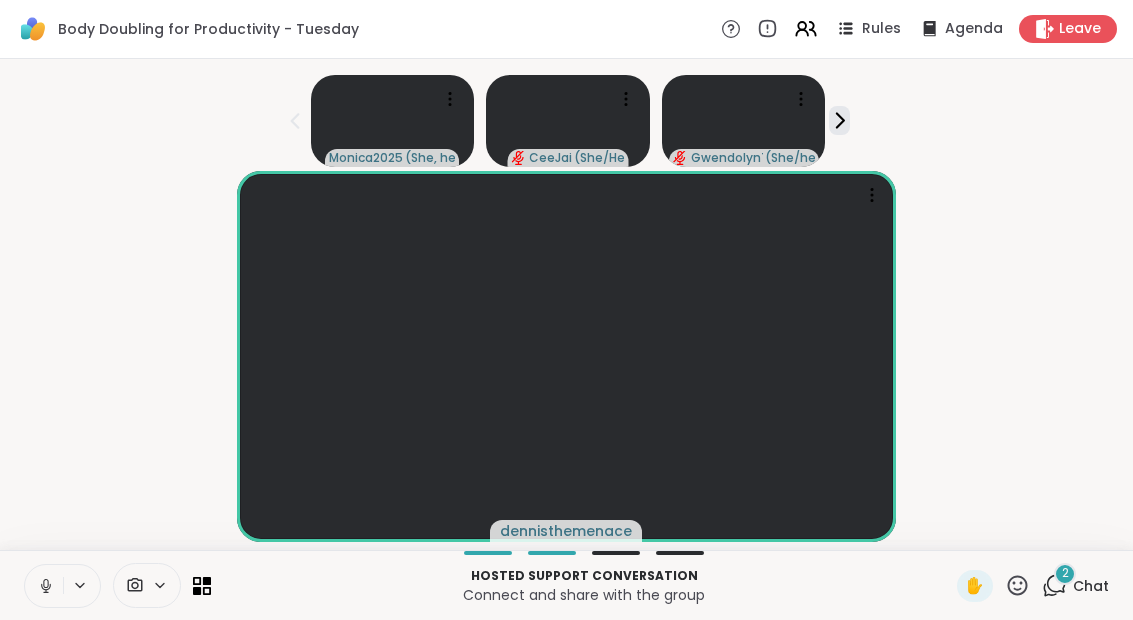 click on "2" at bounding box center [1065, 574] 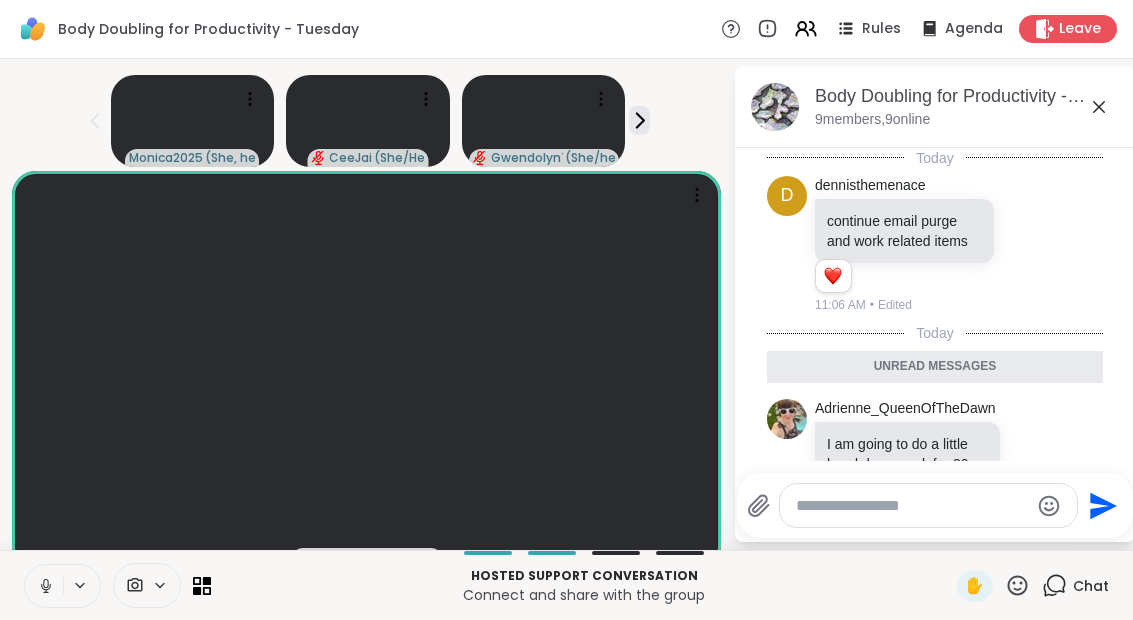 scroll, scrollTop: 208, scrollLeft: 0, axis: vertical 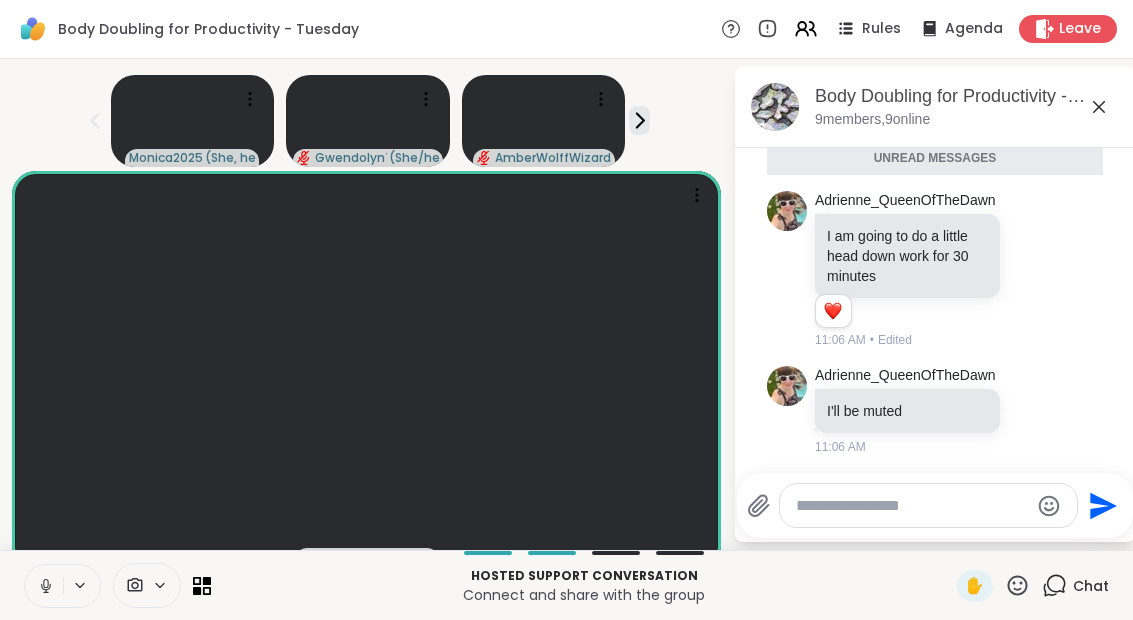 click 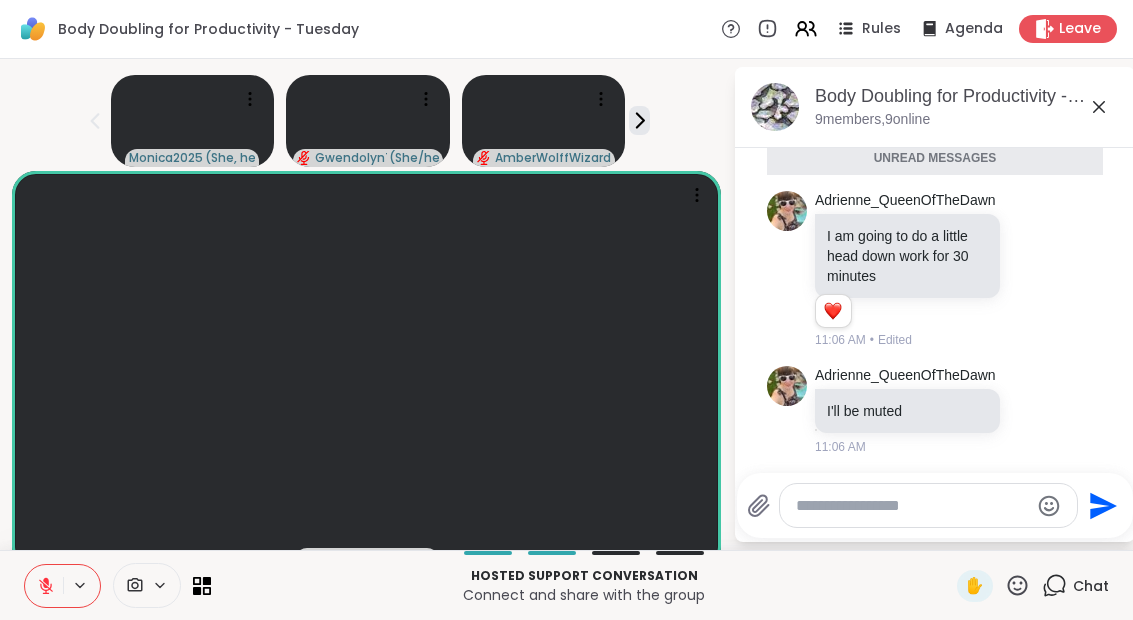 click at bounding box center (912, 506) 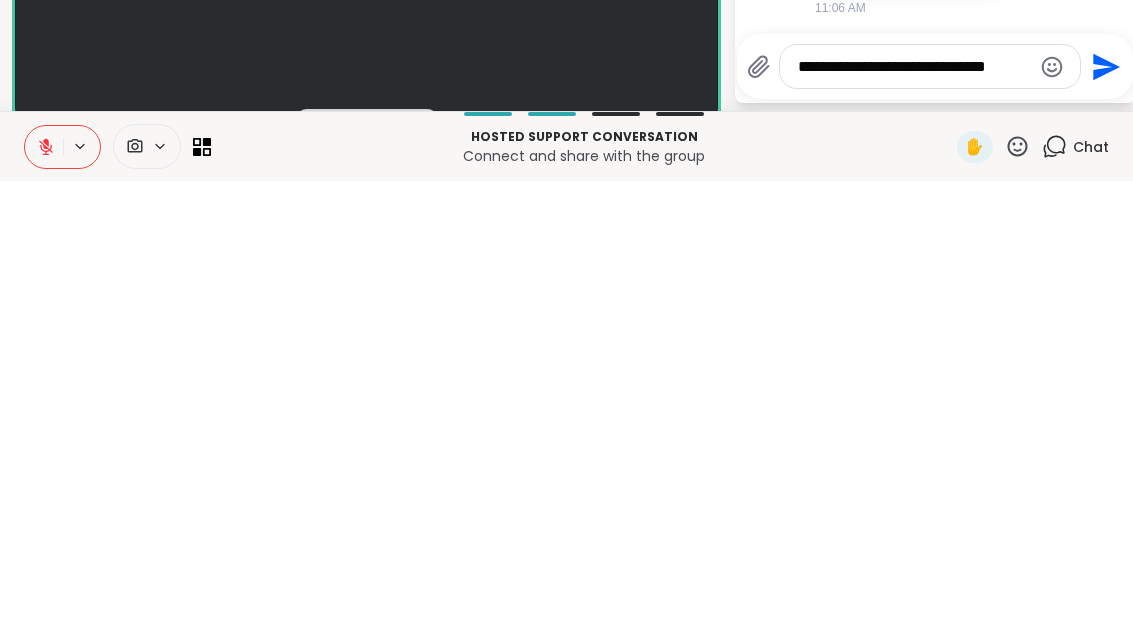 type on "**********" 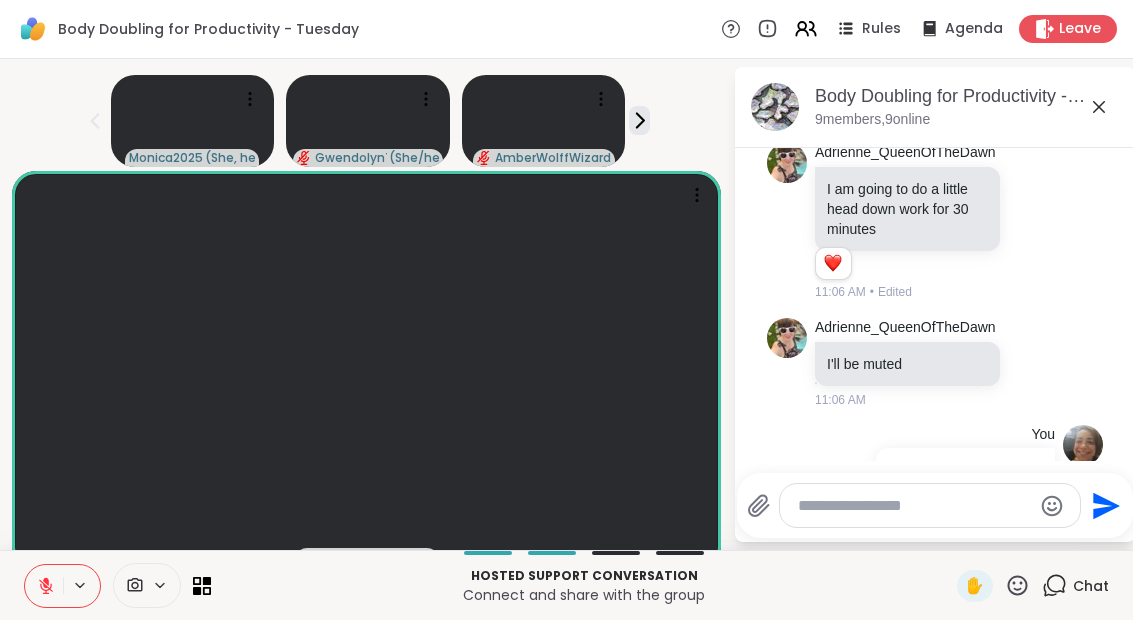 scroll, scrollTop: 287, scrollLeft: 0, axis: vertical 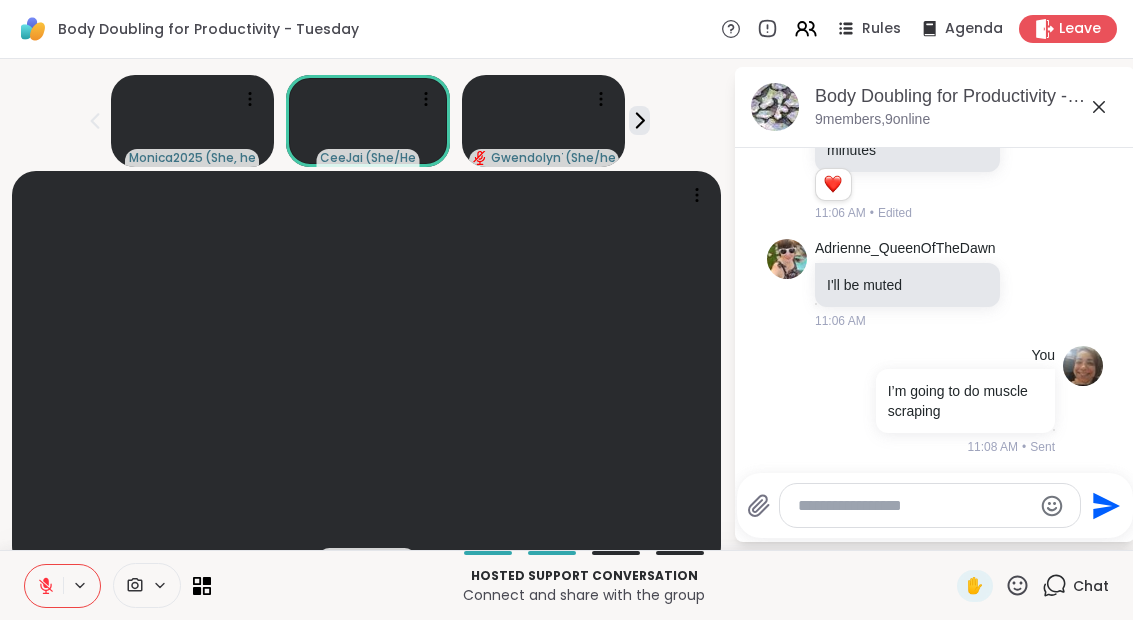 click 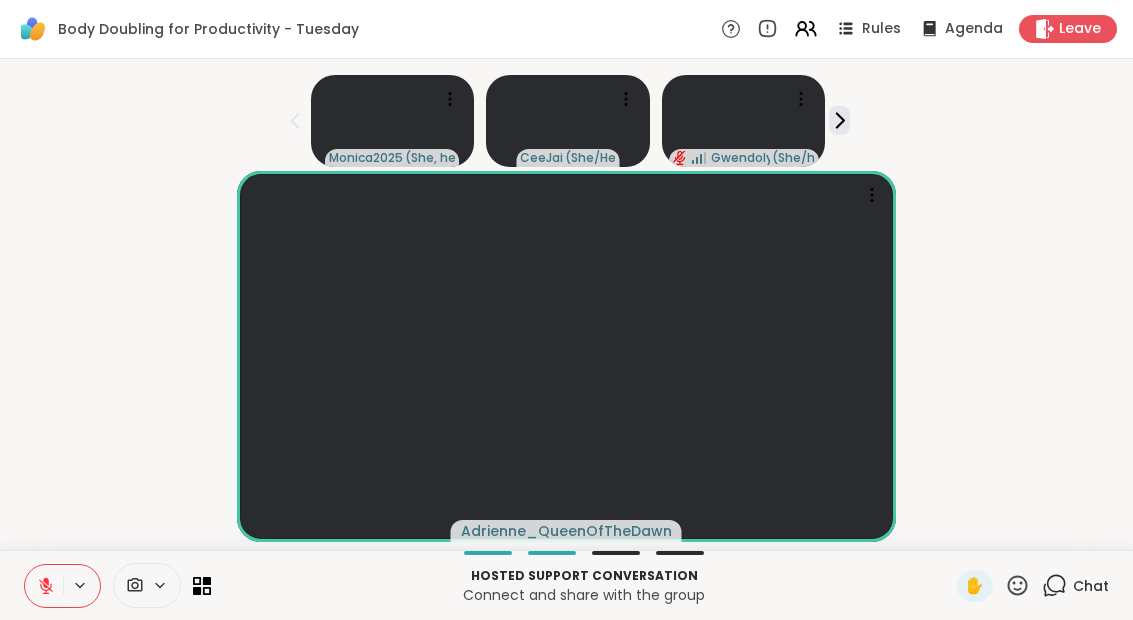 click 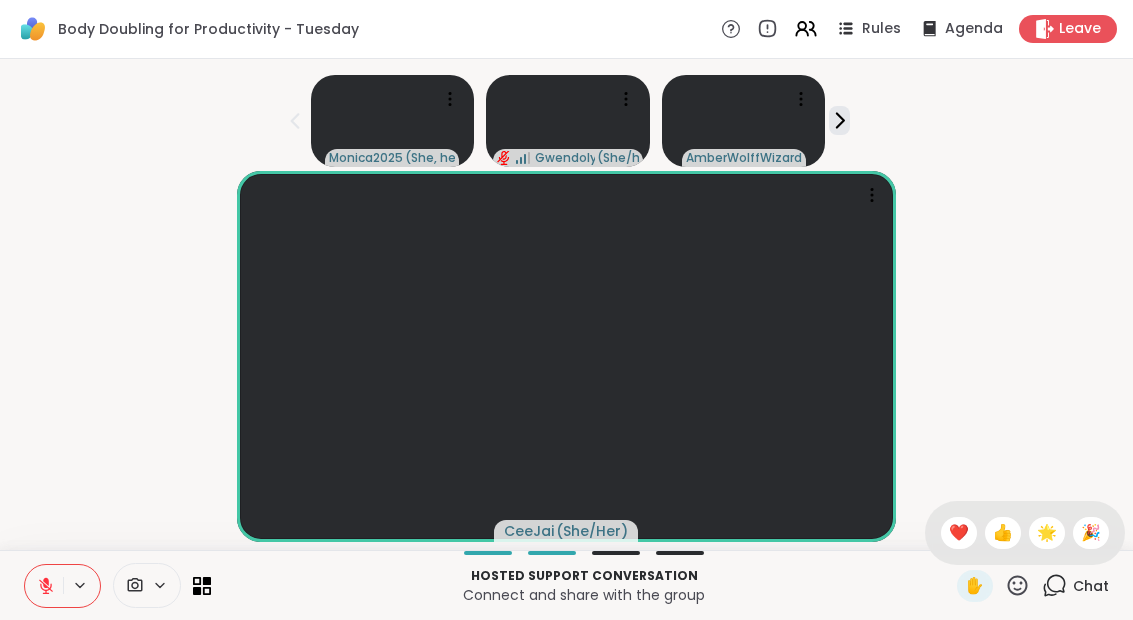 click on "🎉" at bounding box center (1091, 533) 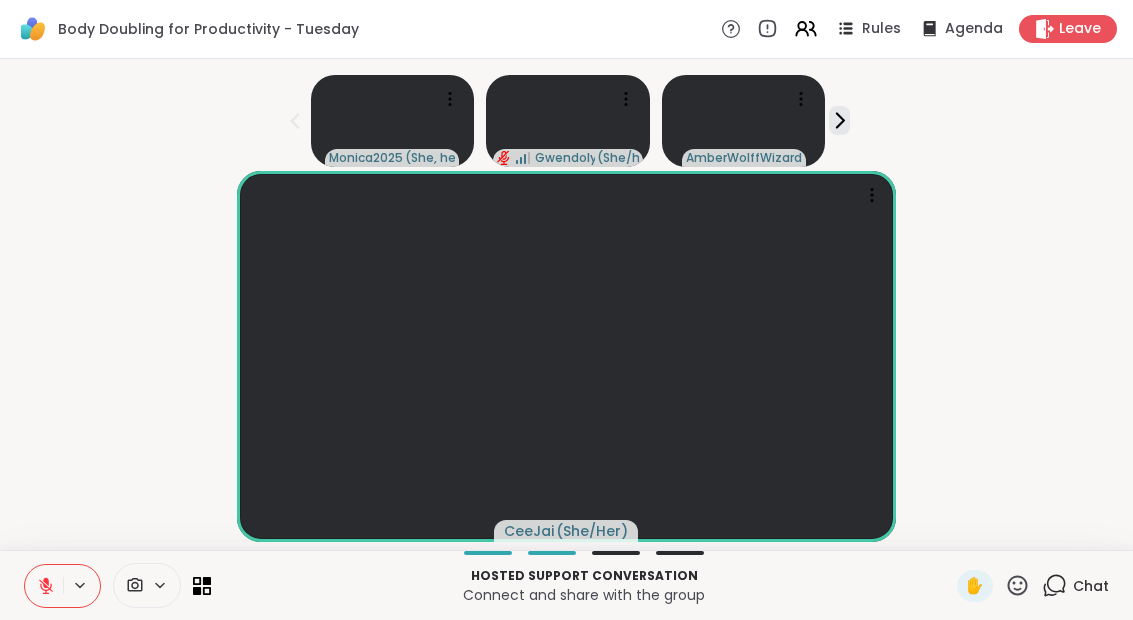 click at bounding box center [44, 586] 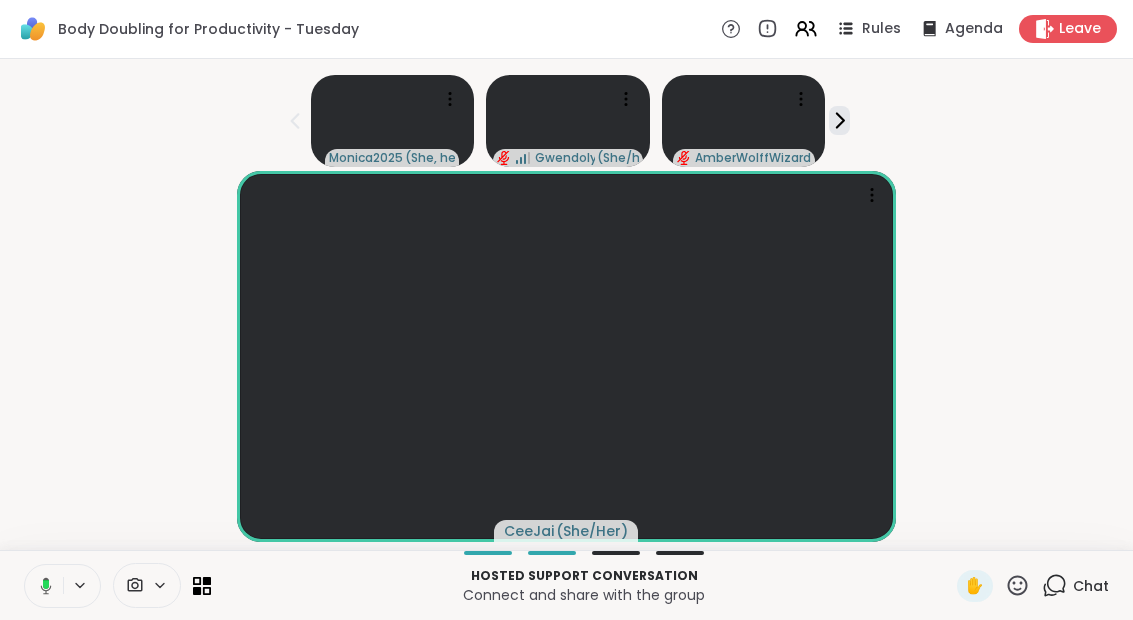 click at bounding box center (42, 586) 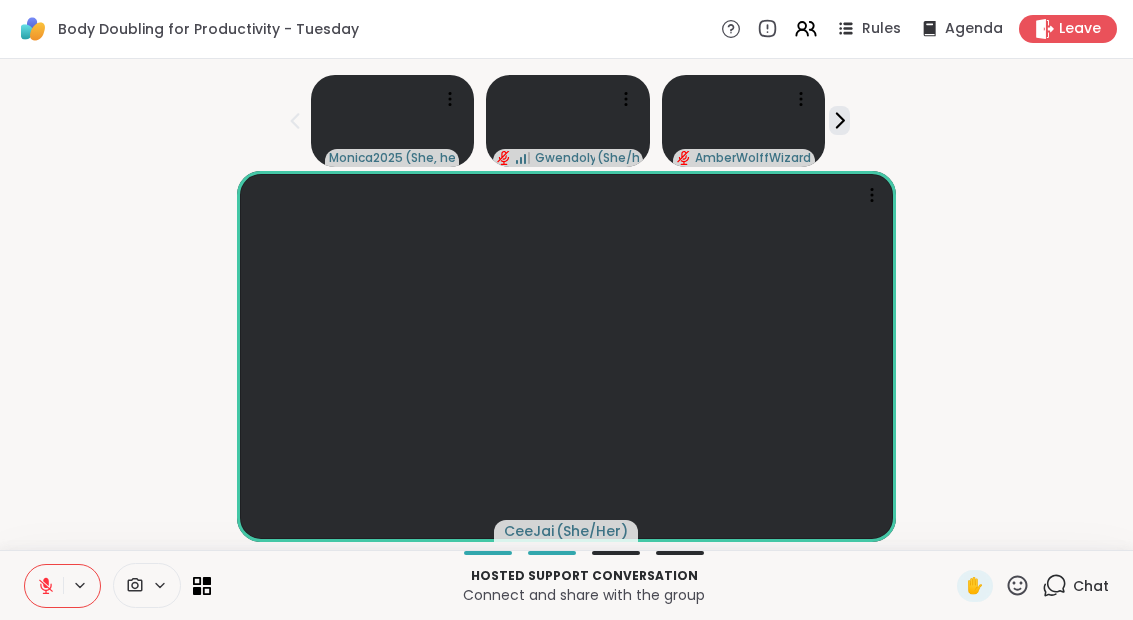click at bounding box center [117, 585] 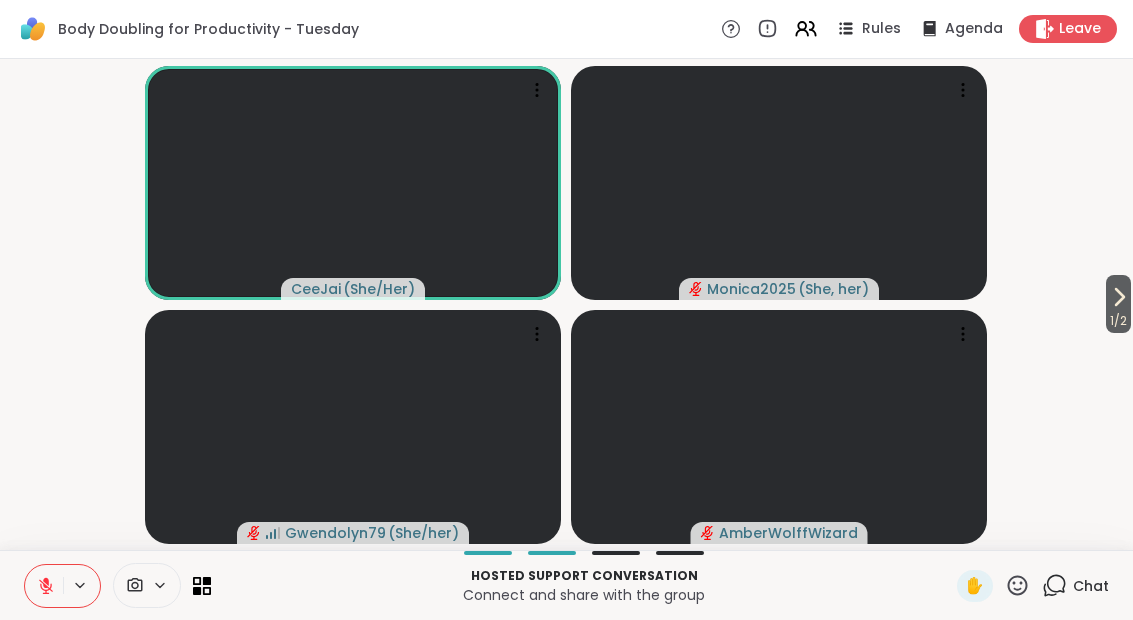 click on "Hosted support conversation Connect and share with the group ✋ Chat" at bounding box center [566, 585] 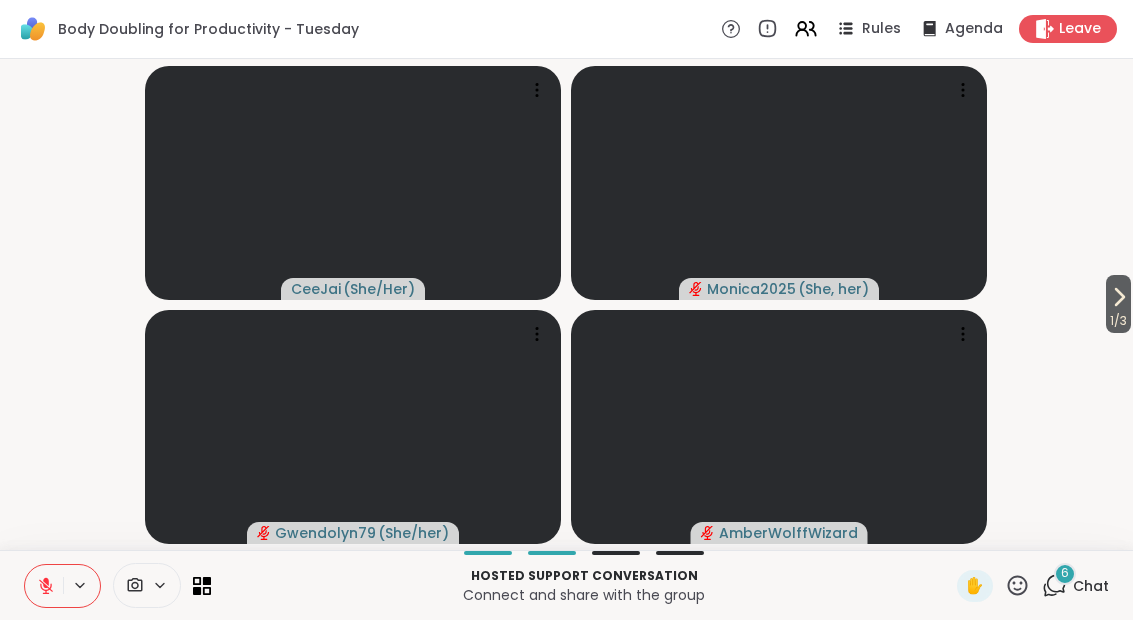 click 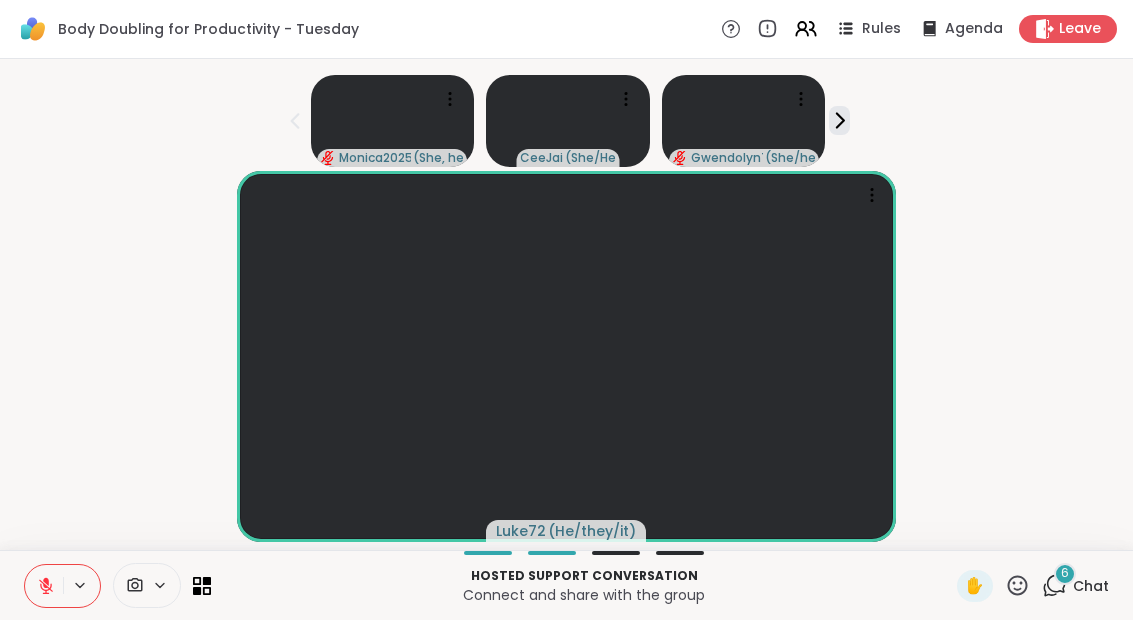 click on "6" at bounding box center (1065, 573) 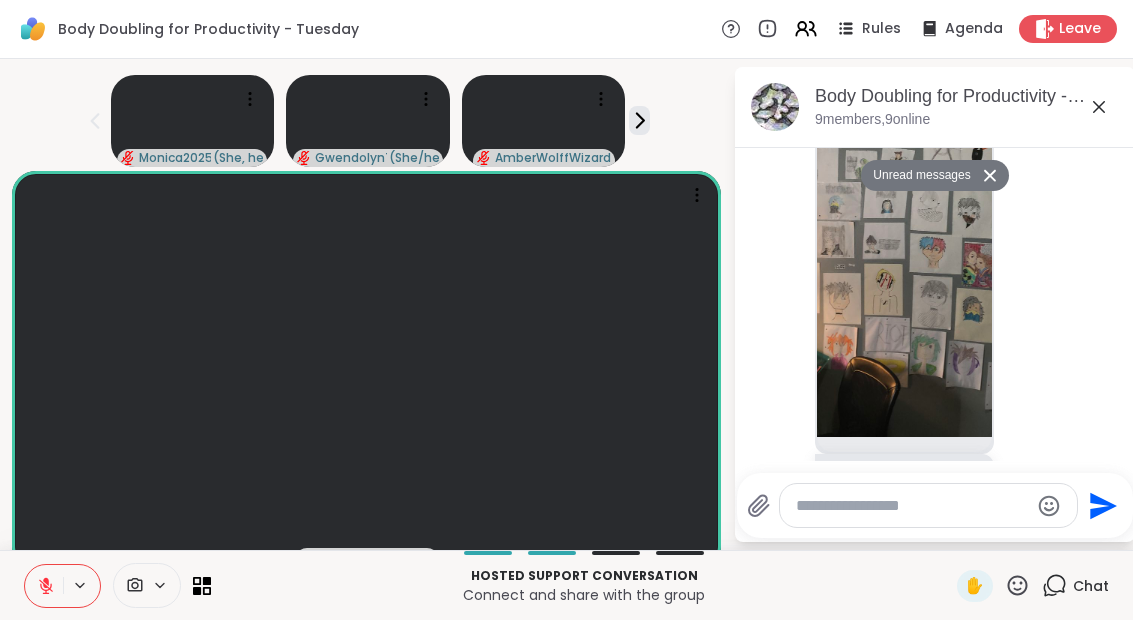 scroll, scrollTop: 1379, scrollLeft: 0, axis: vertical 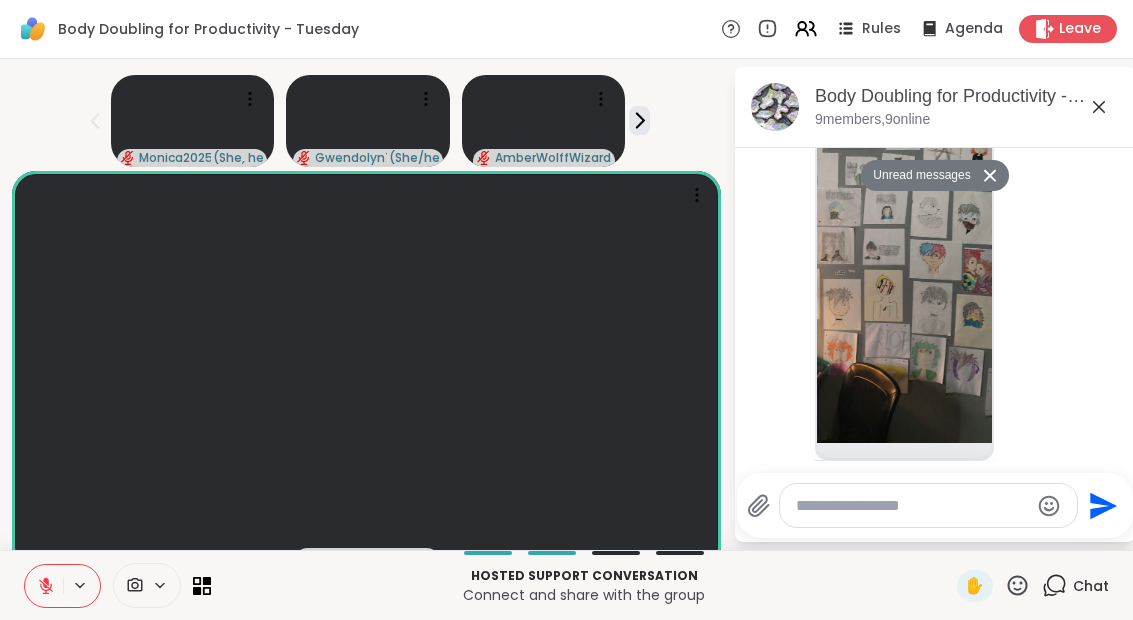 click at bounding box center [904, 205] 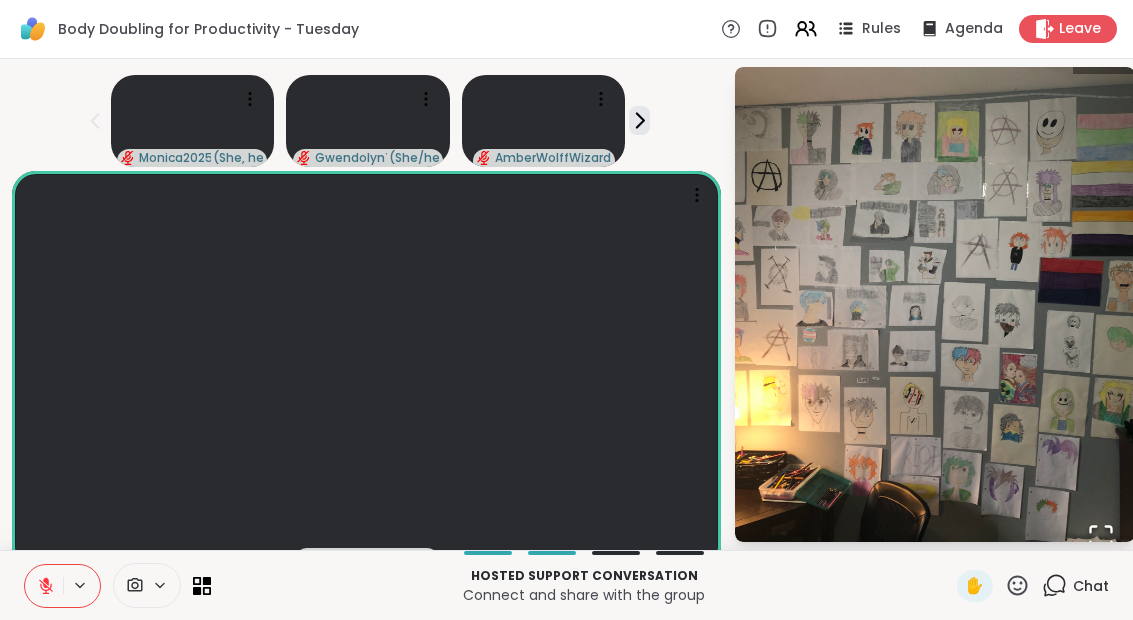 click 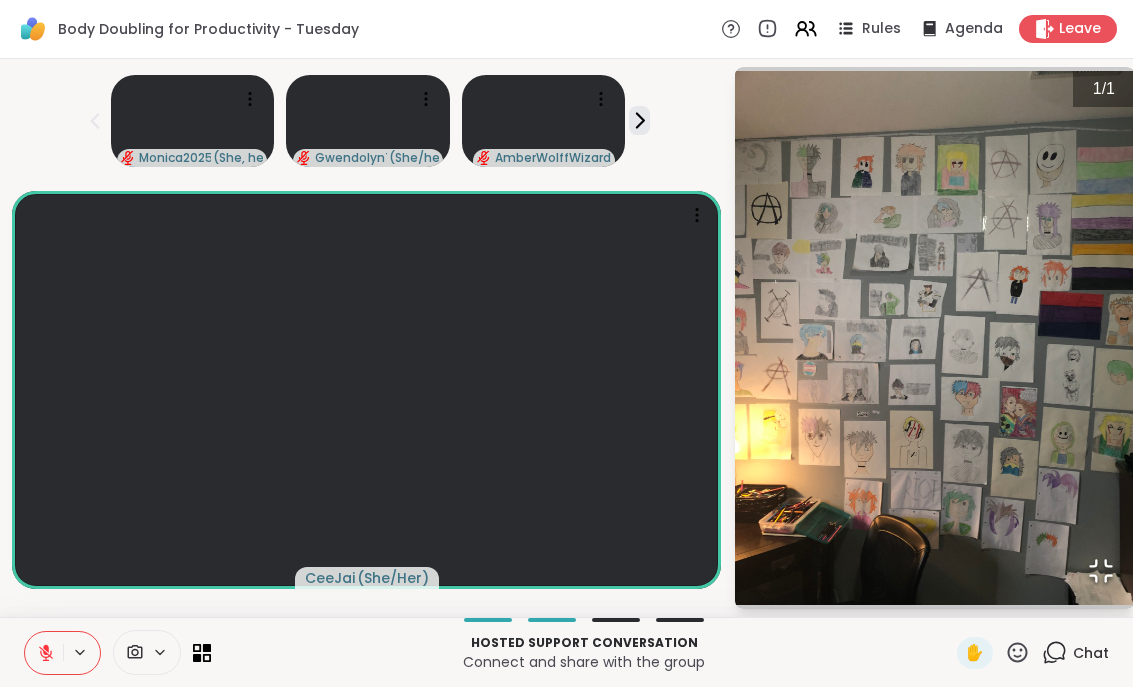 click 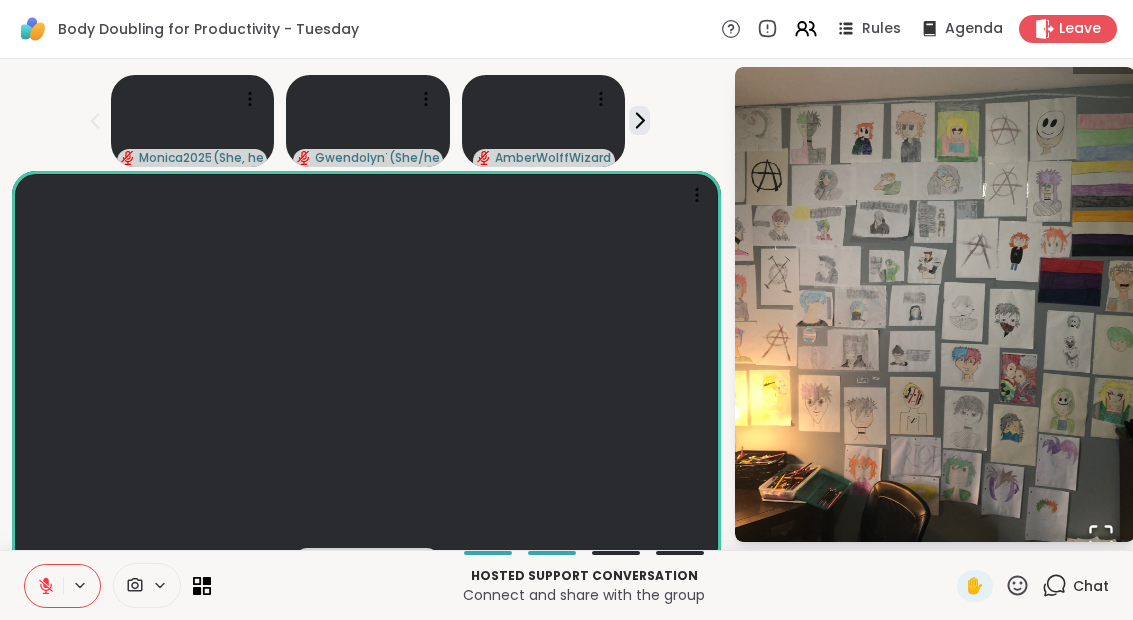 click on "Chat" at bounding box center [1075, 586] 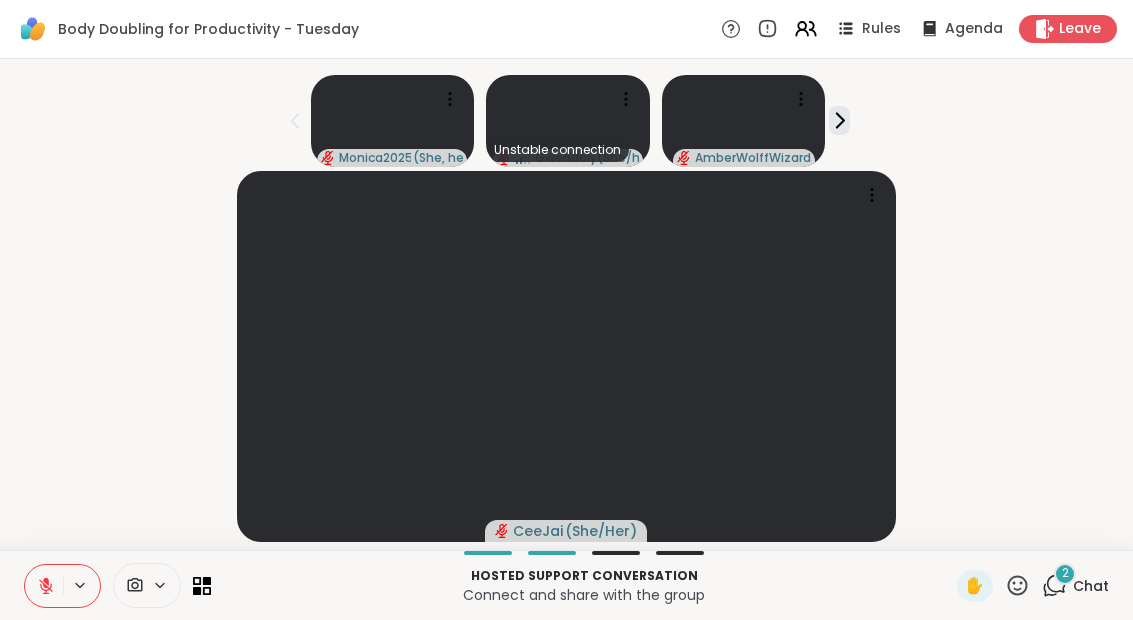 click on "Hosted support conversation Connect and share with the group ✋ 2 Chat" at bounding box center [566, 585] 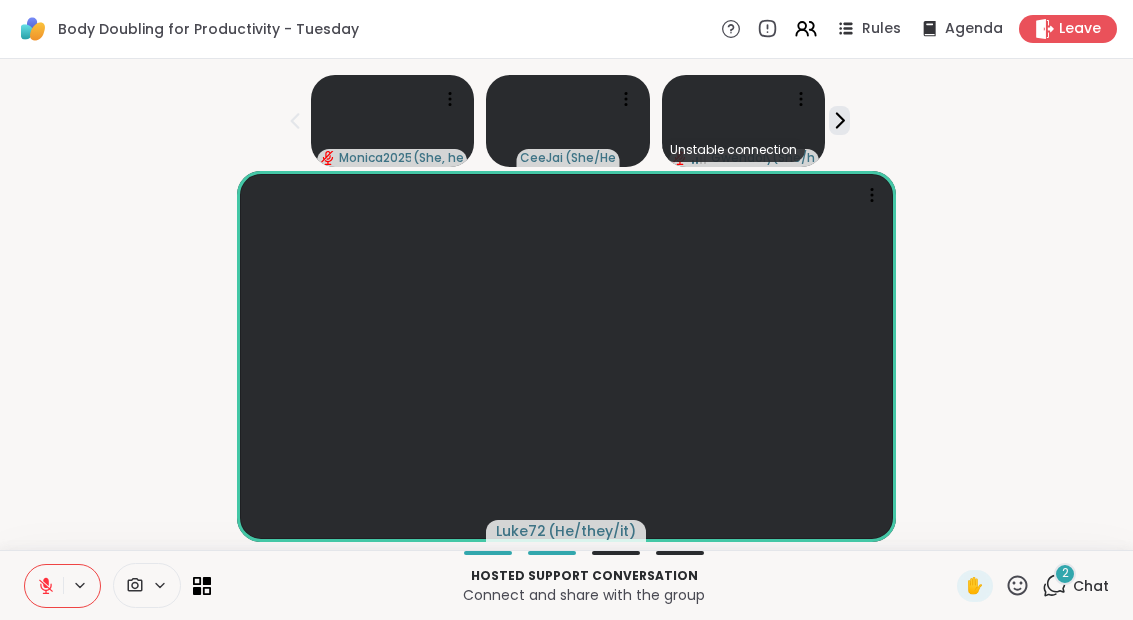 click 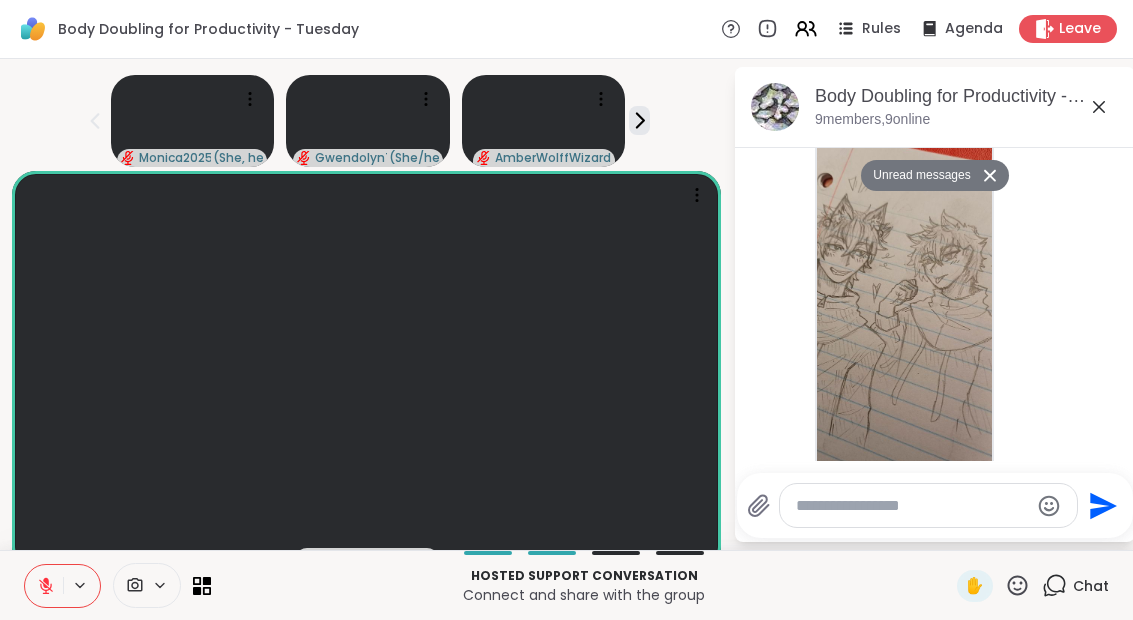 scroll, scrollTop: 2166, scrollLeft: 0, axis: vertical 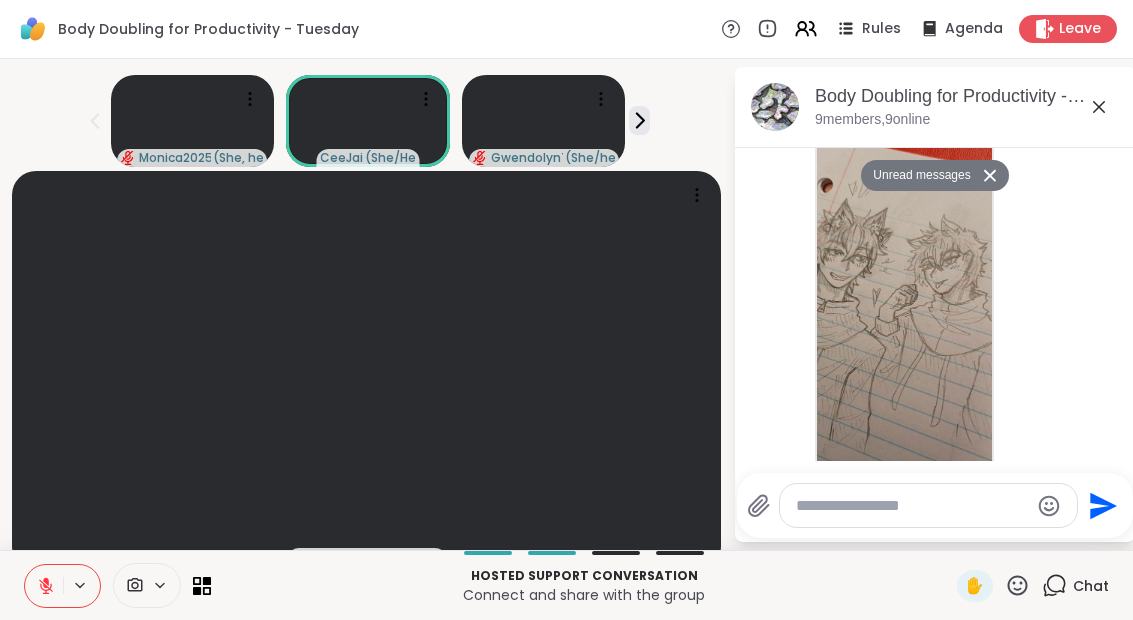 click at bounding box center (904, 342) 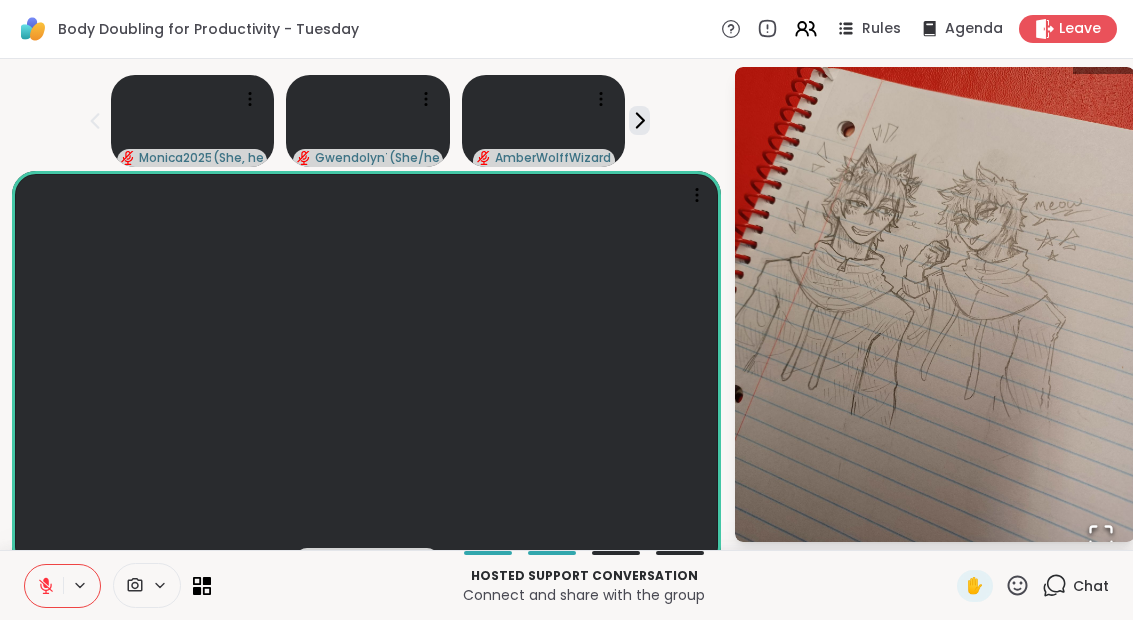 click on "Chat" at bounding box center (1075, 586) 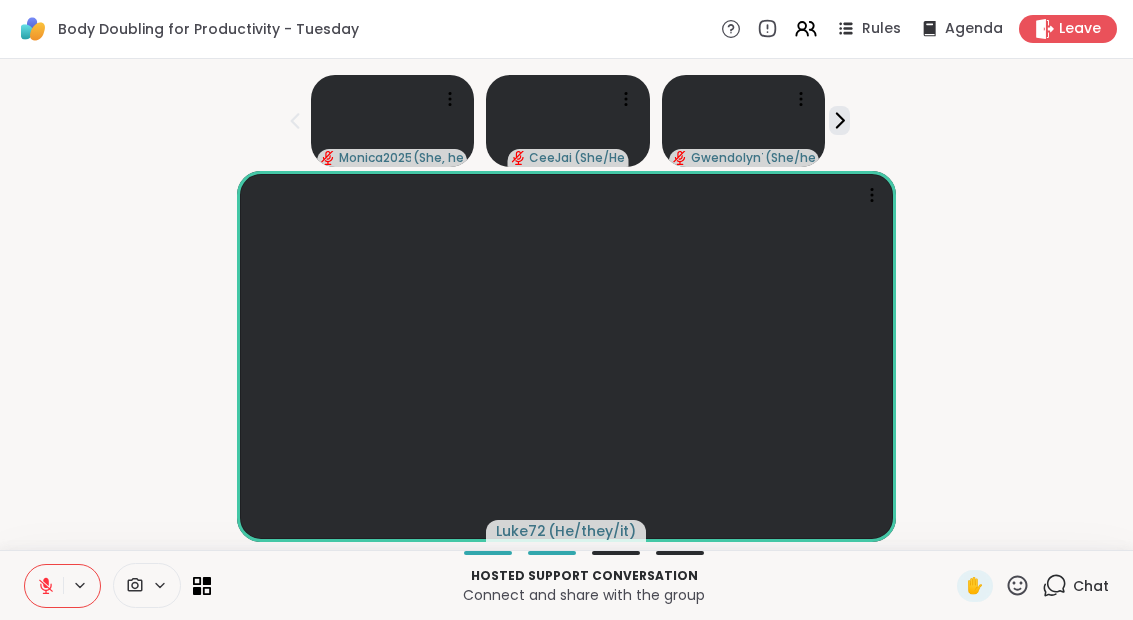 click on "Chat" at bounding box center [1075, 586] 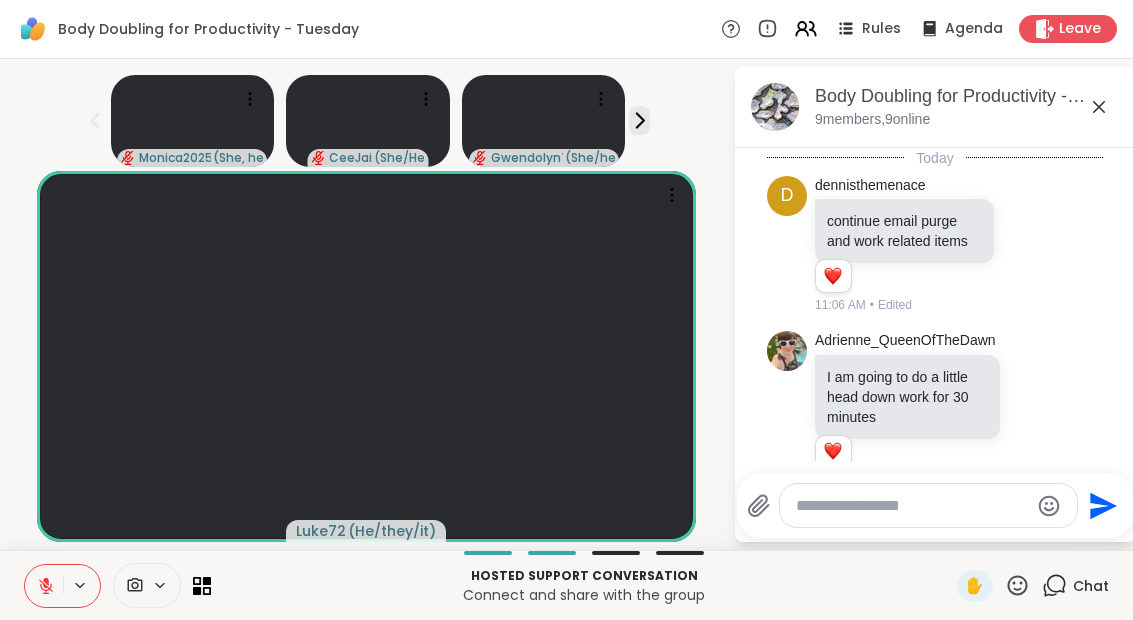 scroll, scrollTop: 2461, scrollLeft: 0, axis: vertical 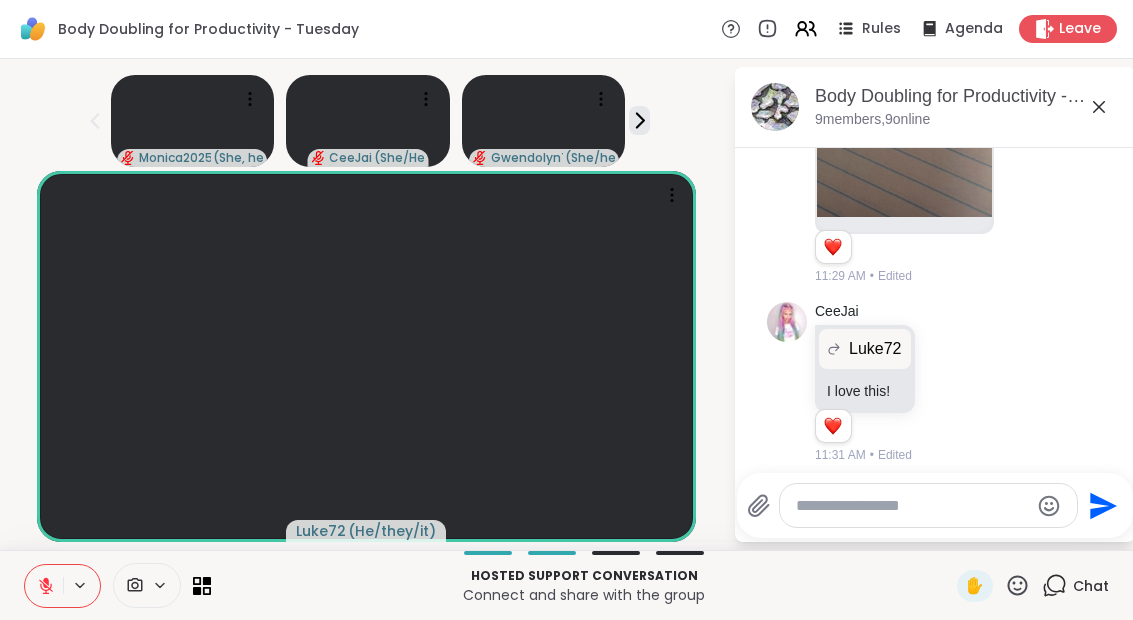 click at bounding box center (912, 506) 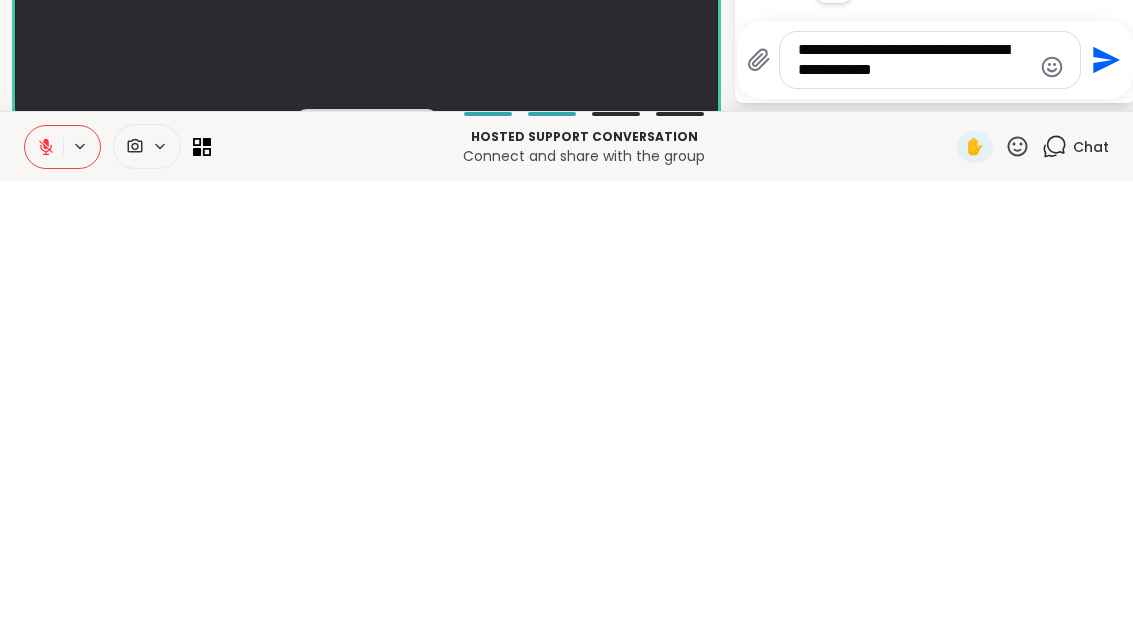 type on "**********" 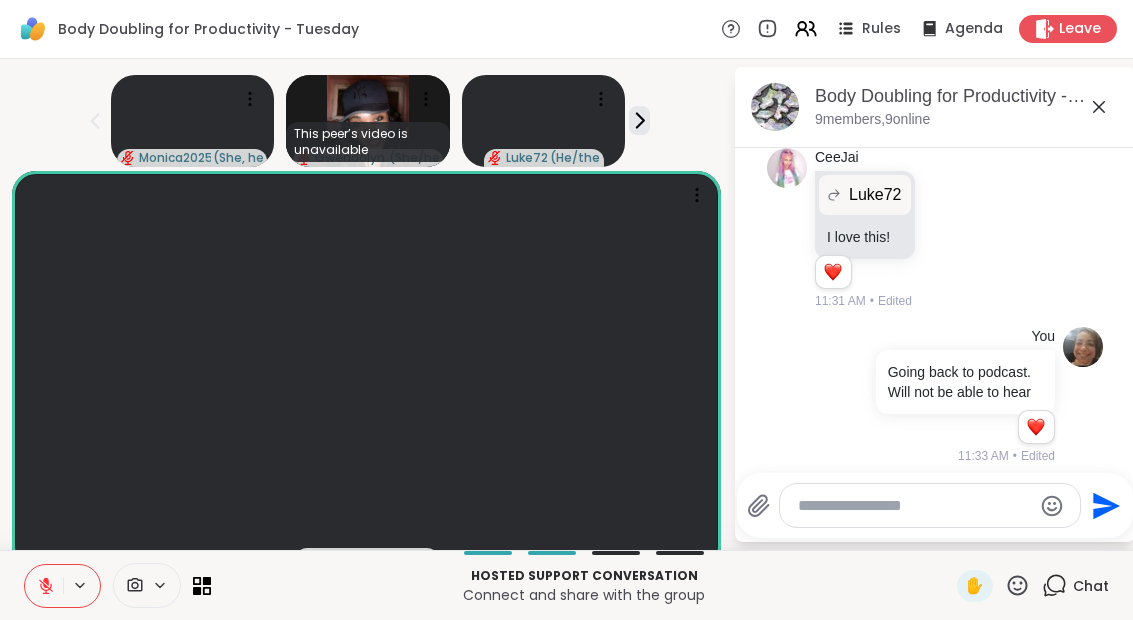 scroll, scrollTop: 2761, scrollLeft: 0, axis: vertical 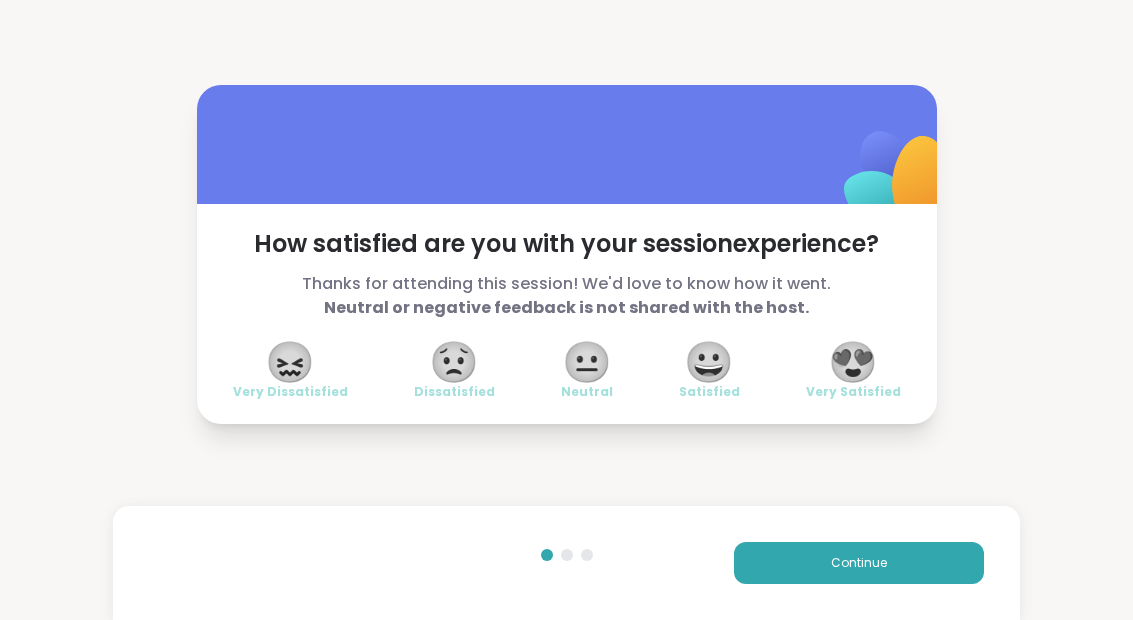 click on "😀" at bounding box center [709, 362] 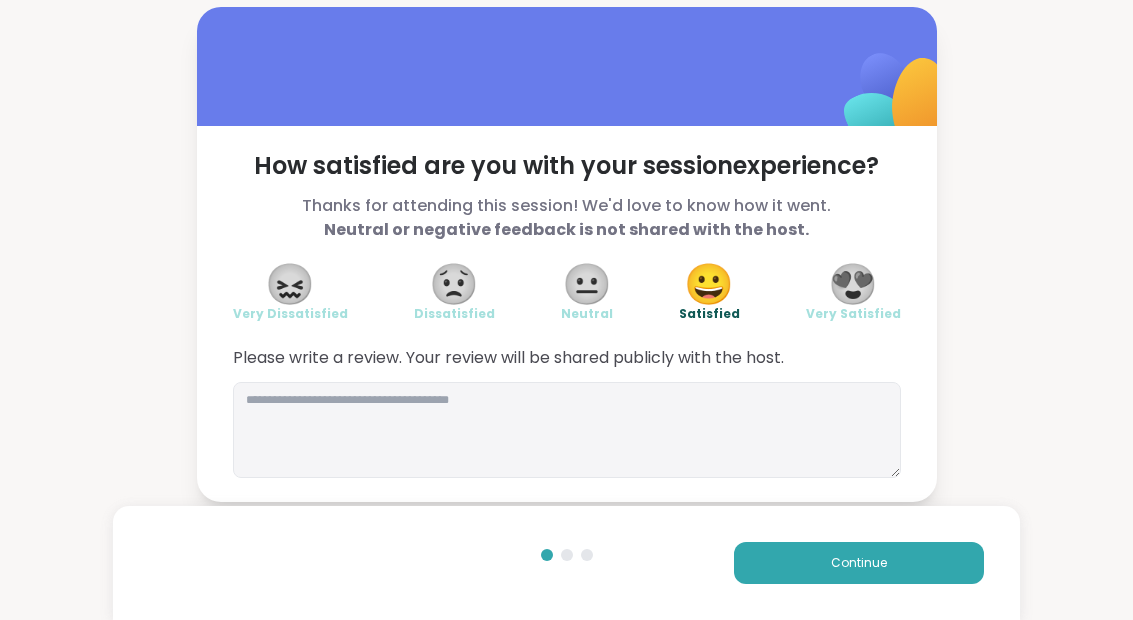 click on "Continue" at bounding box center [859, 563] 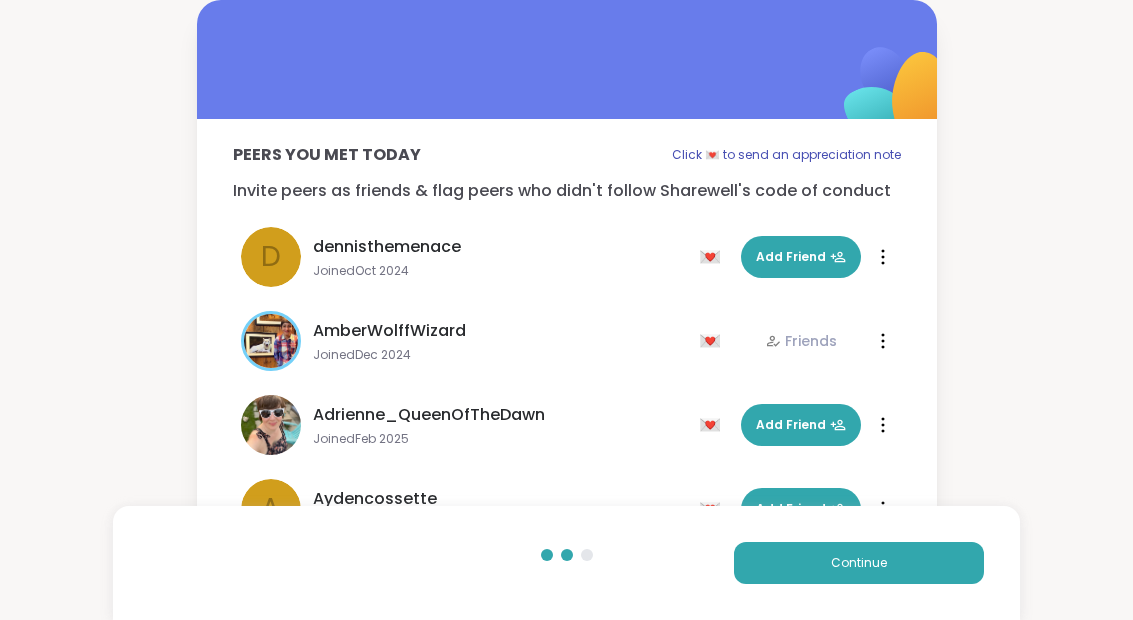 click on "Continue" at bounding box center (859, 563) 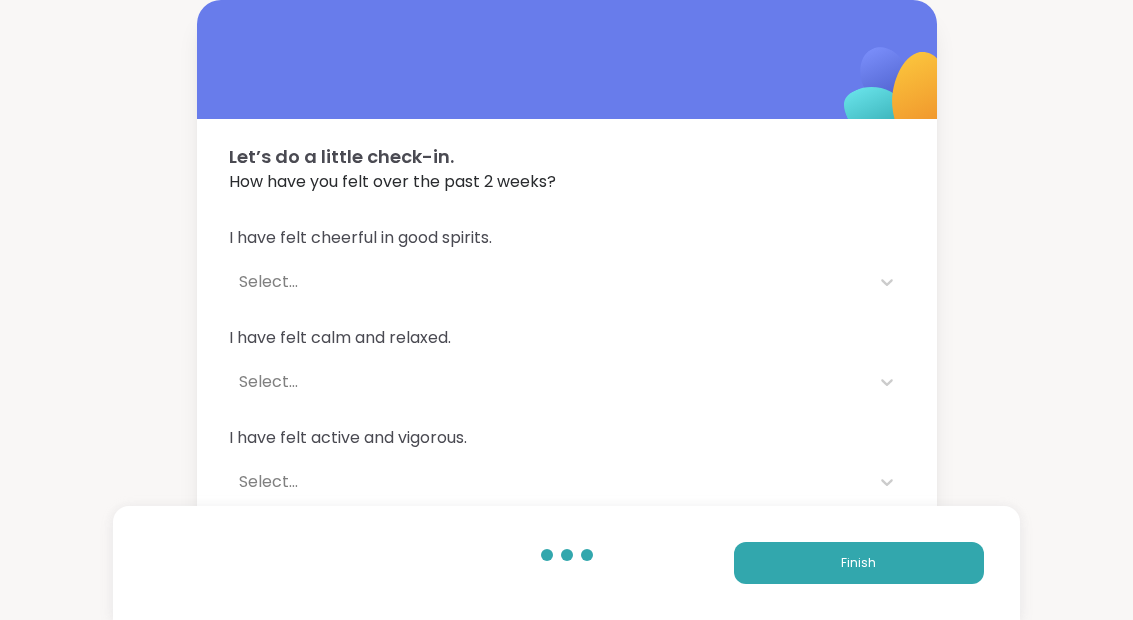 click on "Finish" at bounding box center (858, 563) 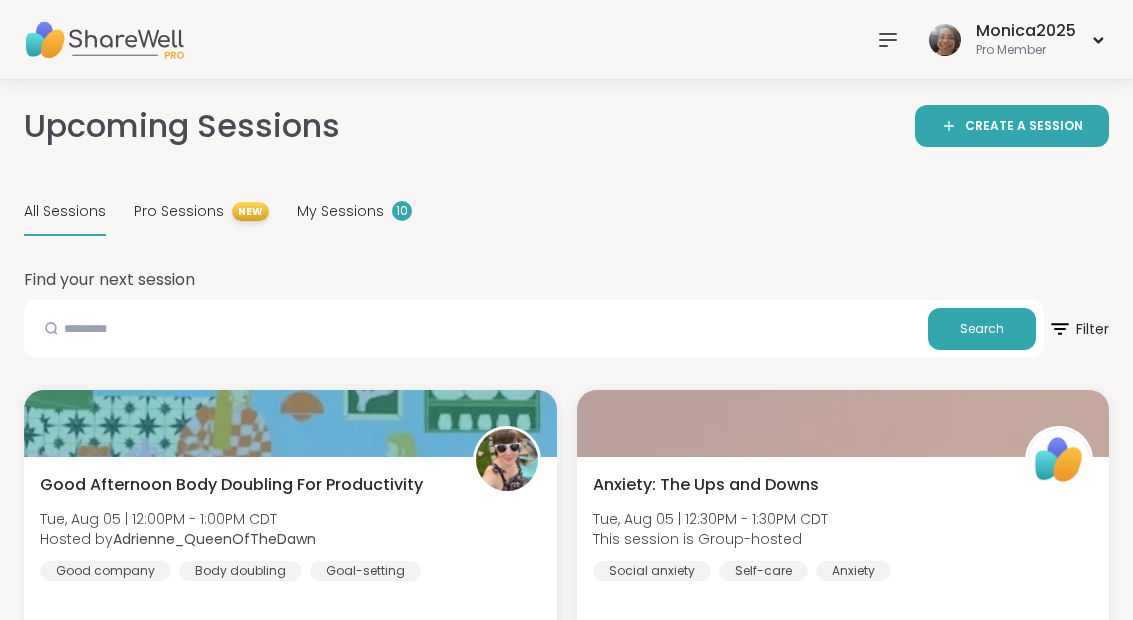click on "Good Afternoon Body Doubling For Productivity Tue, Aug 05 | 12:00PM - 1:00PM CDT Hosted by  [USERNAME] Good company Body doubling Goal-setting" at bounding box center (290, 527) 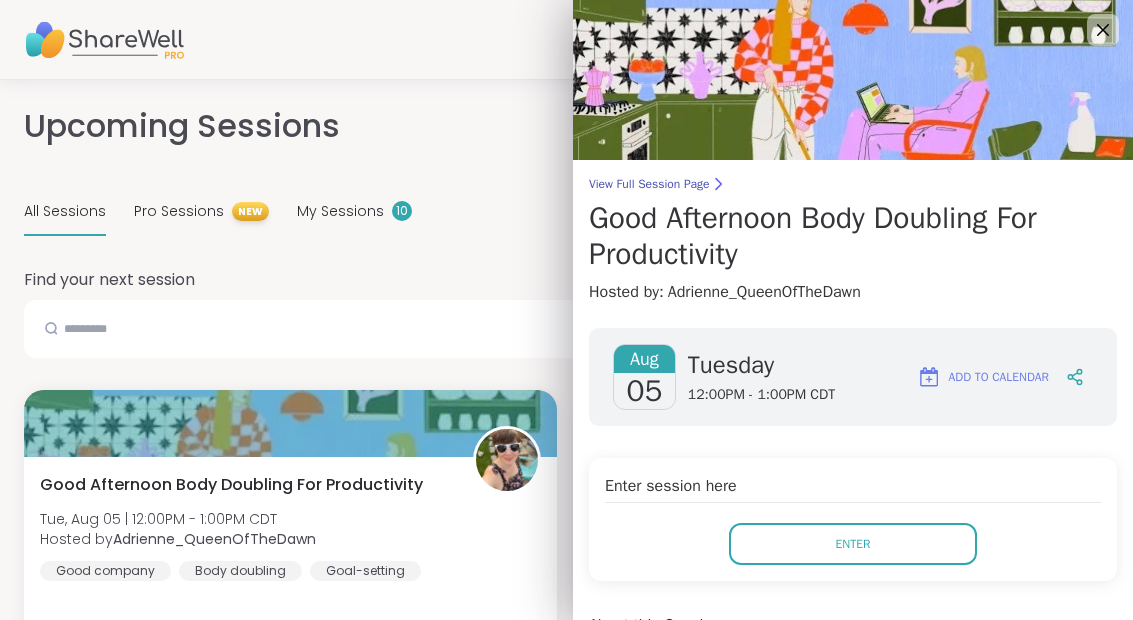 click on "Enter" at bounding box center (853, 544) 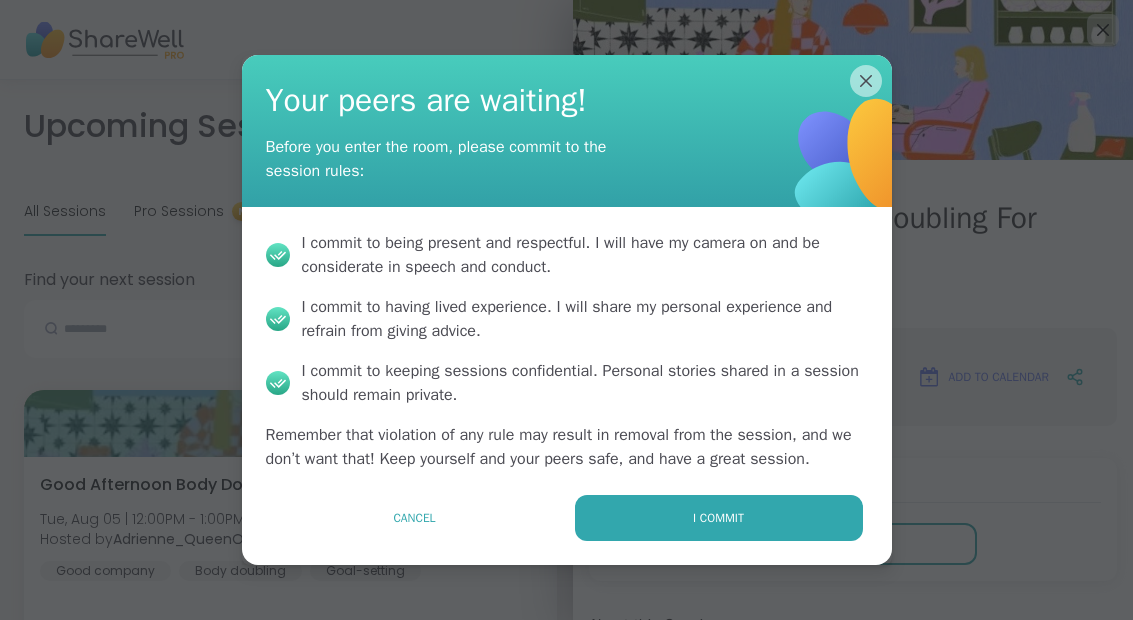 click on "I commit" at bounding box center (719, 518) 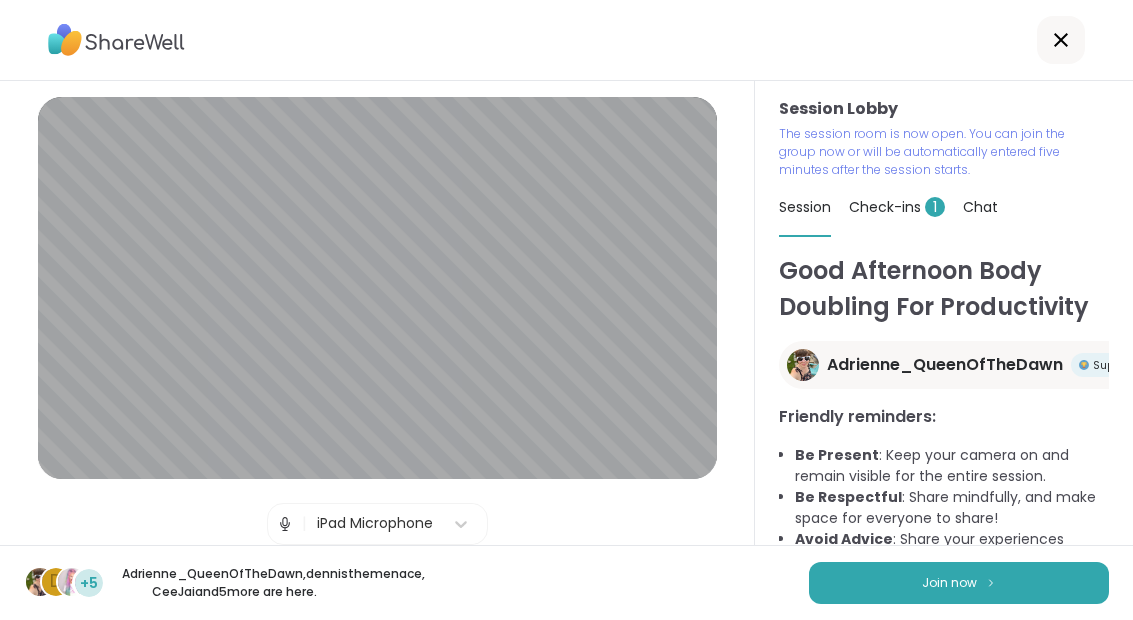 click on "Join now" at bounding box center [959, 583] 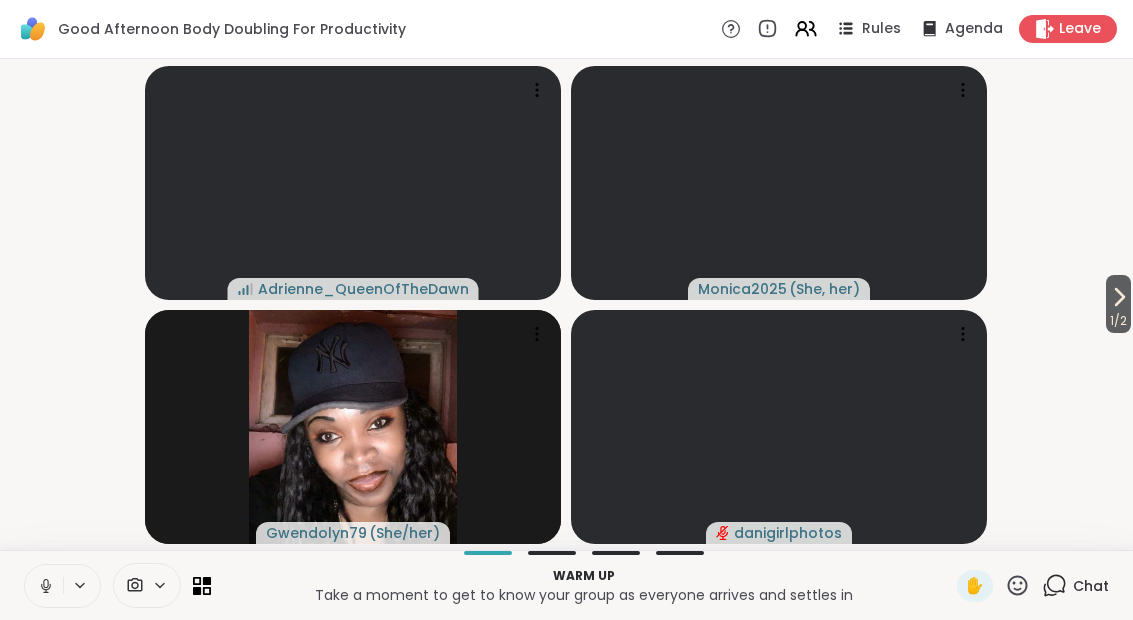 click 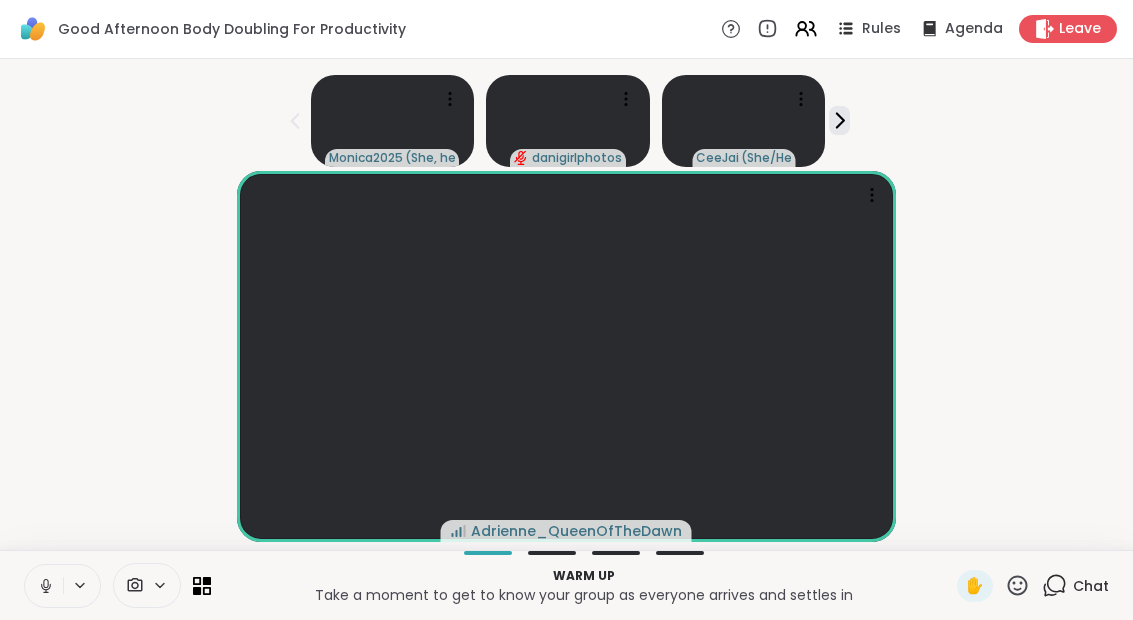 click at bounding box center [44, 586] 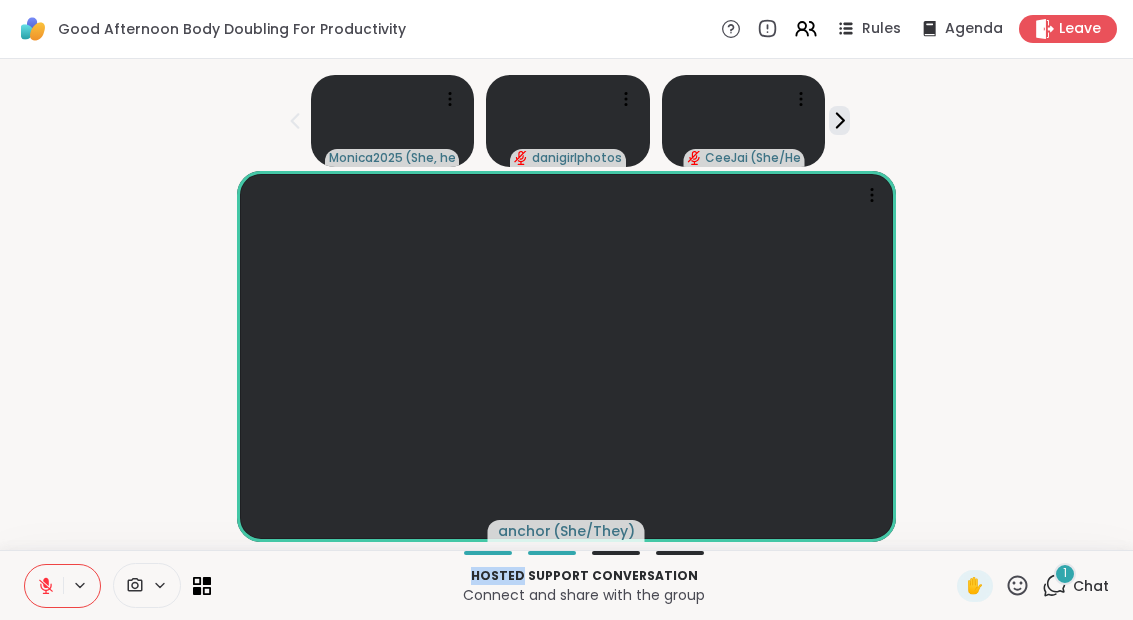 click on "Hosted support conversation Connect and share with the group ✋ 1 Chat" at bounding box center [566, 585] 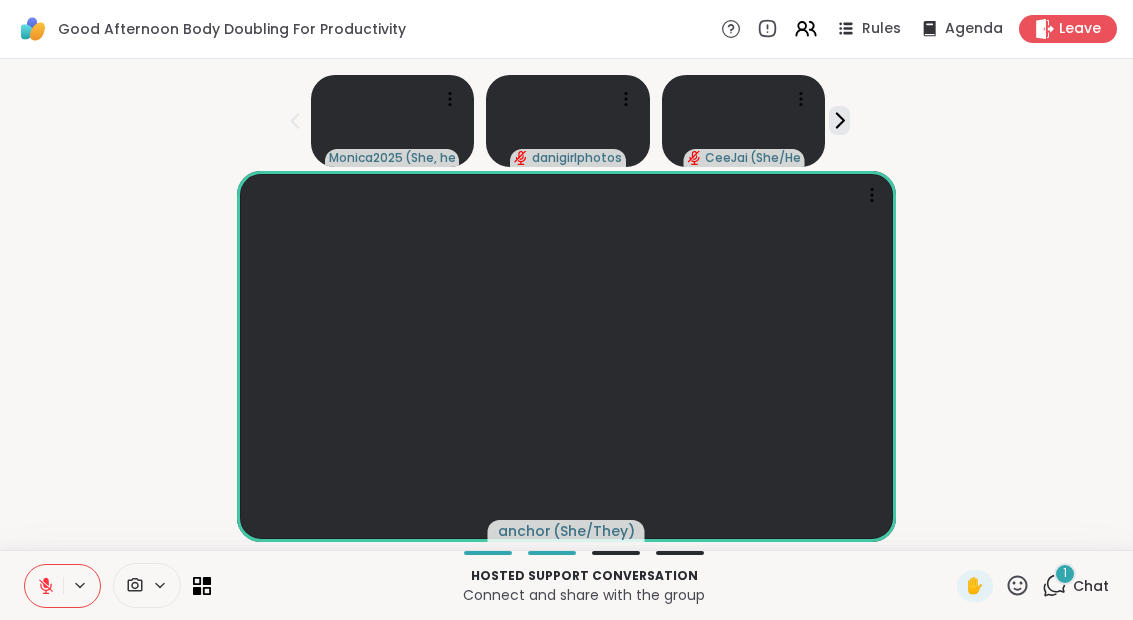 click 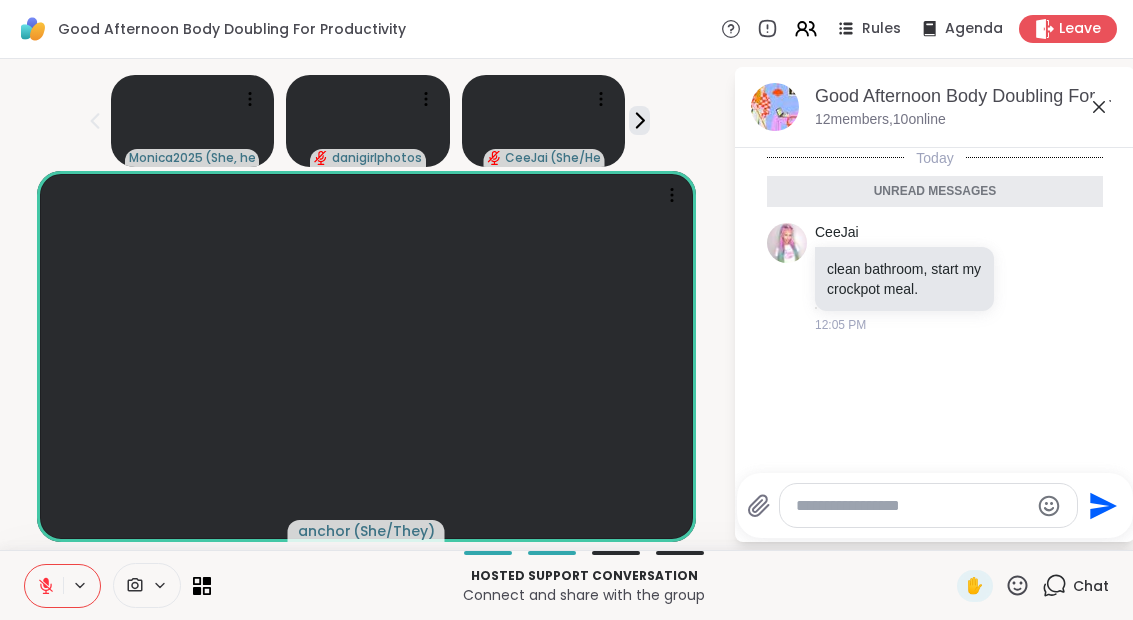 click at bounding box center (912, 506) 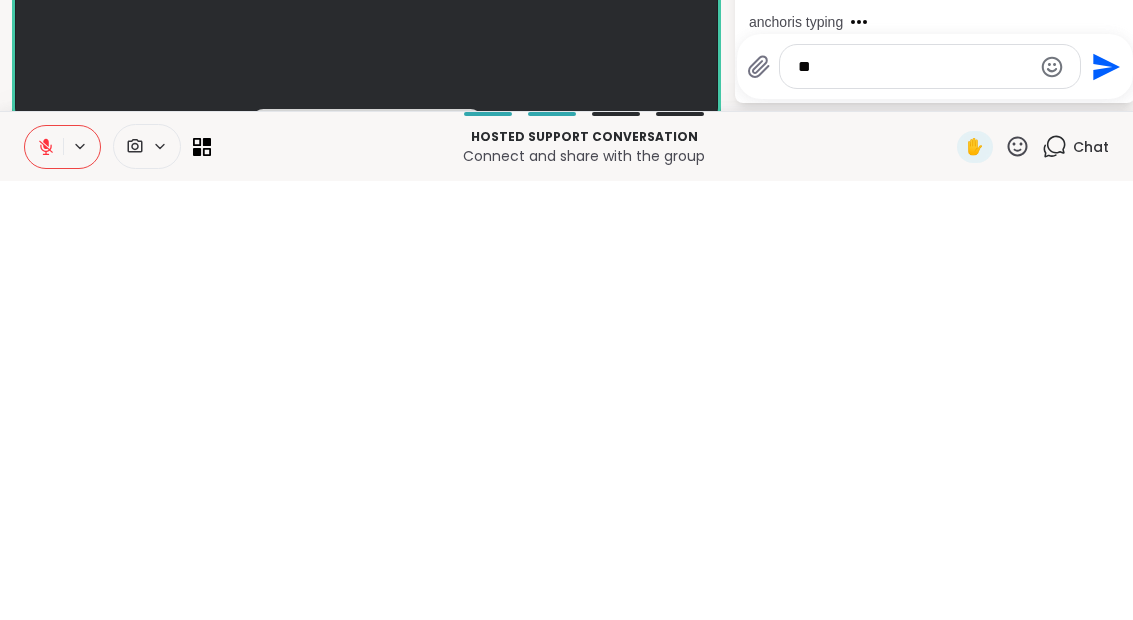 type on "*" 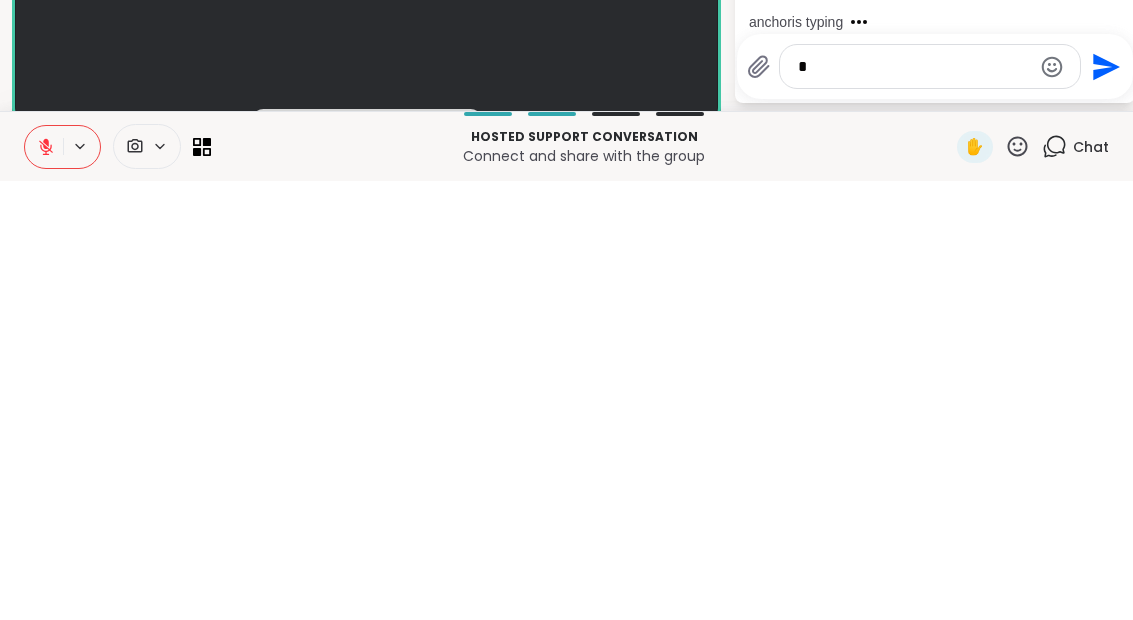 type 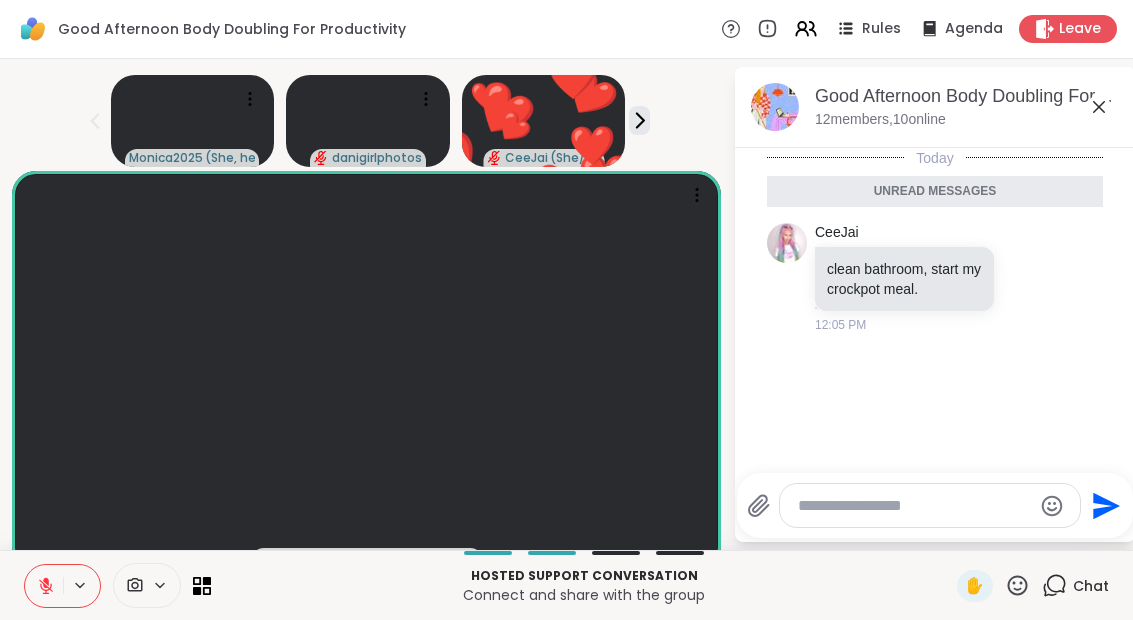 click 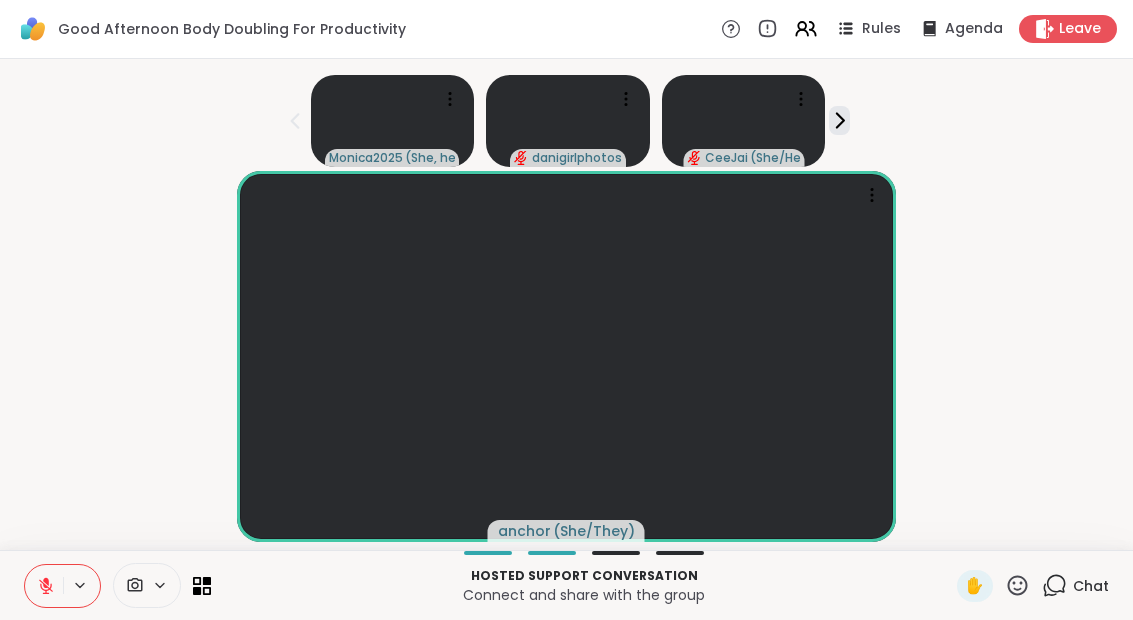 click 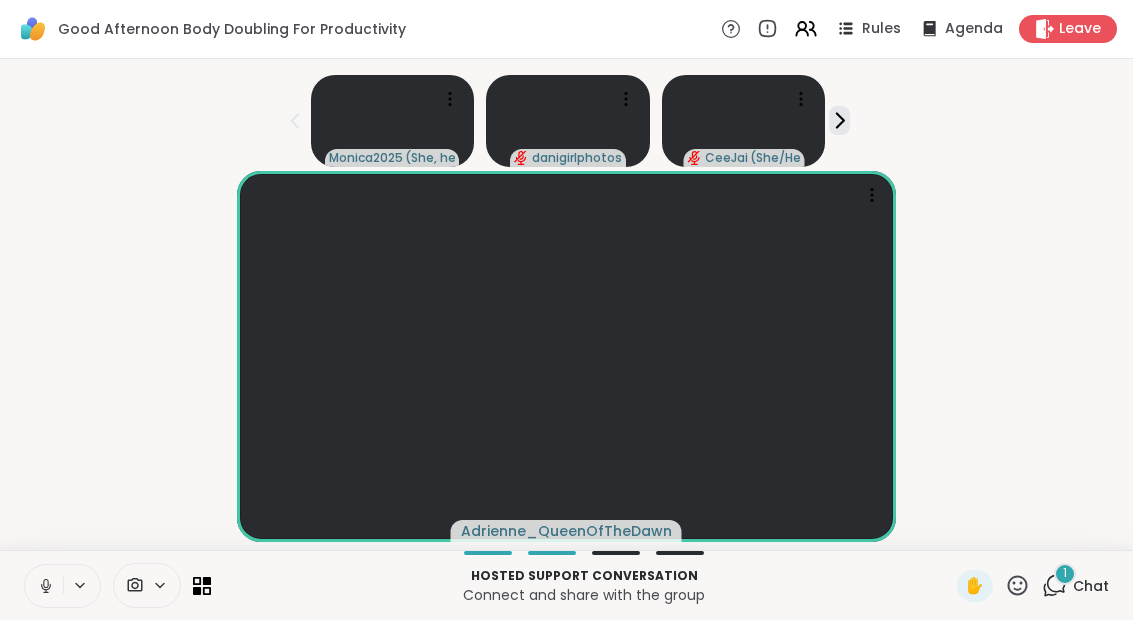 click 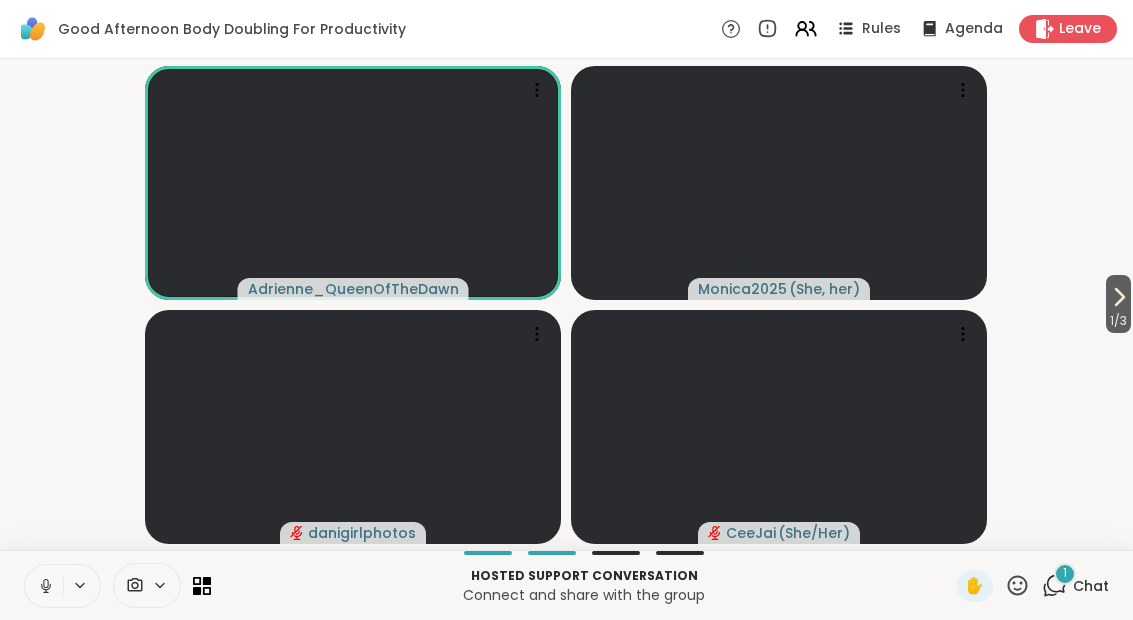 click on "1  /  3" at bounding box center (1118, 321) 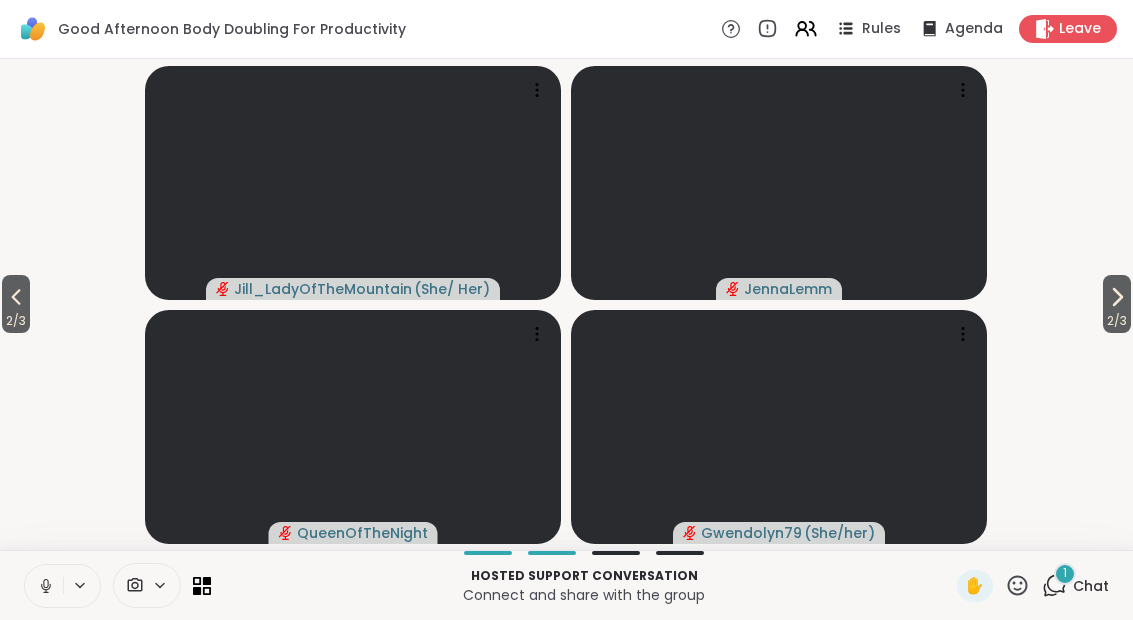 click 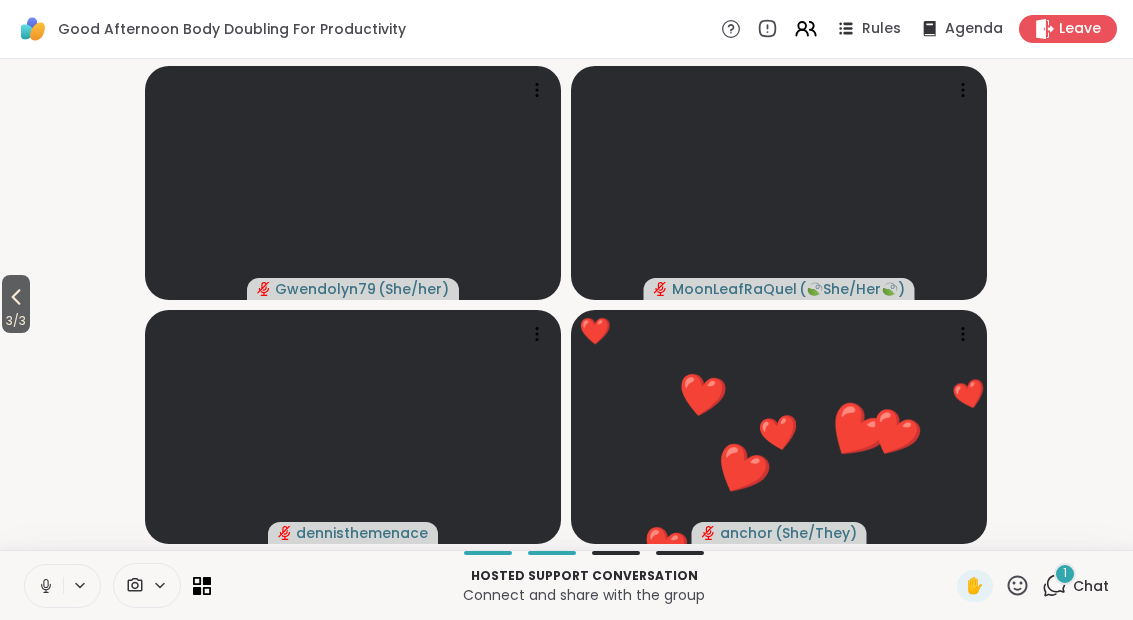 click 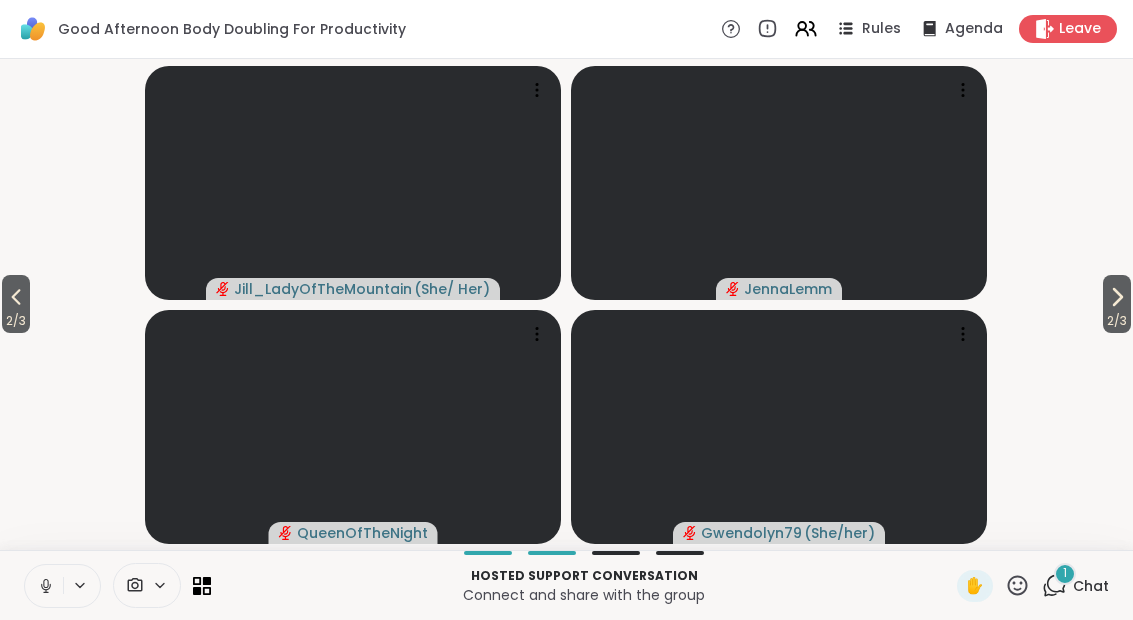 click 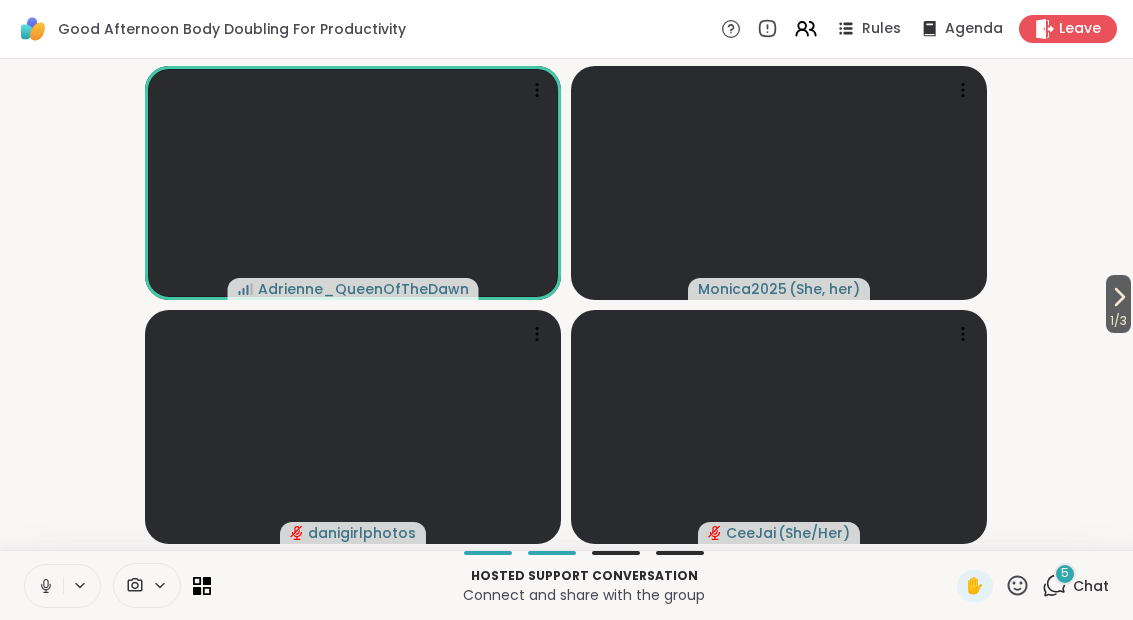 click on "Hosted support conversation Connect and share with the group ✋ 5 Chat" at bounding box center (566, 585) 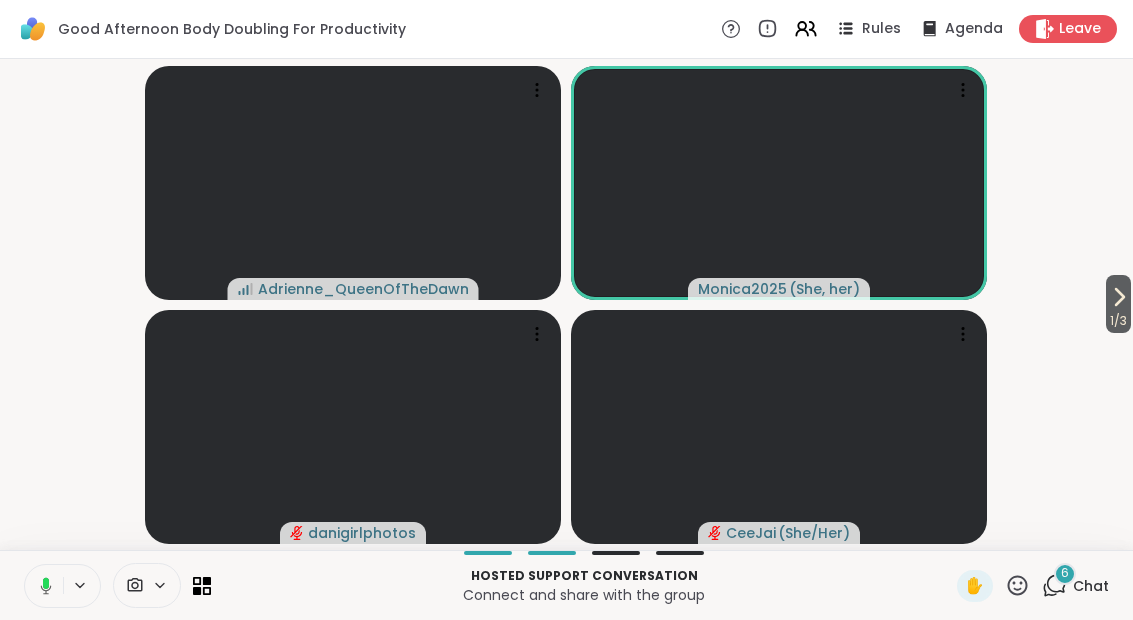 click at bounding box center (42, 586) 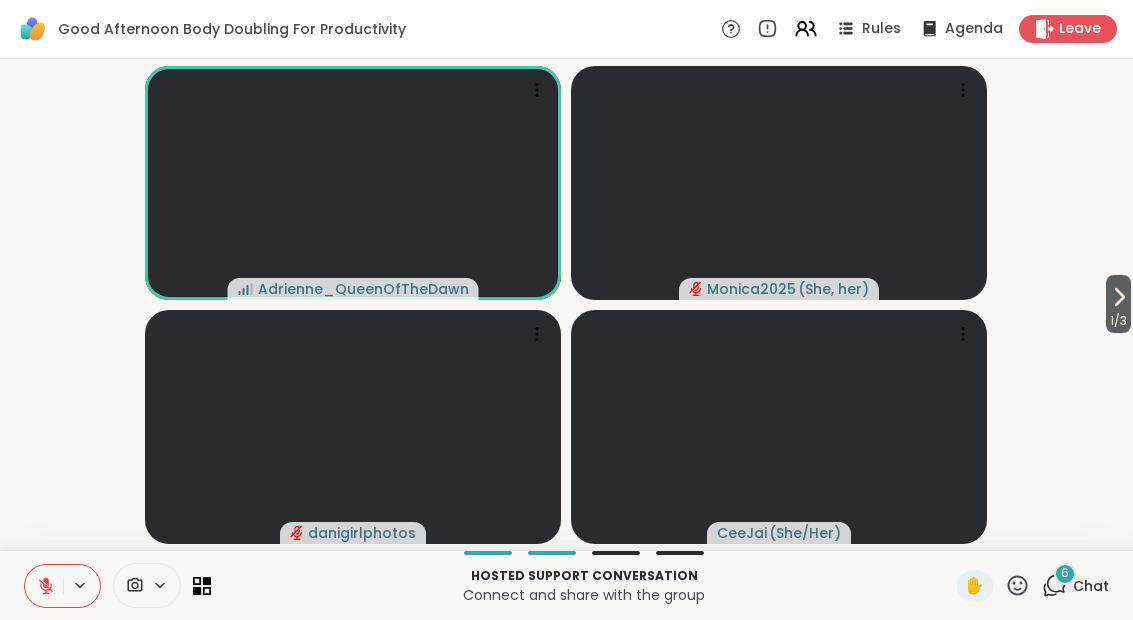 click at bounding box center [44, 586] 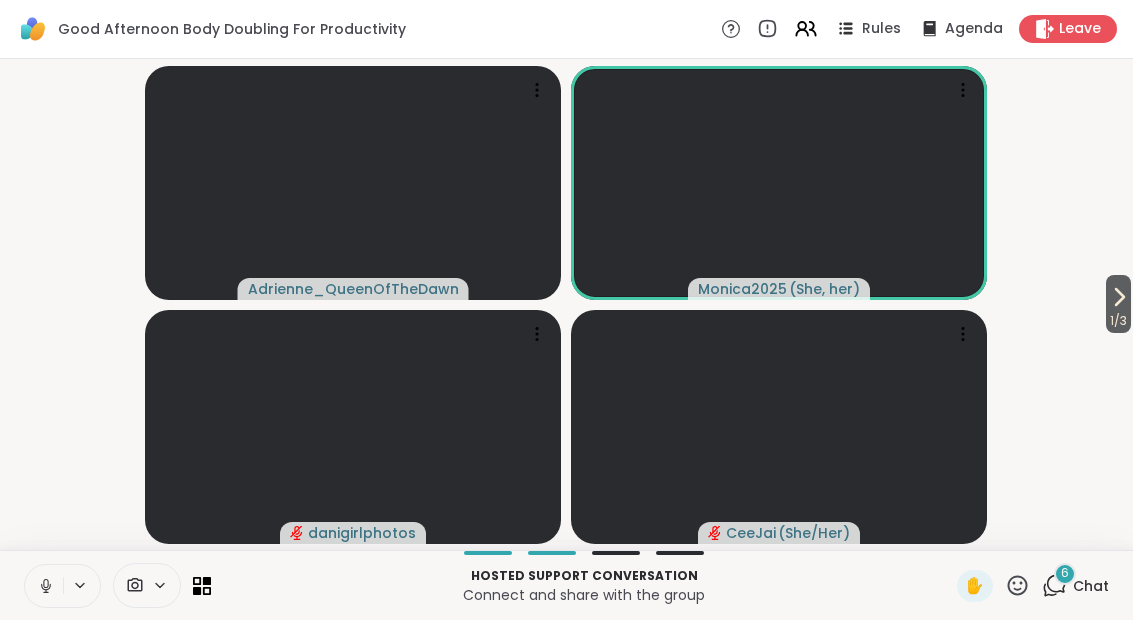click 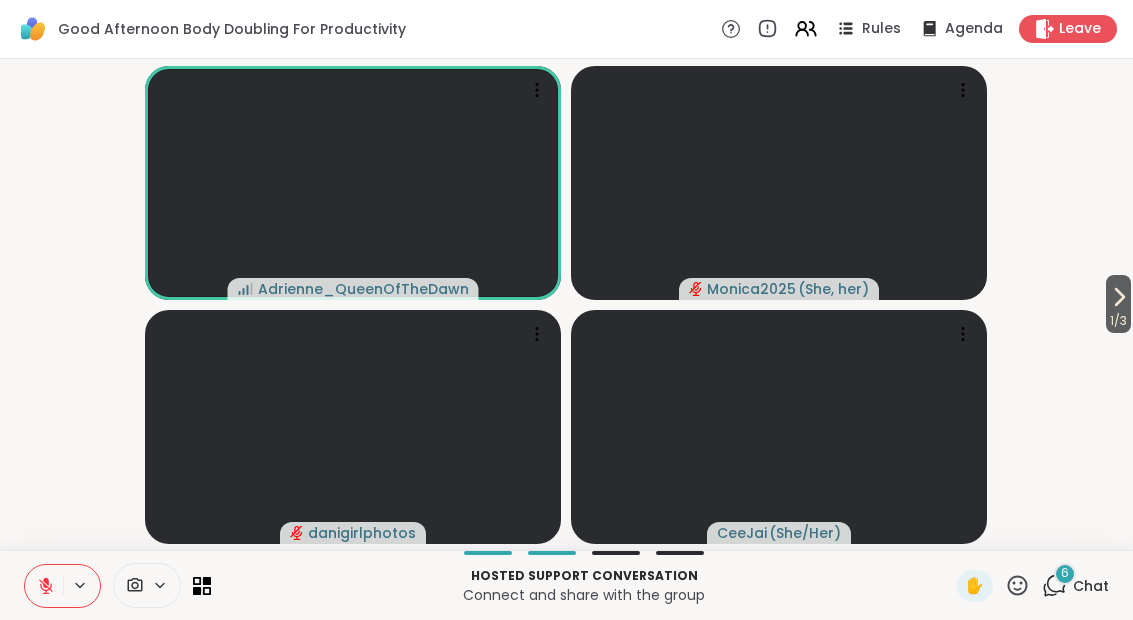 click at bounding box center (44, 586) 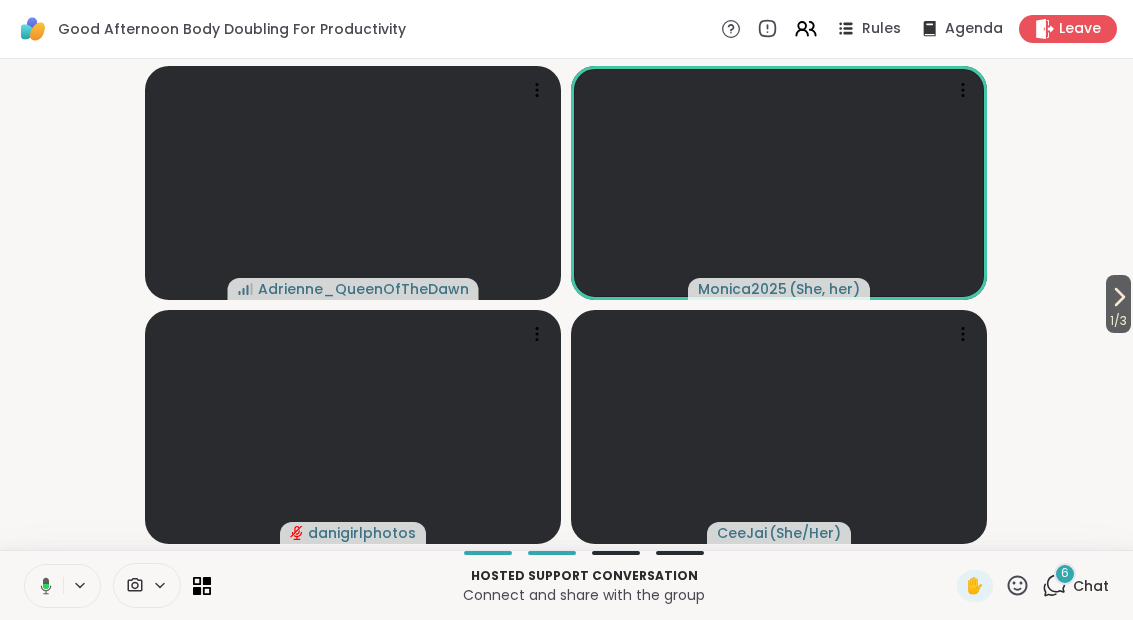 click 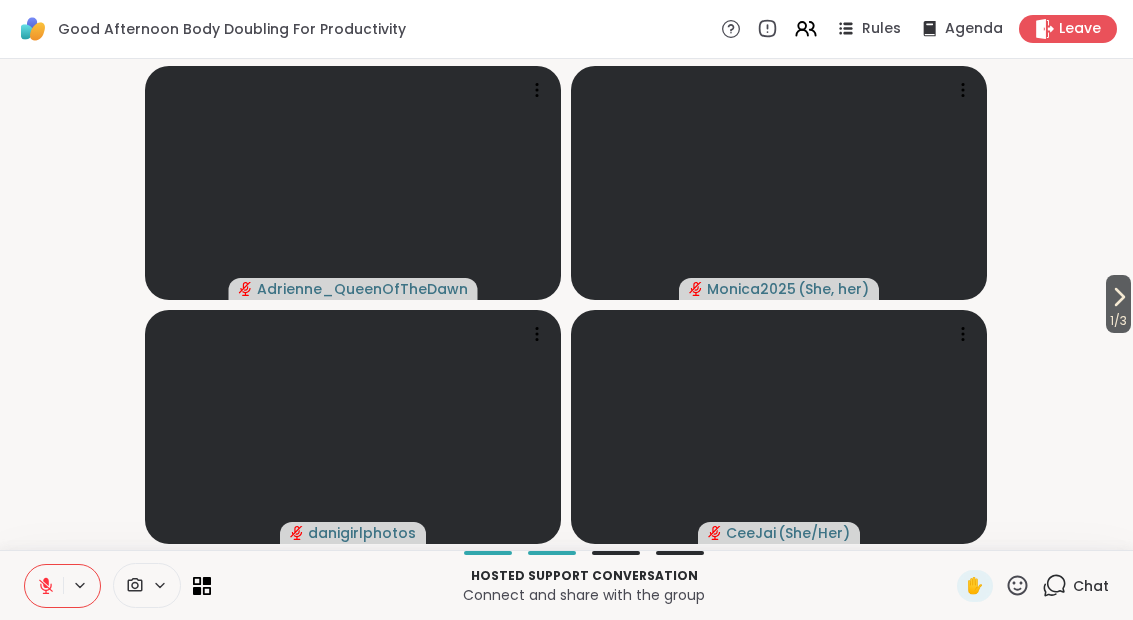 click on "Chat" at bounding box center [1075, 586] 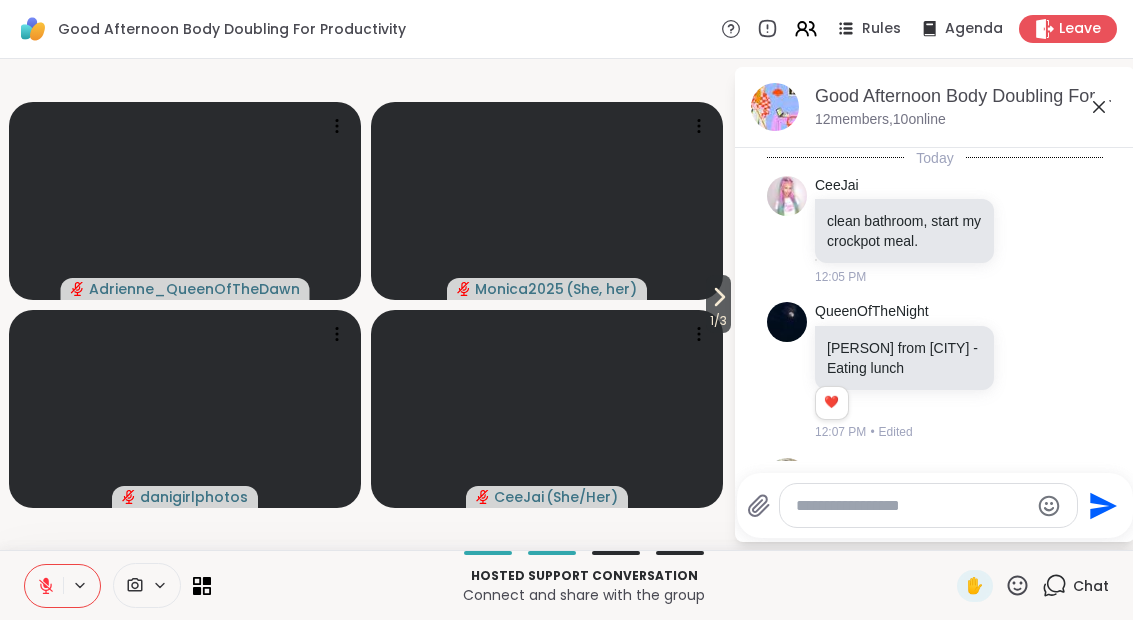 scroll, scrollTop: 4630, scrollLeft: 0, axis: vertical 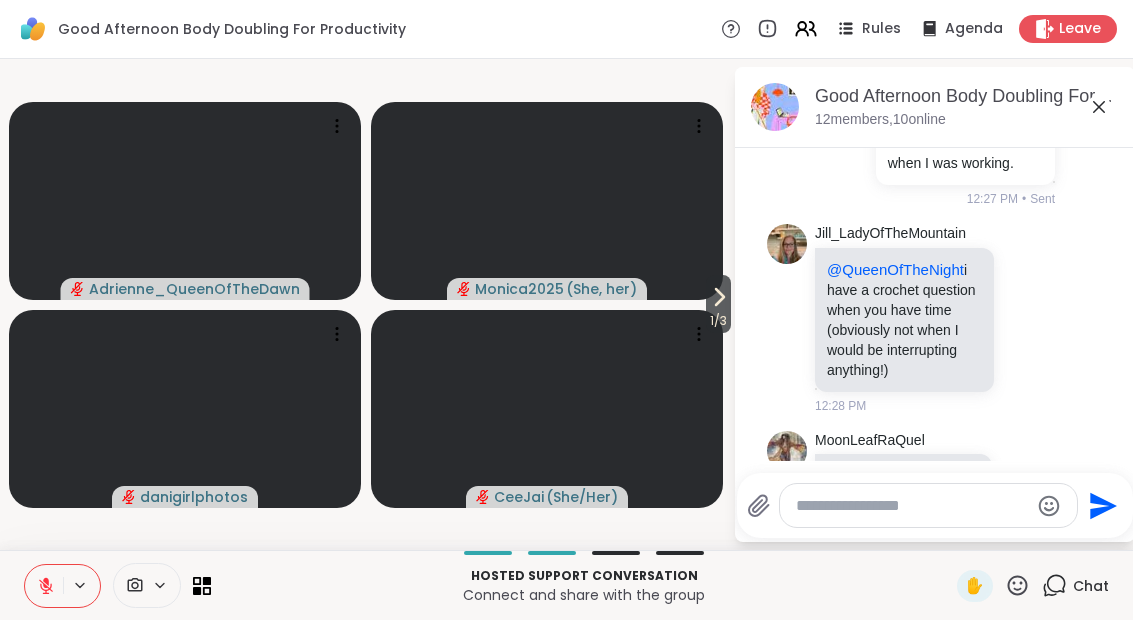 click at bounding box center (912, 506) 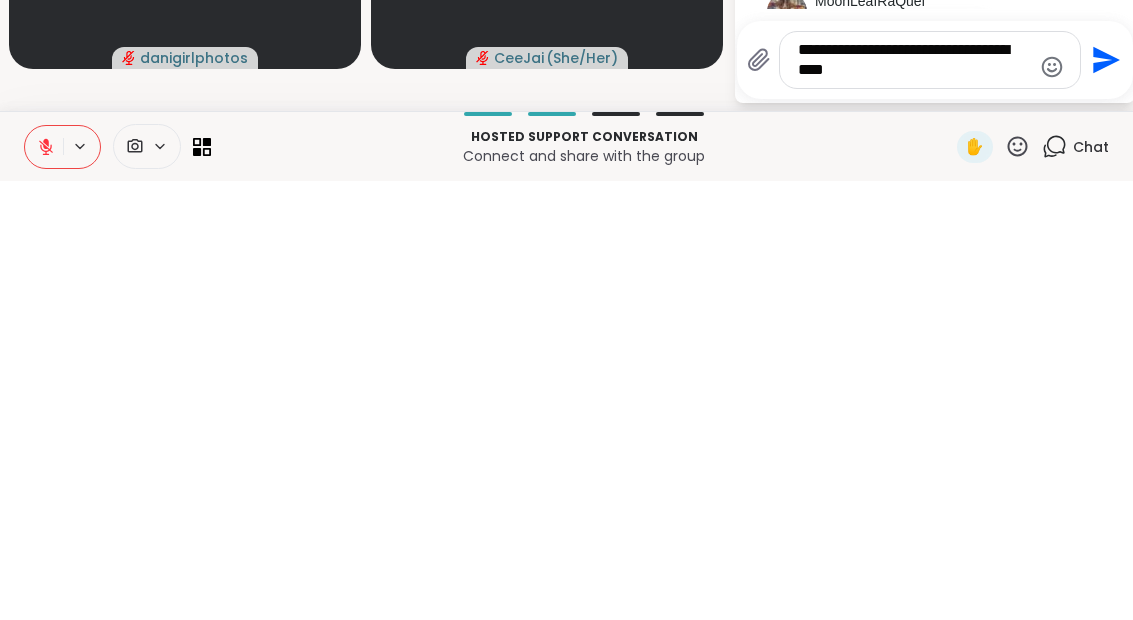 type on "**********" 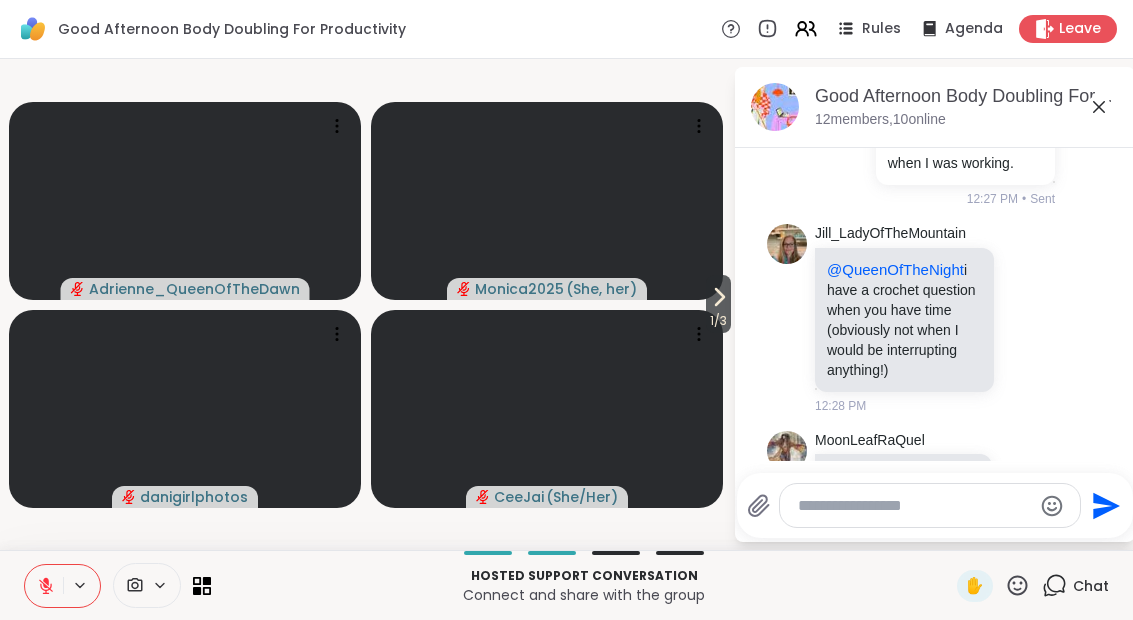 scroll, scrollTop: 4756, scrollLeft: 0, axis: vertical 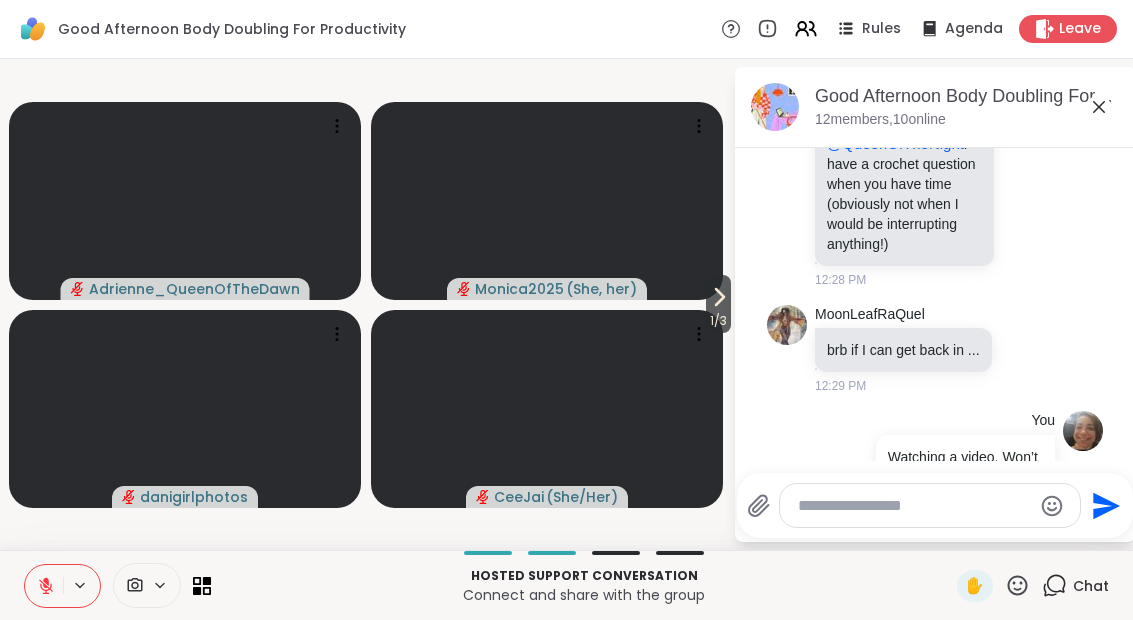 click 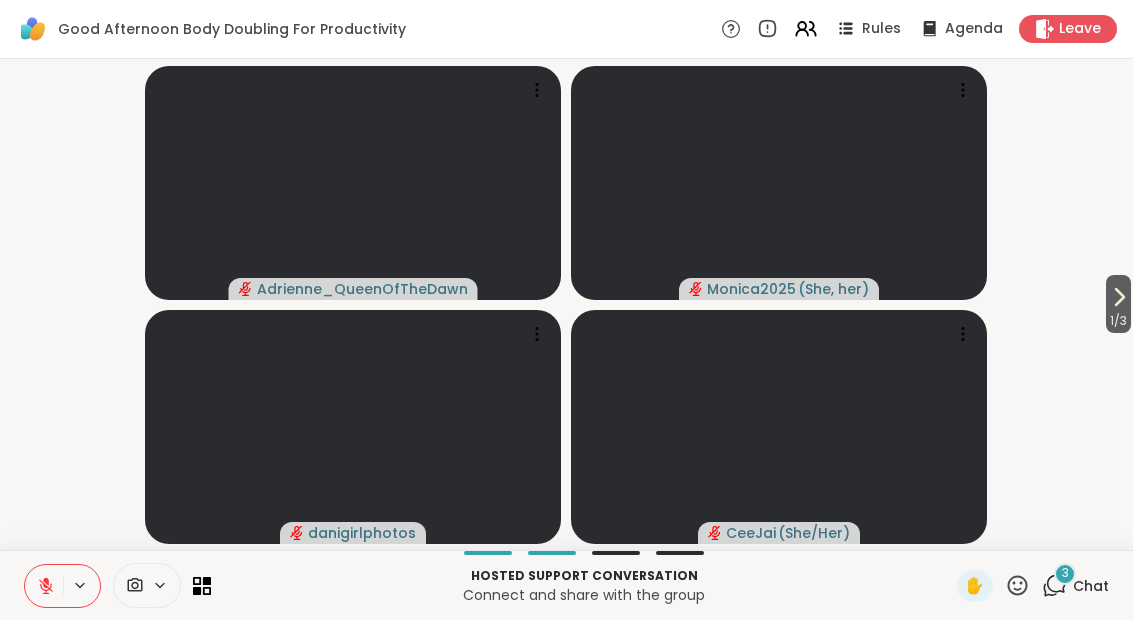 click on "Chat" at bounding box center [1091, 586] 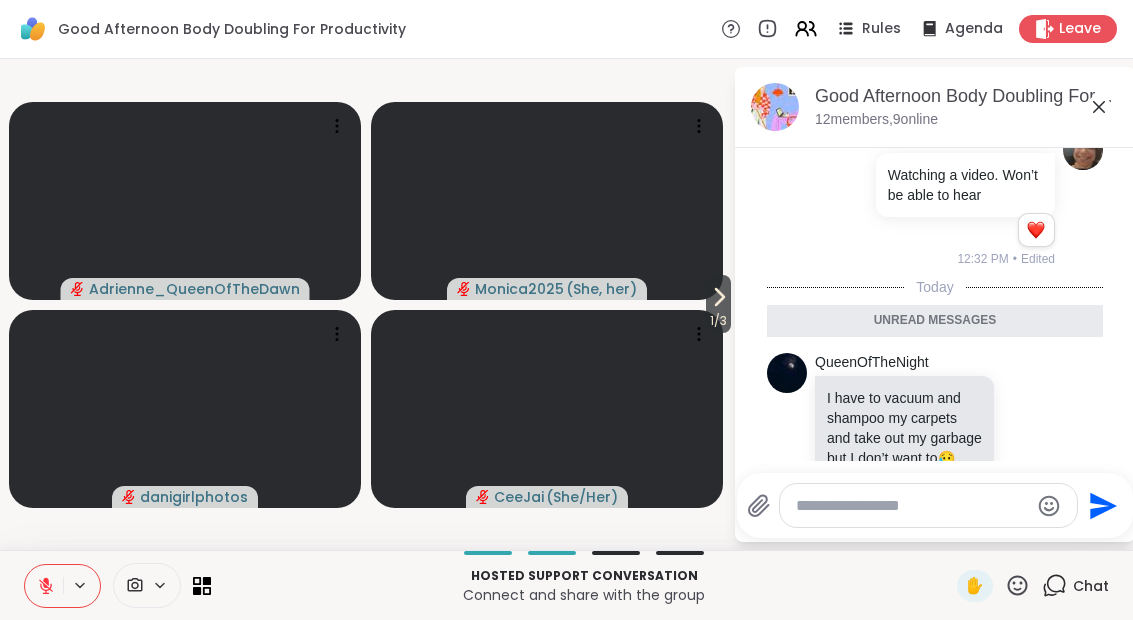 scroll, scrollTop: 5064, scrollLeft: 0, axis: vertical 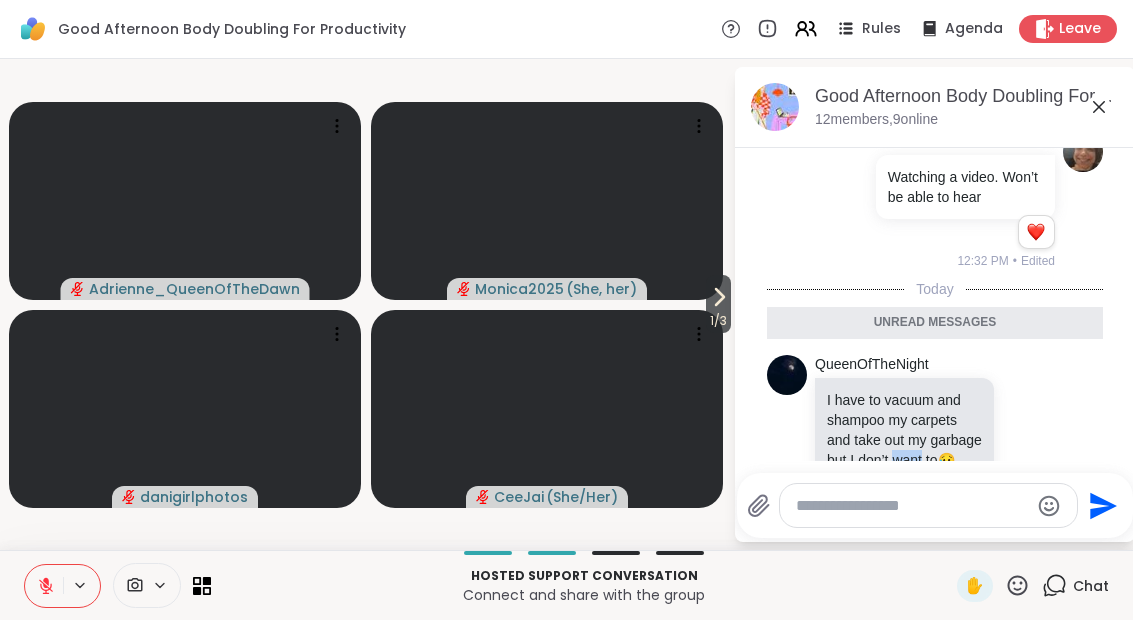click 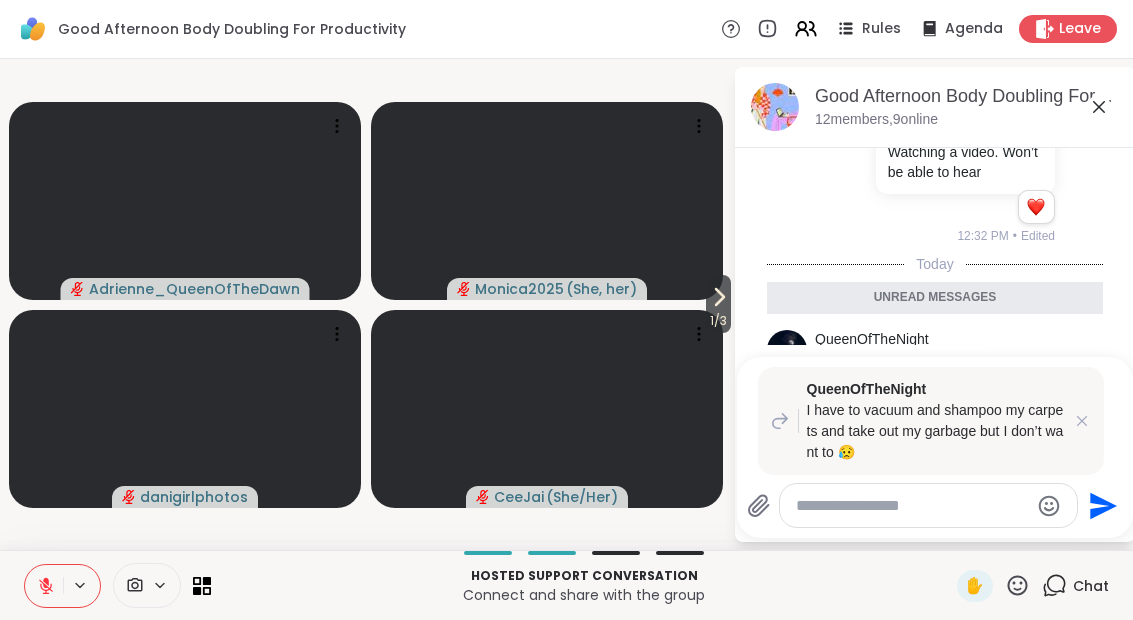 scroll, scrollTop: 5099, scrollLeft: 0, axis: vertical 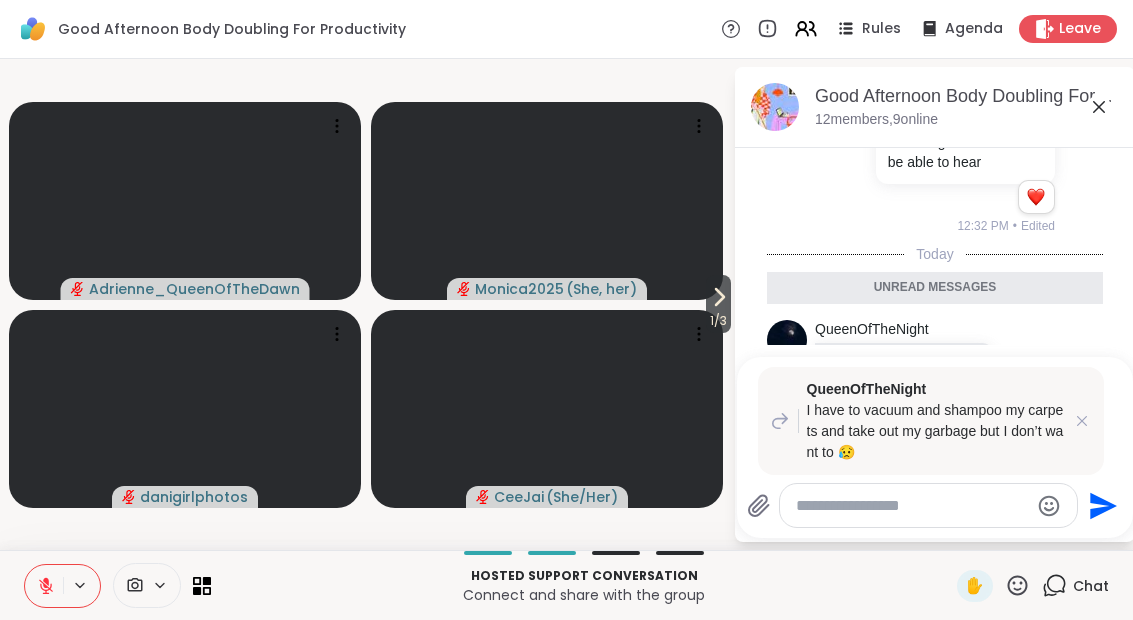 click 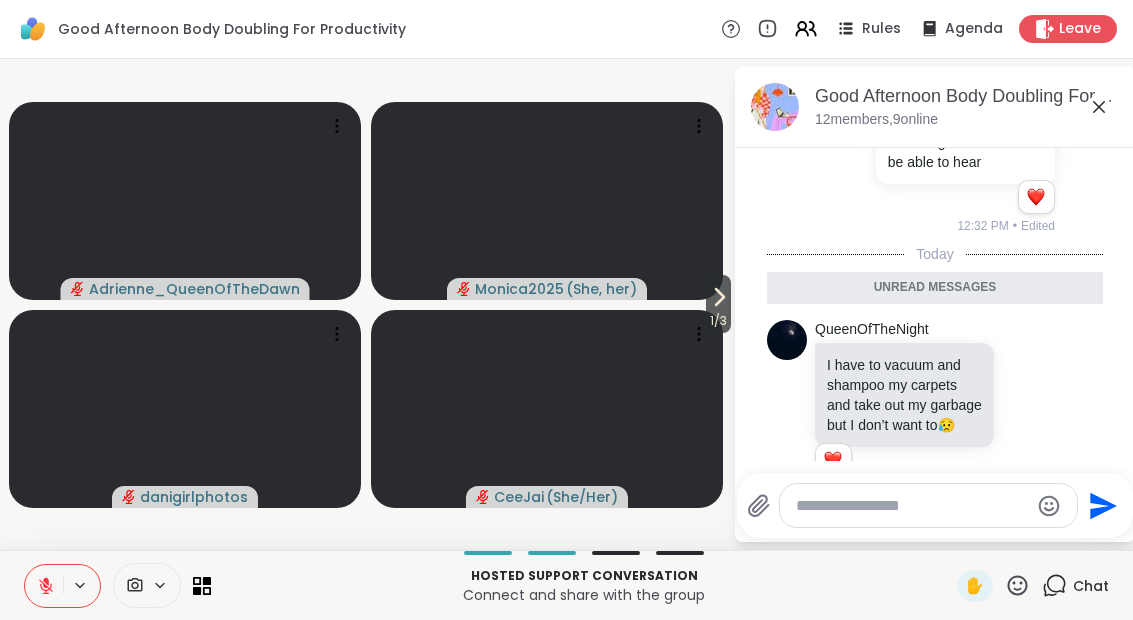 click 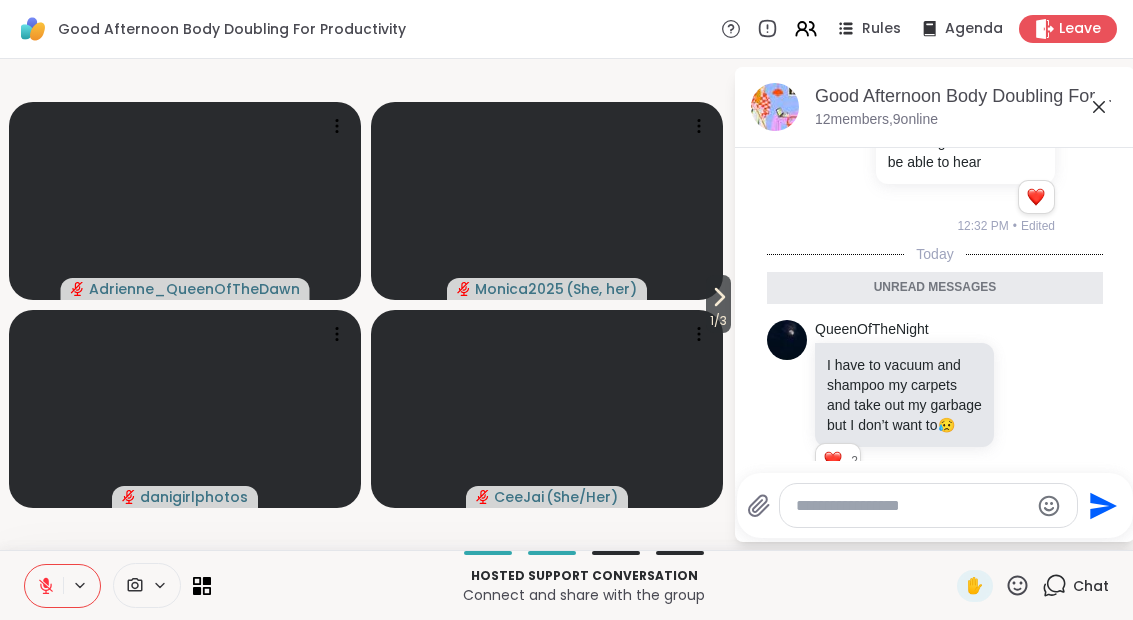 click at bounding box center (833, 460) 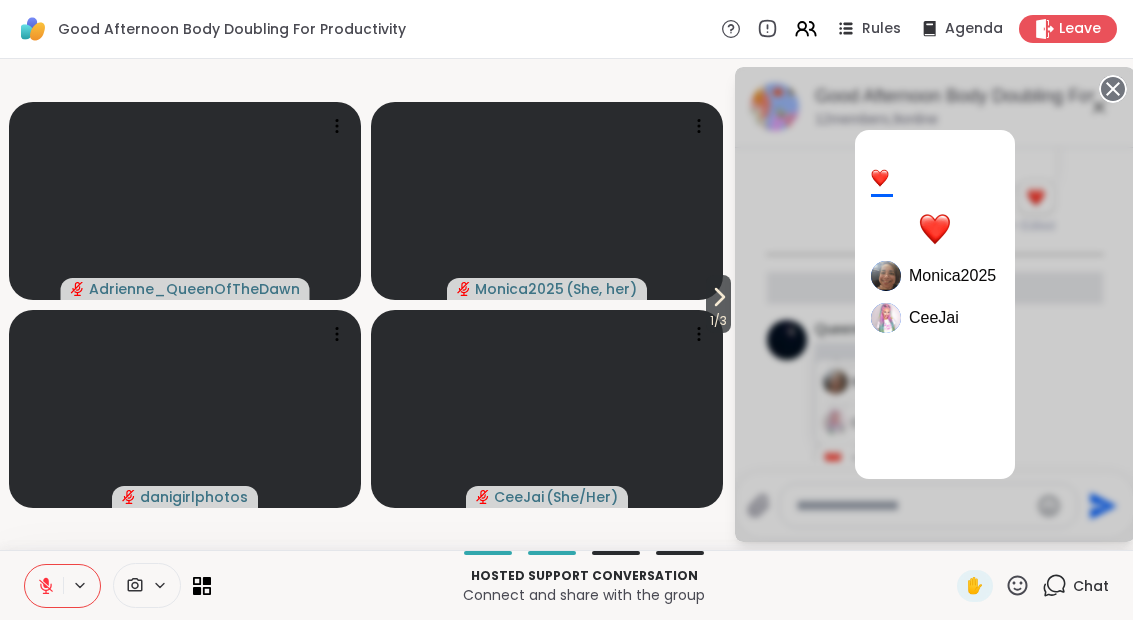 click 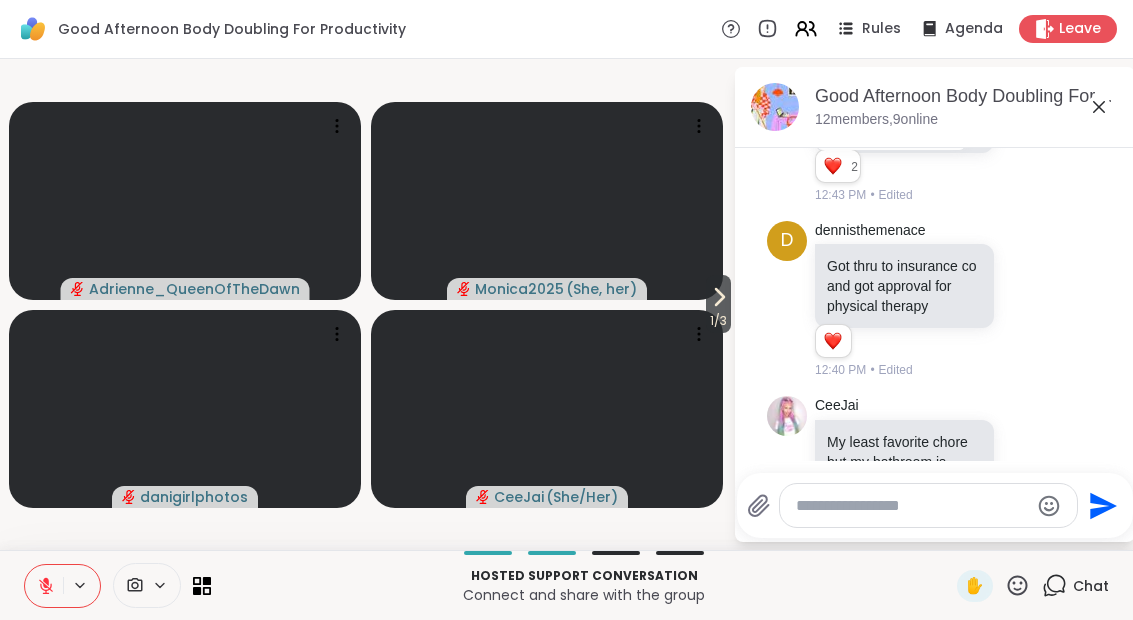 scroll, scrollTop: 5393, scrollLeft: 0, axis: vertical 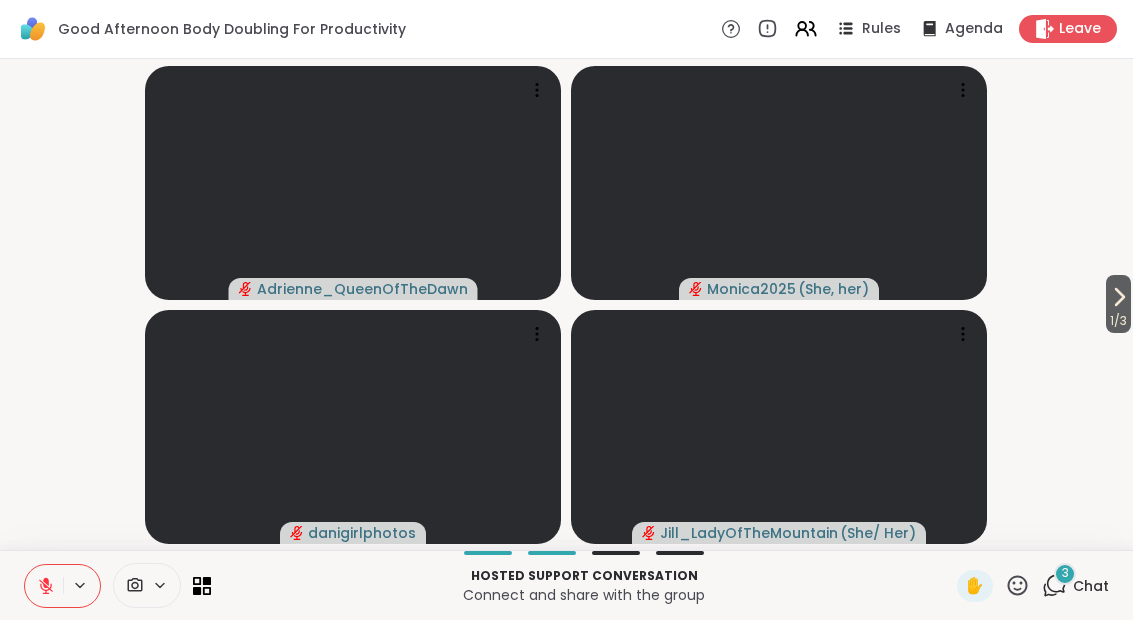 click 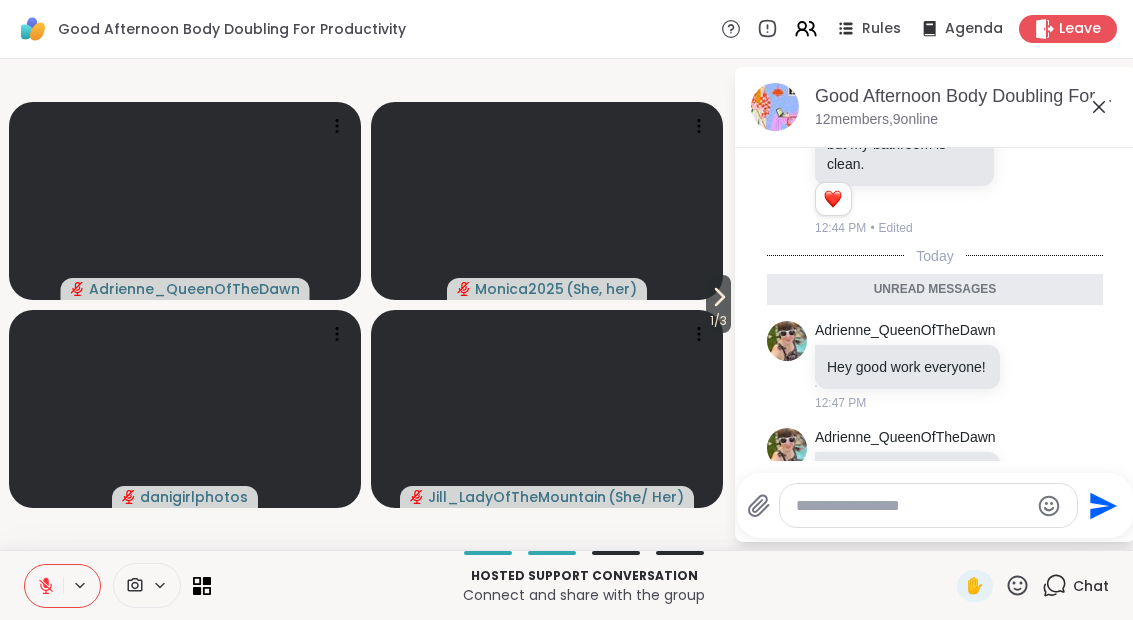 scroll, scrollTop: 5835, scrollLeft: 0, axis: vertical 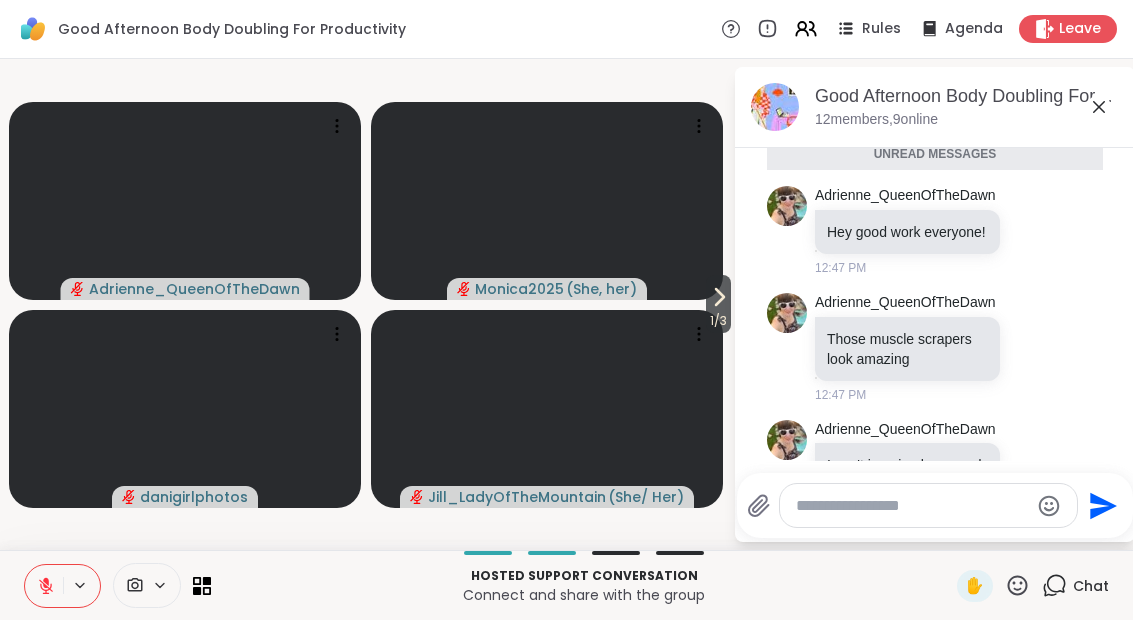 click at bounding box center [912, 506] 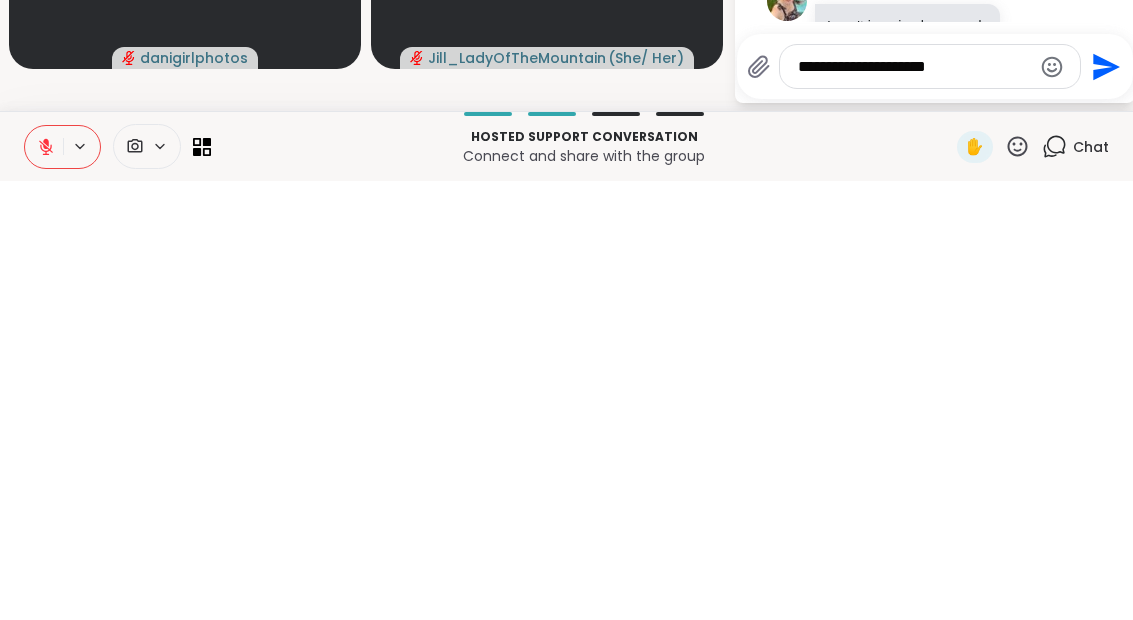 click on "**********" at bounding box center [914, 506] 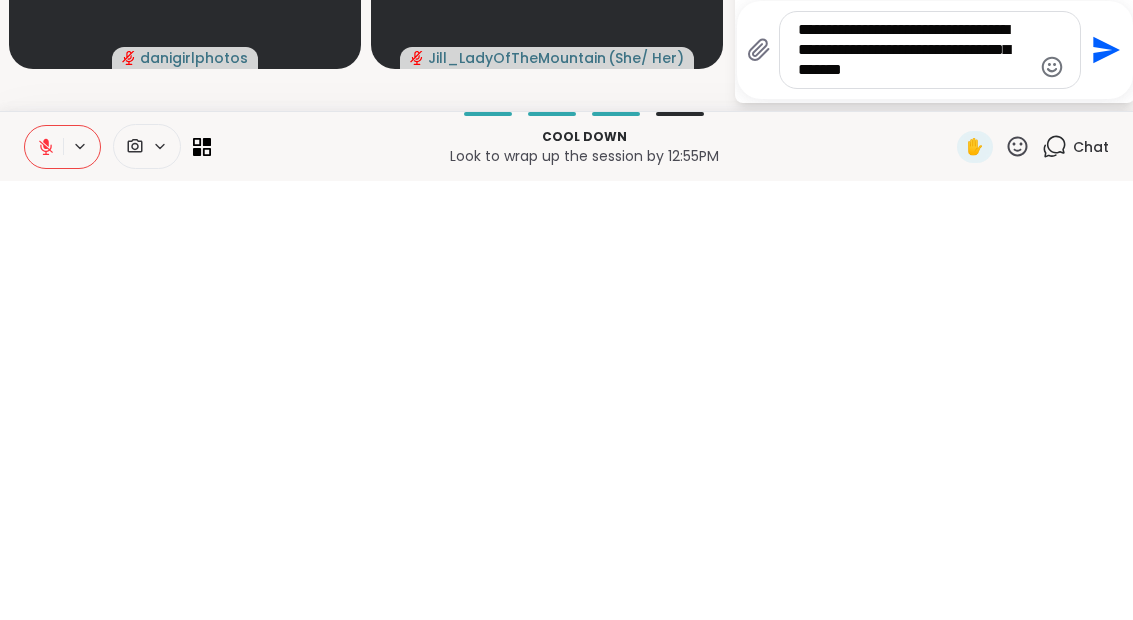 click on "**********" at bounding box center (914, 489) 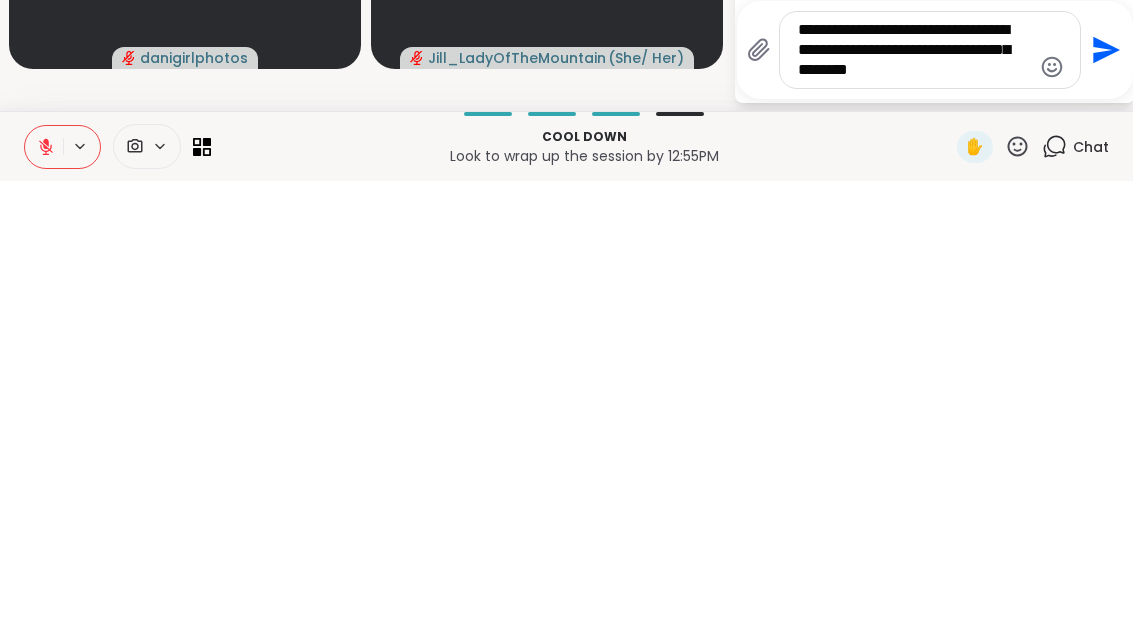 click on "**********" at bounding box center [914, 489] 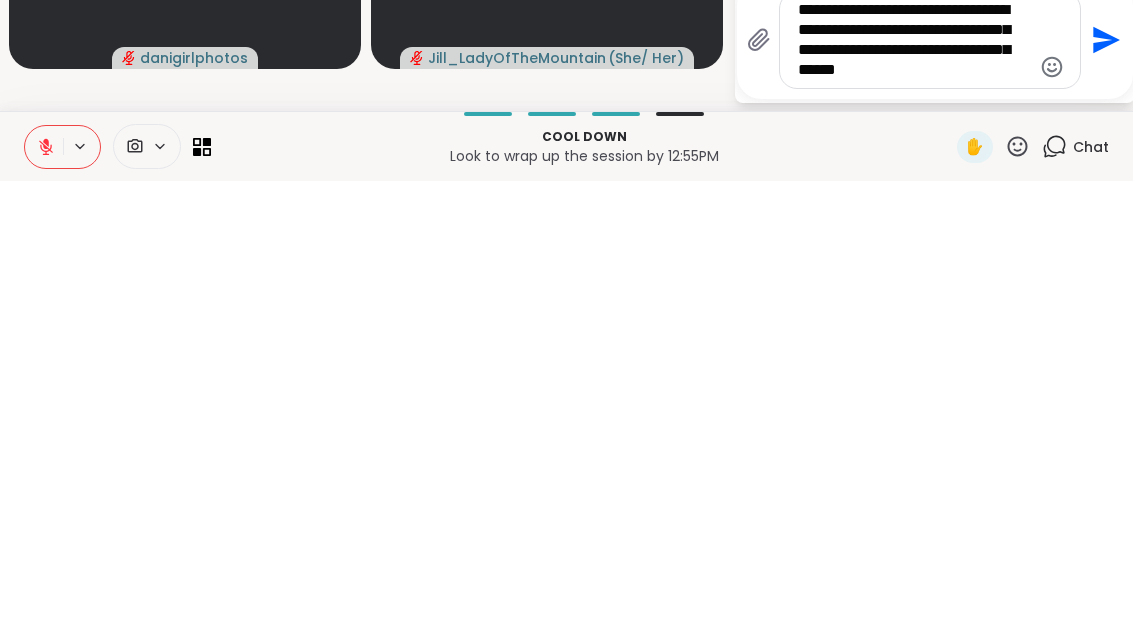 type on "**********" 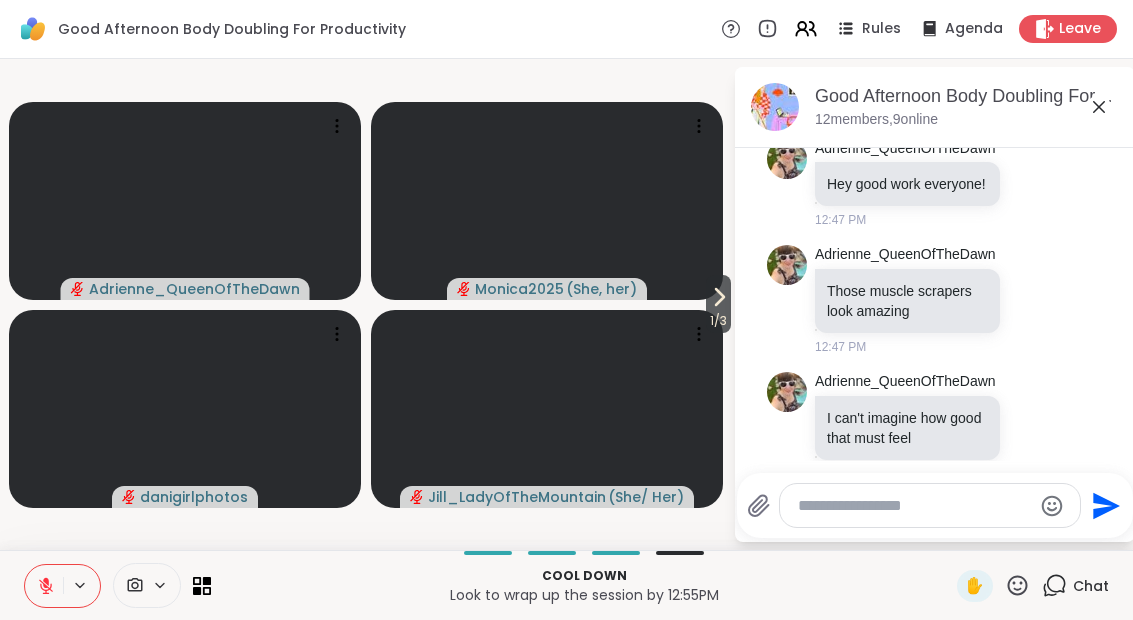 scroll, scrollTop: 5974, scrollLeft: 0, axis: vertical 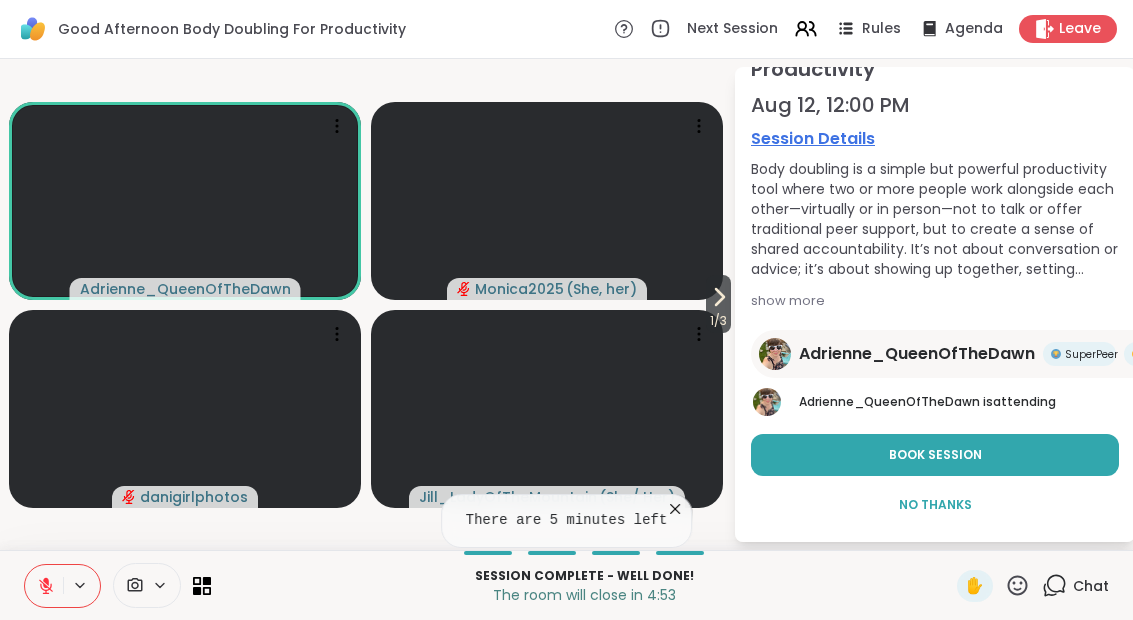 click on "Book Session" at bounding box center (935, 455) 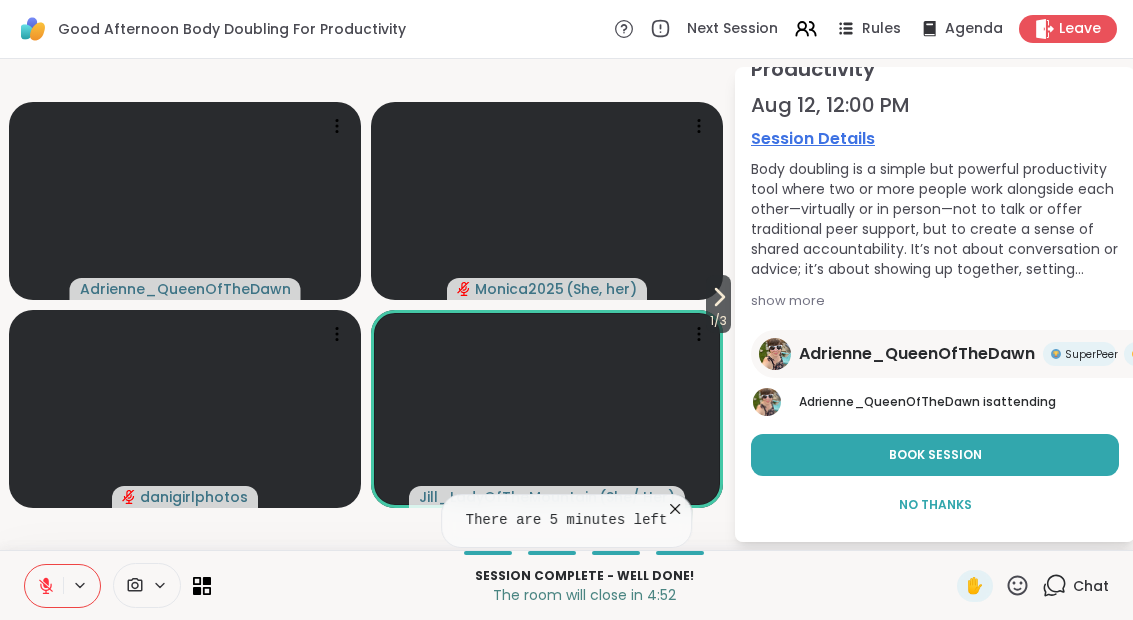 scroll, scrollTop: 59, scrollLeft: 0, axis: vertical 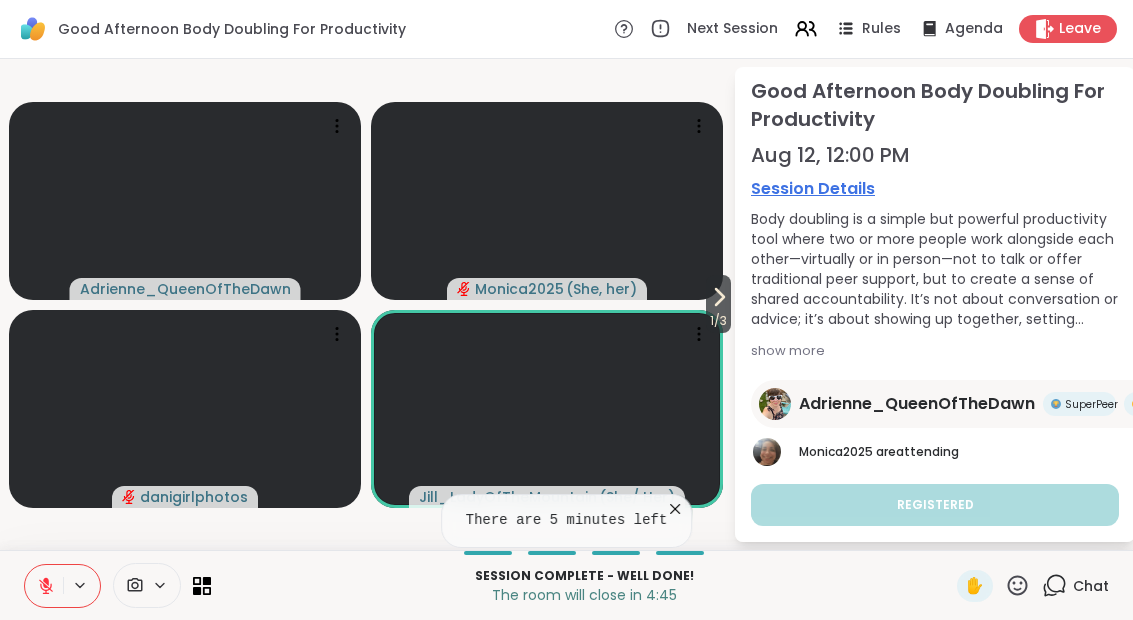 click 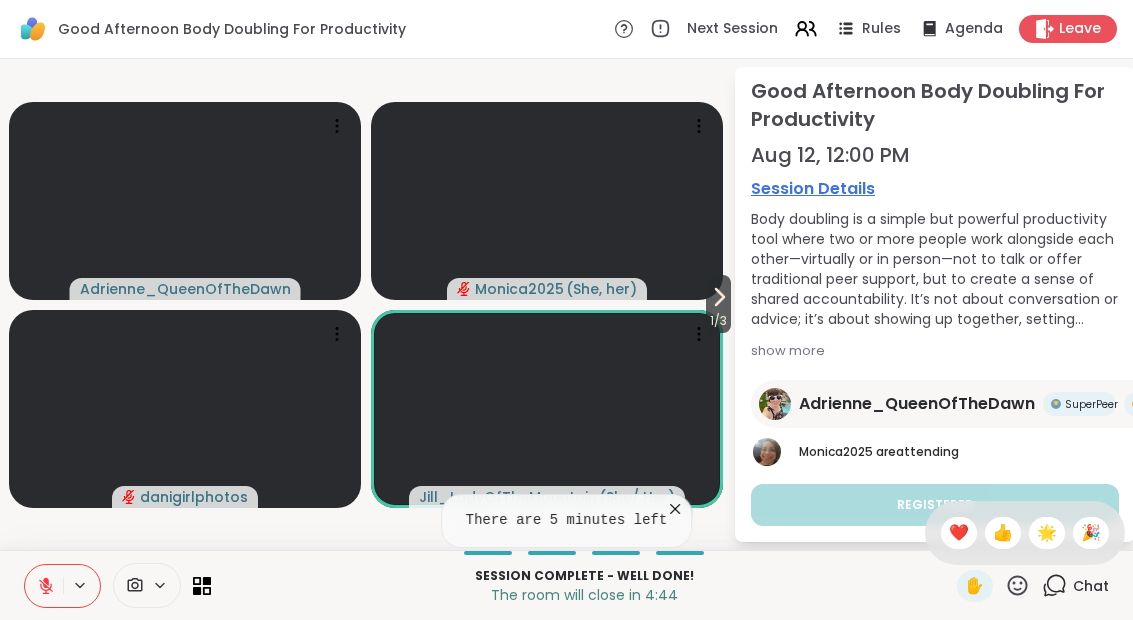 click on "🌟" at bounding box center [1047, 533] 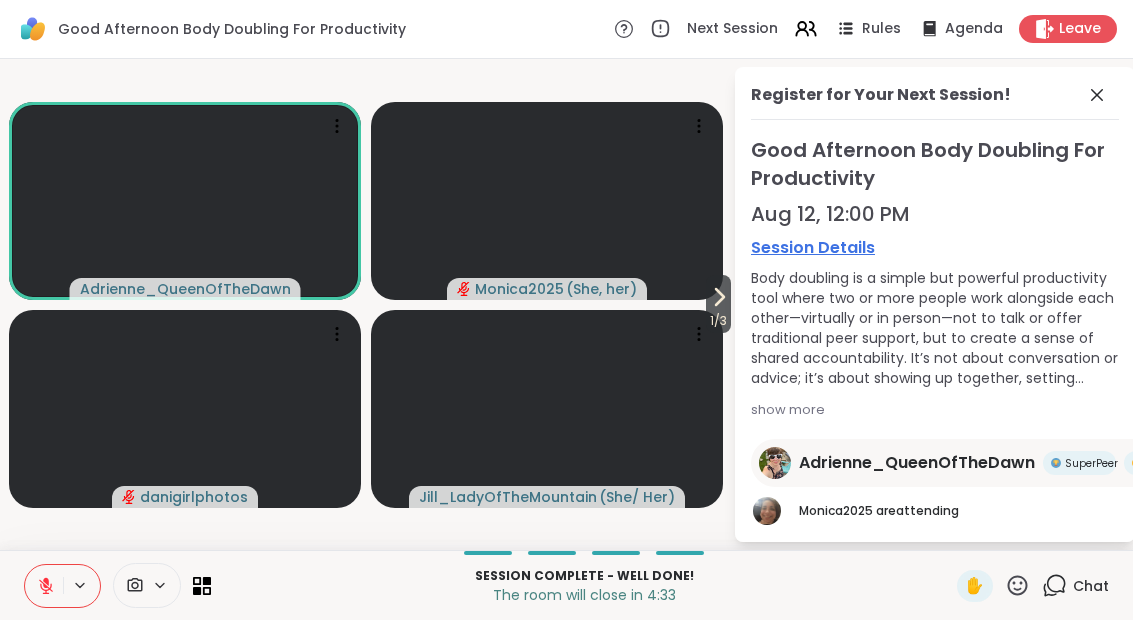 scroll, scrollTop: 0, scrollLeft: 0, axis: both 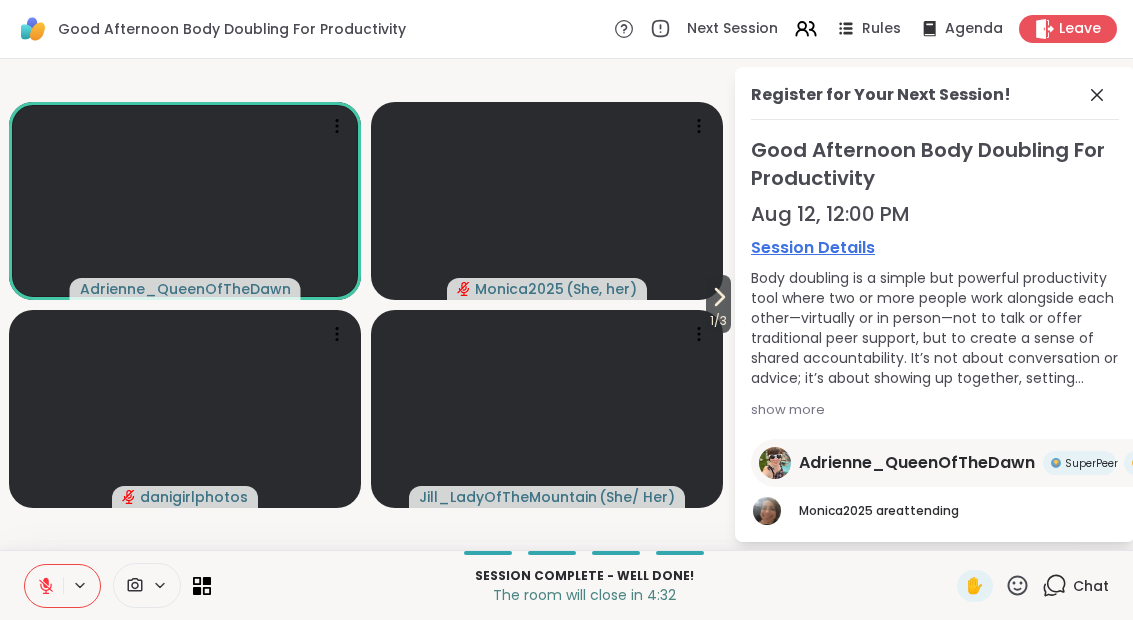 click 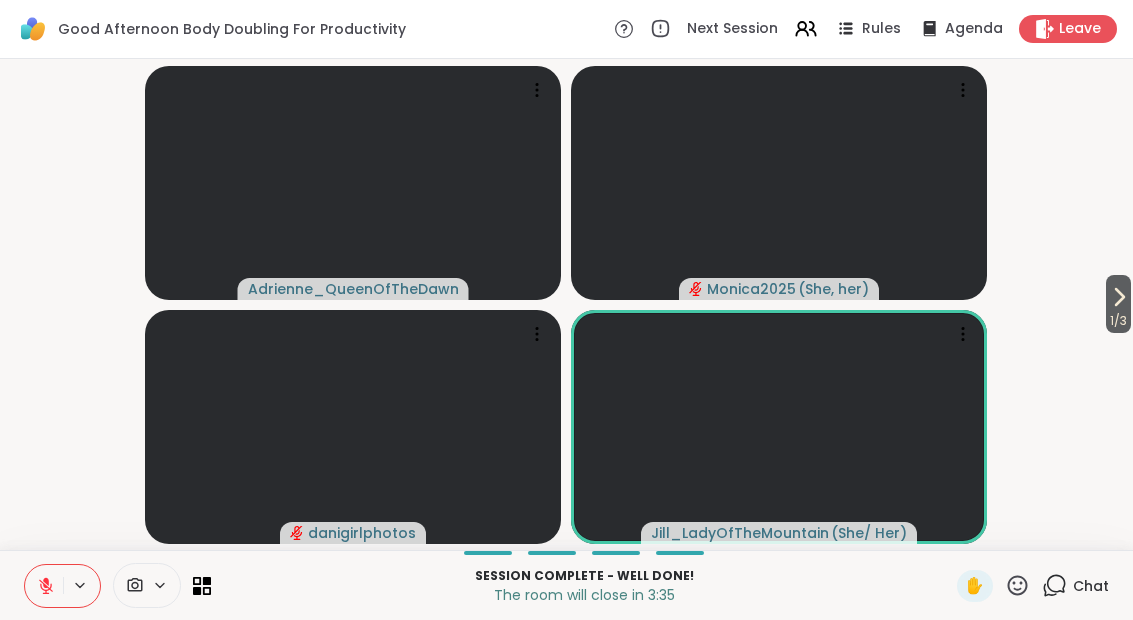 click at bounding box center [117, 585] 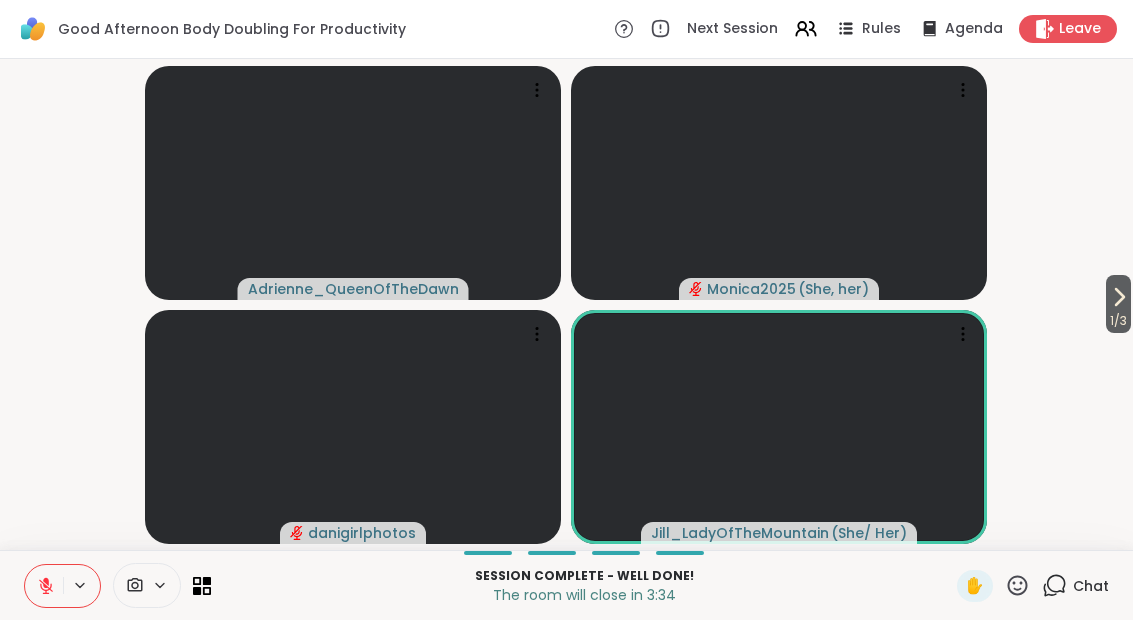 click 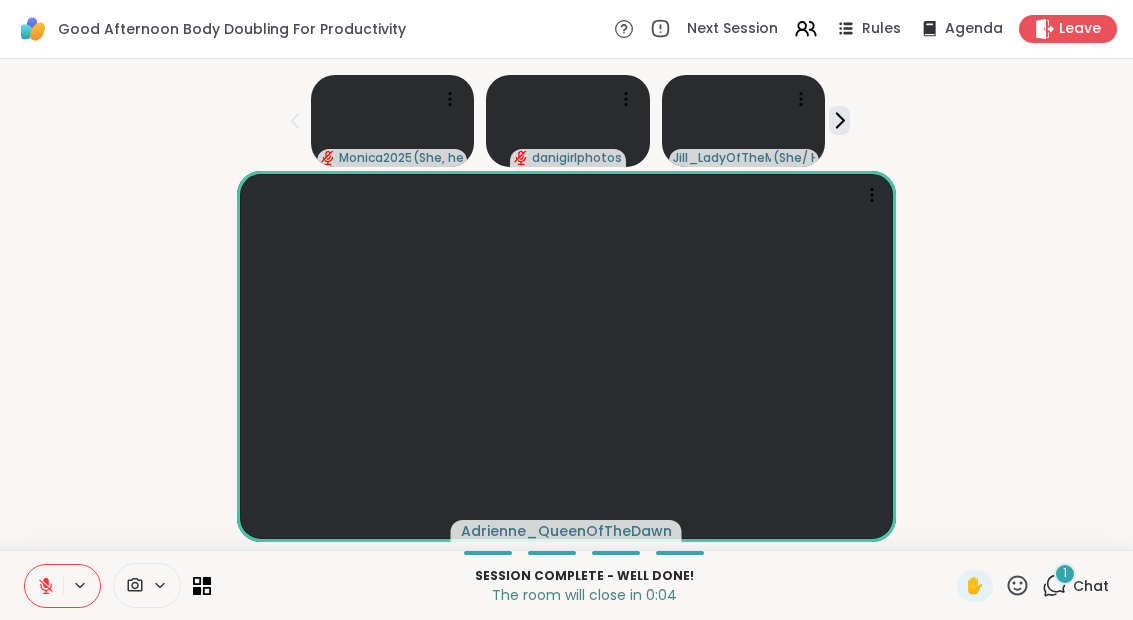 click 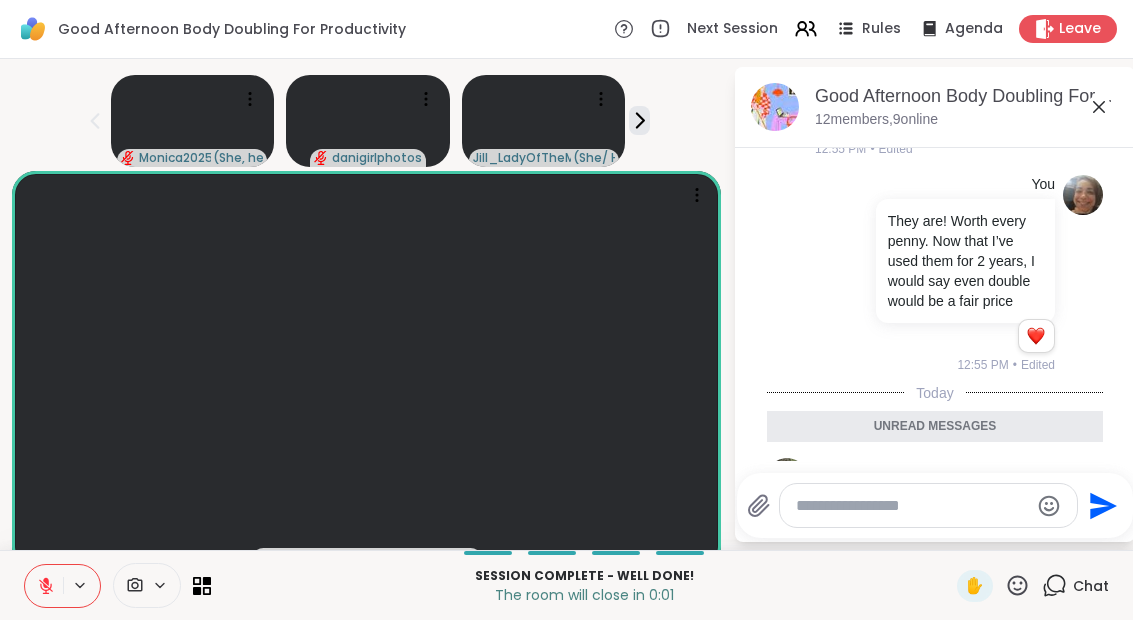 scroll, scrollTop: 6203, scrollLeft: 0, axis: vertical 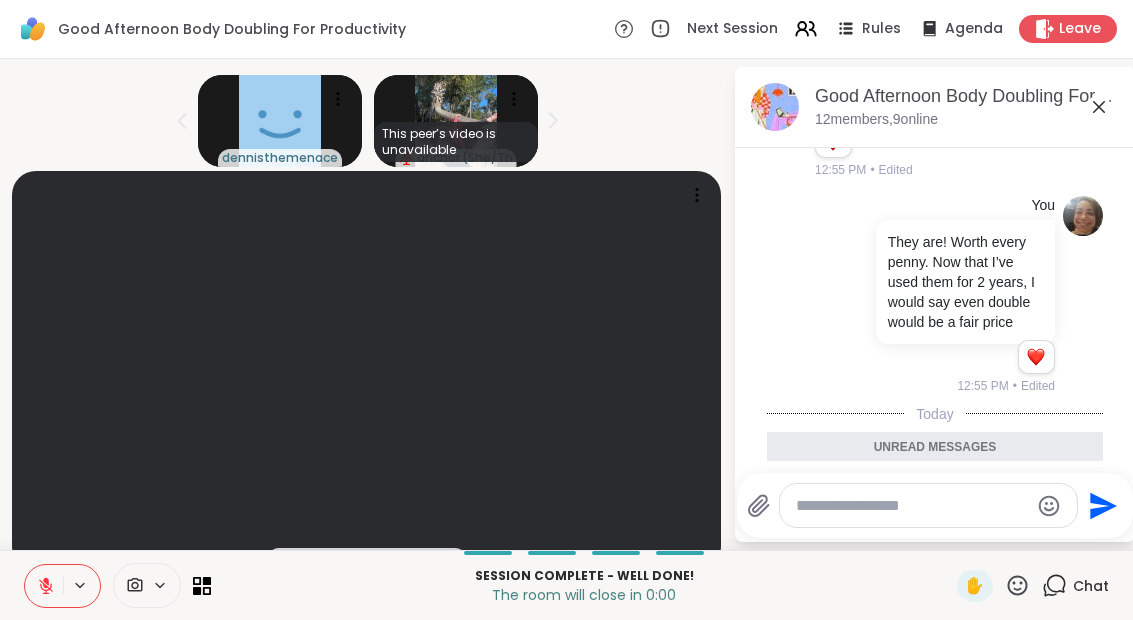 click 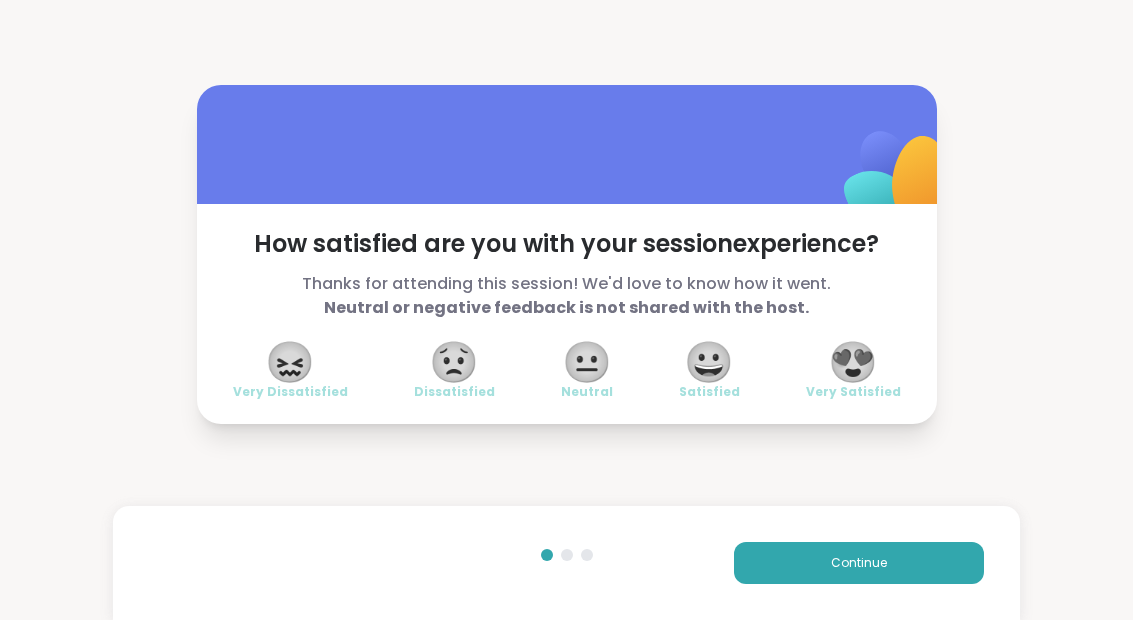 click on "Continue" at bounding box center [859, 563] 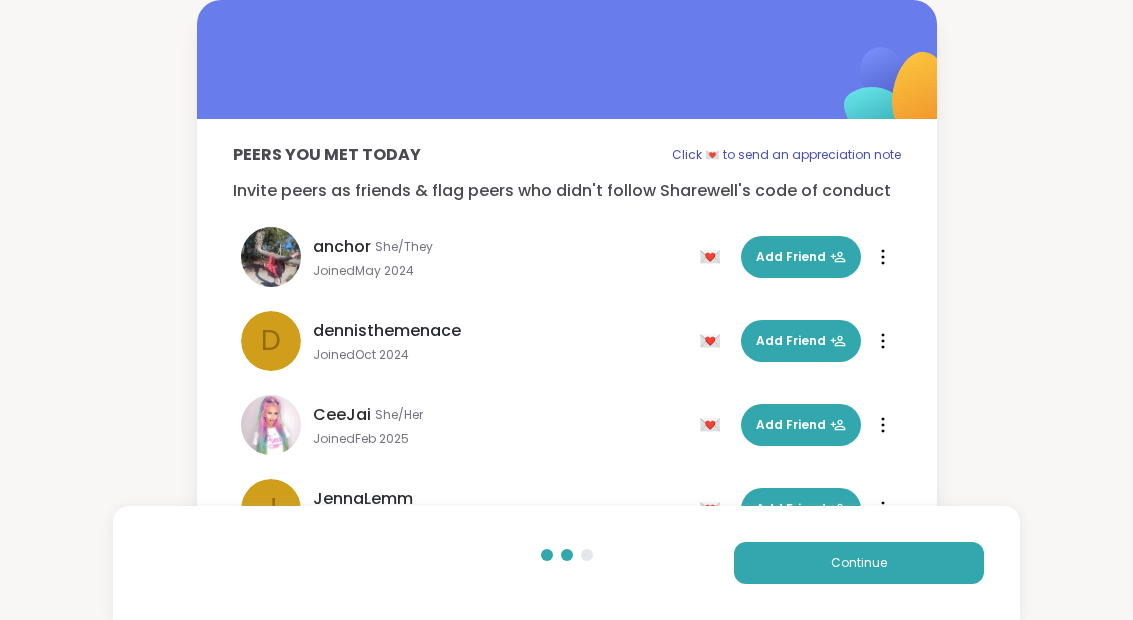 click on "Continue" at bounding box center (859, 563) 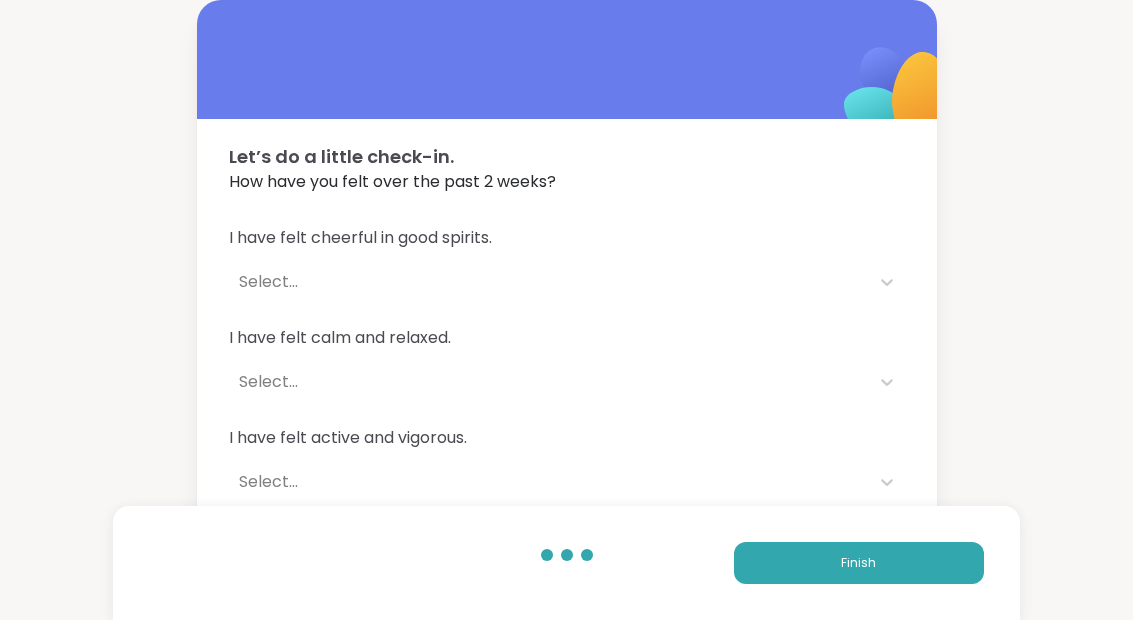 click on "Finish" at bounding box center [858, 563] 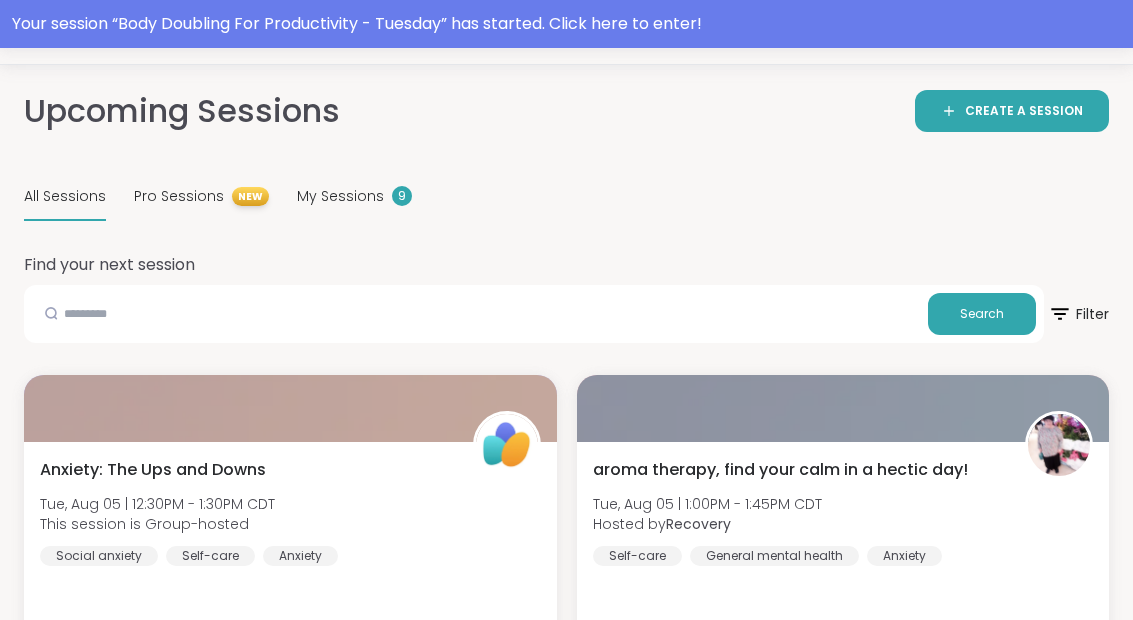 scroll, scrollTop: 0, scrollLeft: 0, axis: both 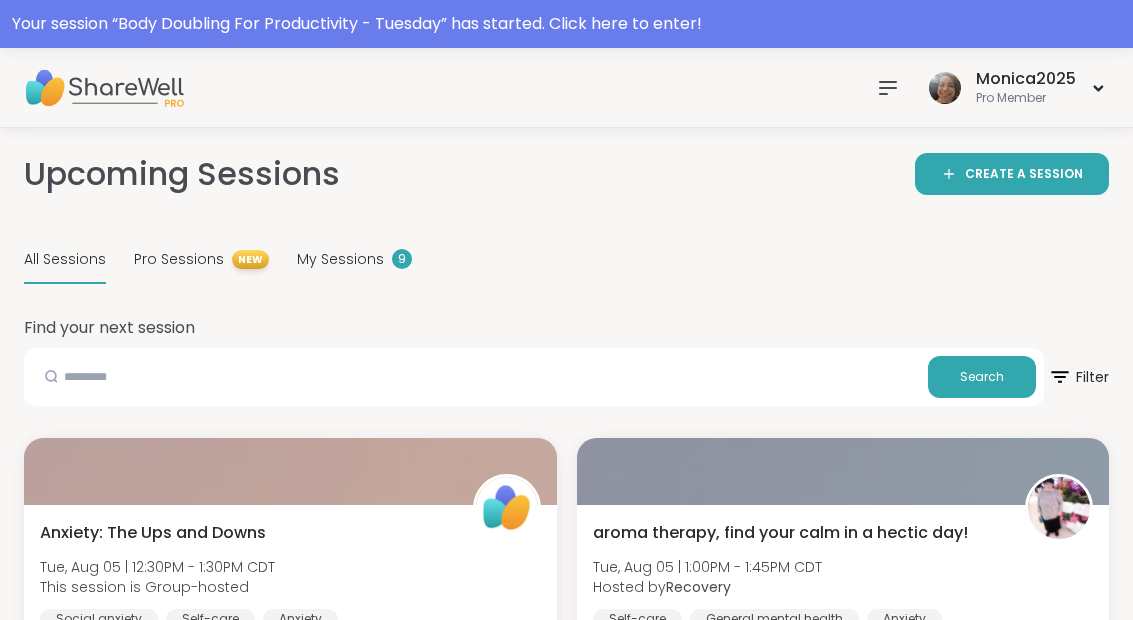 click on "My Sessions 9" at bounding box center [354, 260] 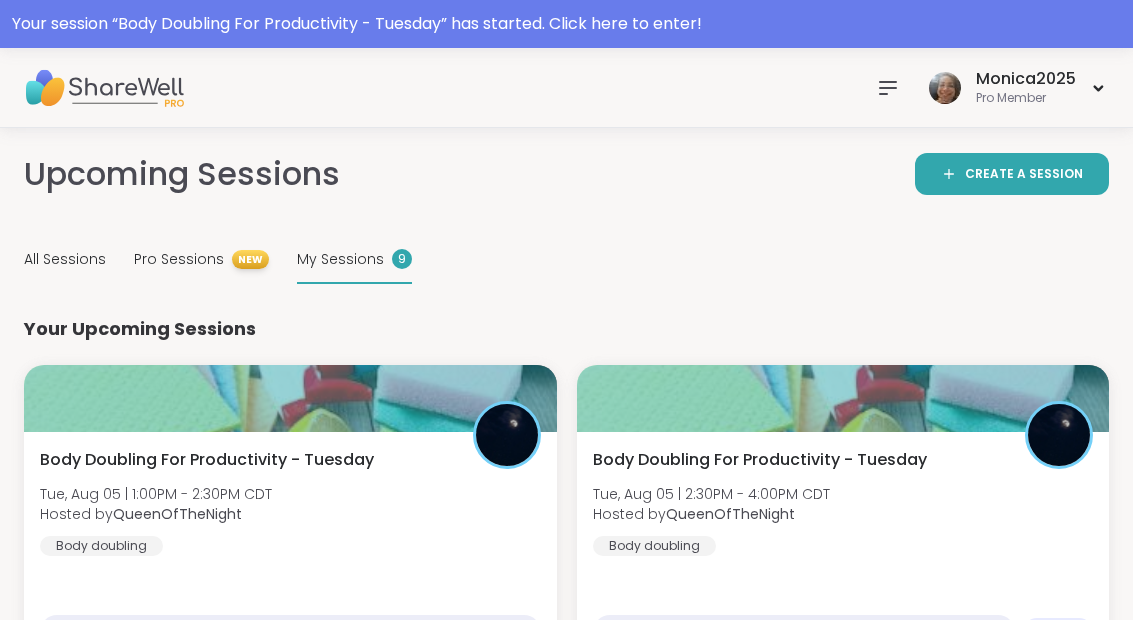 click on "Body Doubling For Productivity - Tuesday Tue, Aug 05 | 1:00PM - 2:30PM CDT Hosted by  [USERNAME] Body doubling" at bounding box center (290, 502) 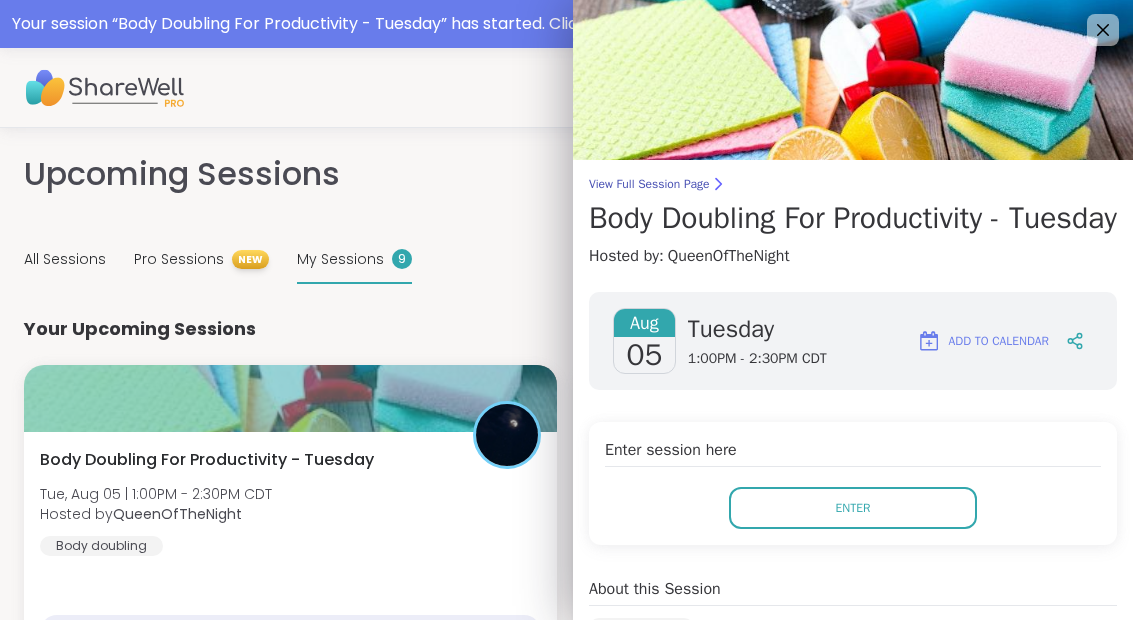 click on "Enter" at bounding box center (853, 508) 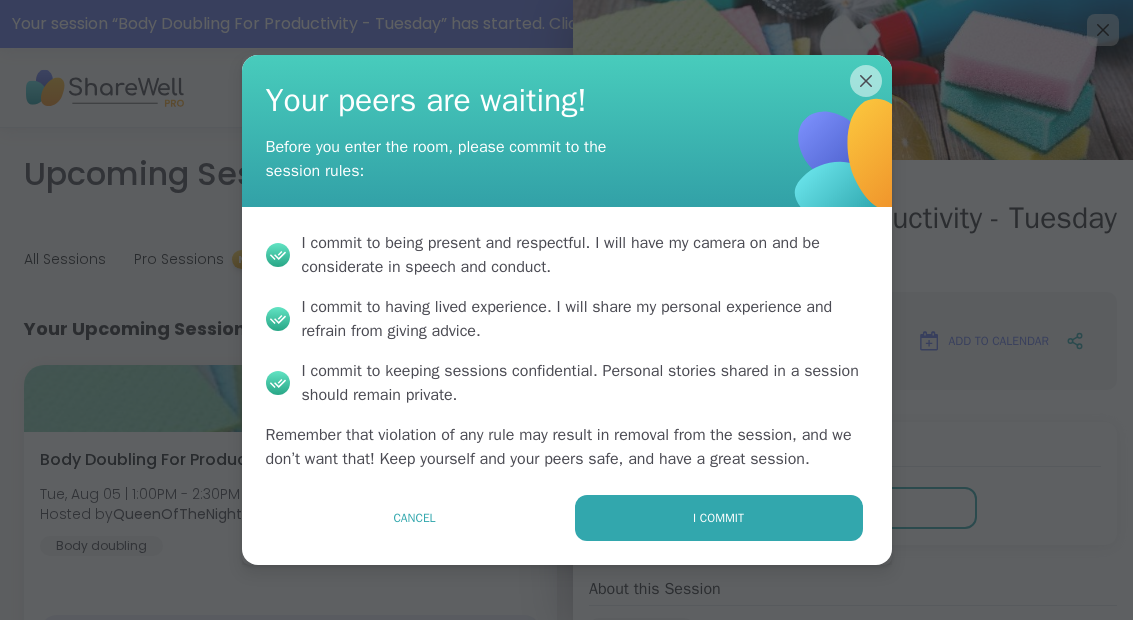 click on "I commit" at bounding box center [719, 518] 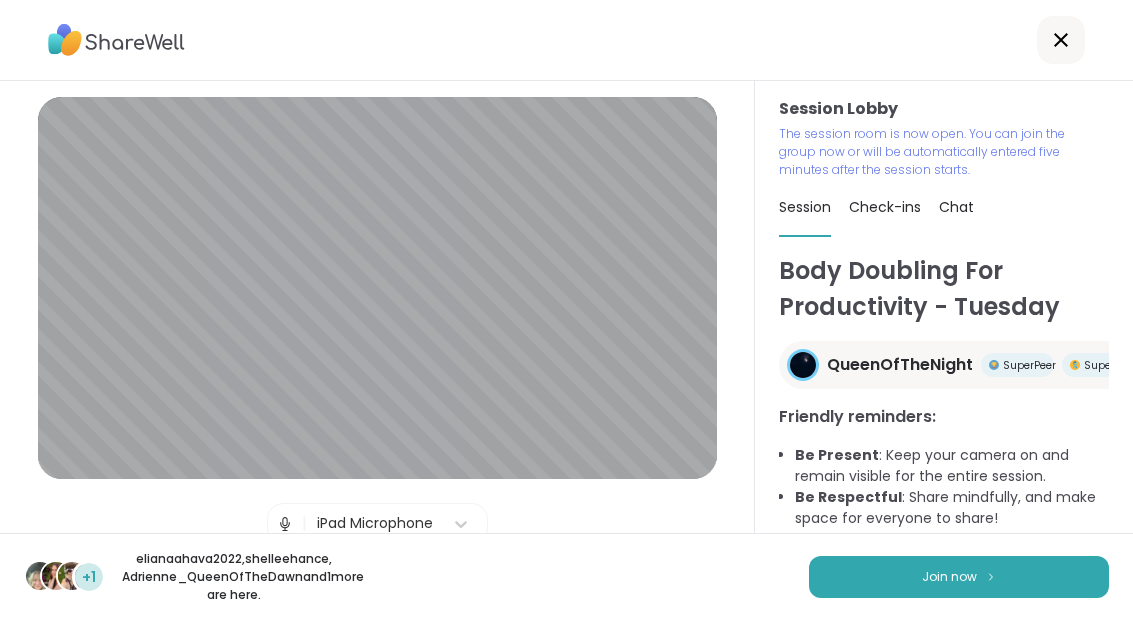 click at bounding box center (991, 576) 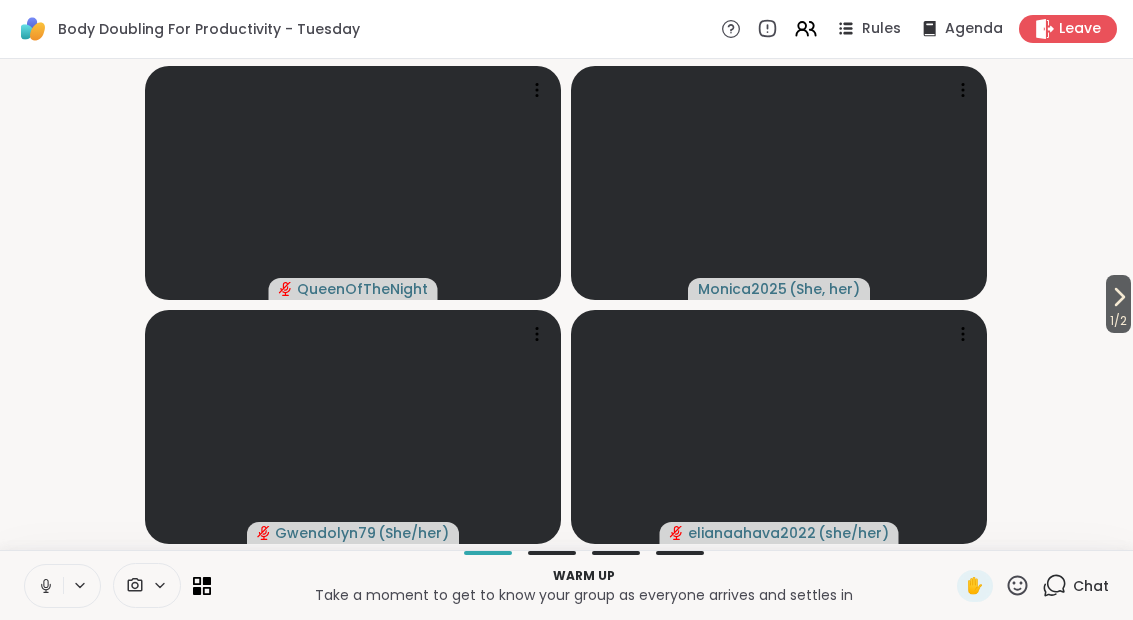 click on "1  /  2" at bounding box center [1118, 304] 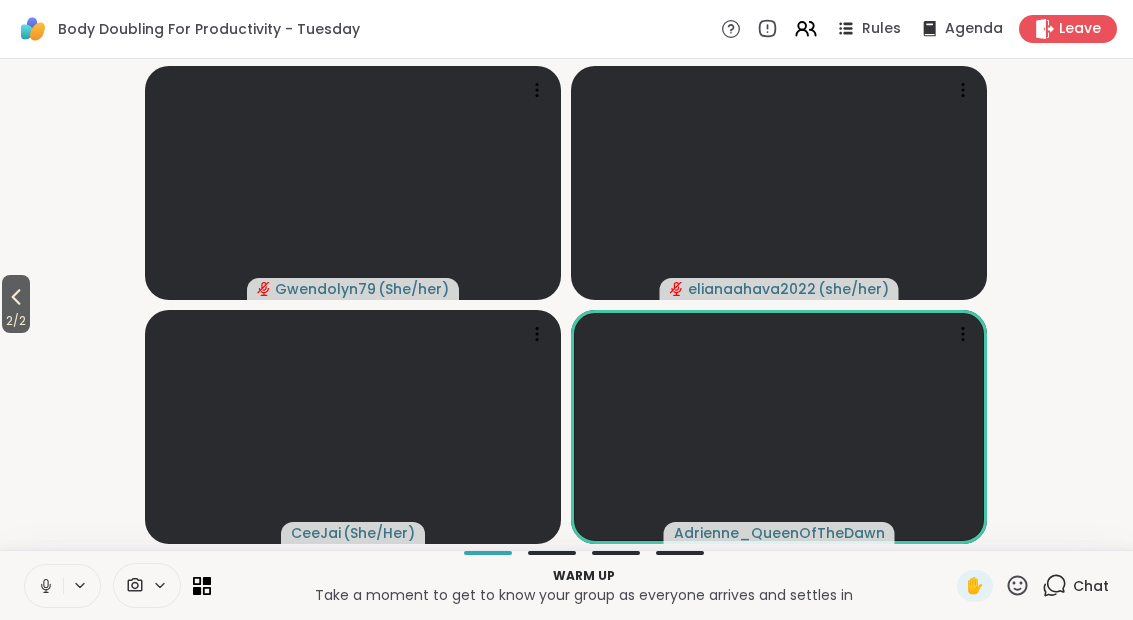 click on "2  /  2" at bounding box center (16, 321) 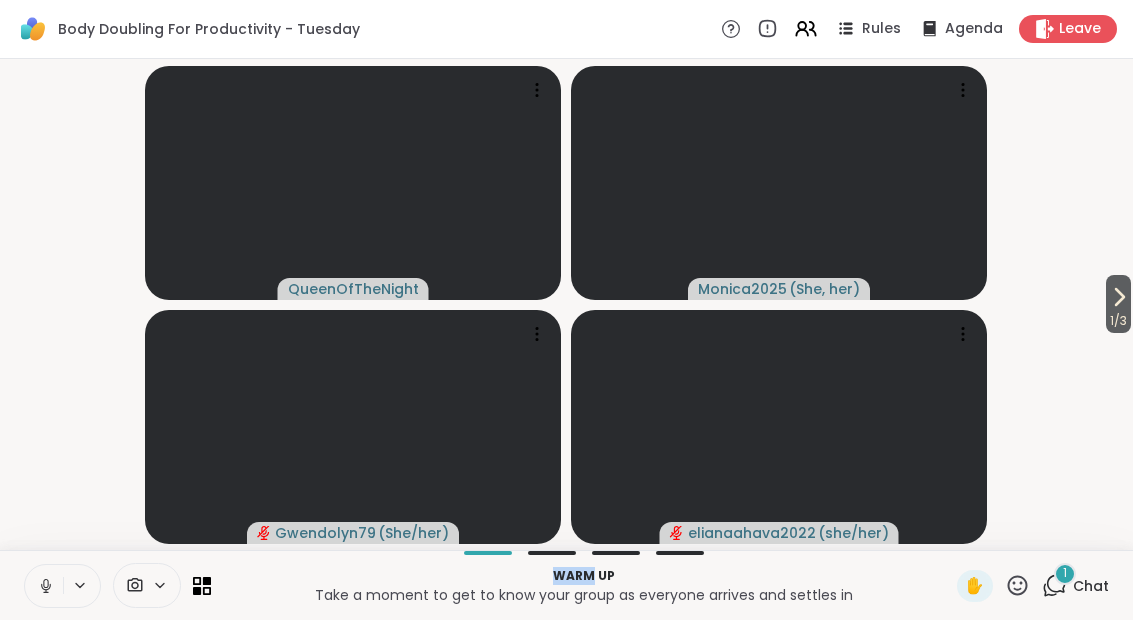 click on "1  /  3" at bounding box center (1118, 304) 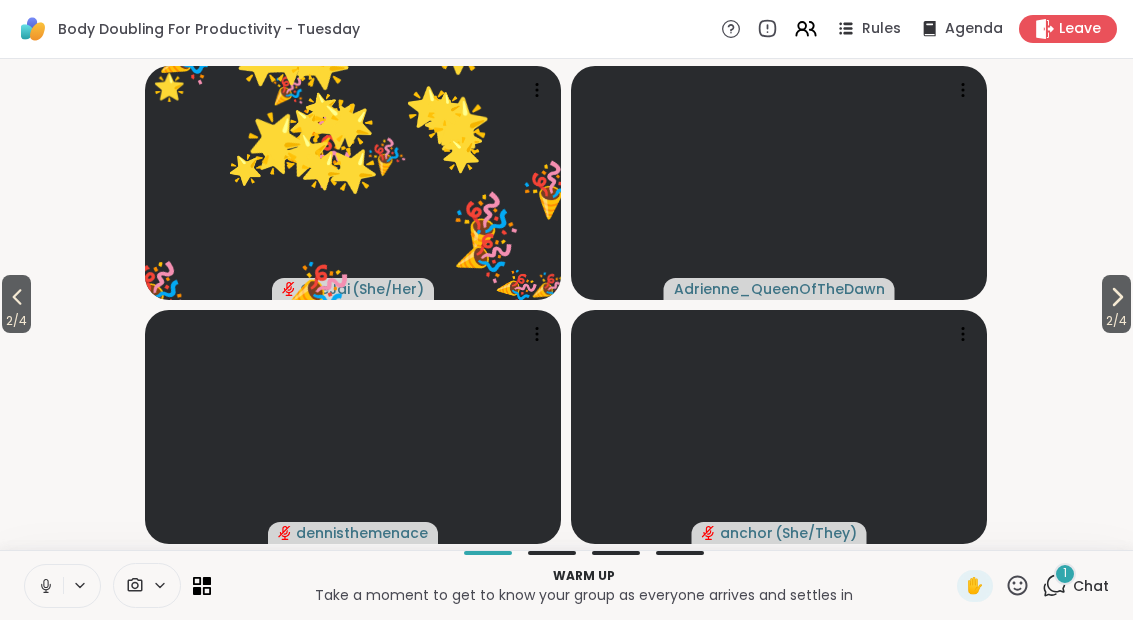click 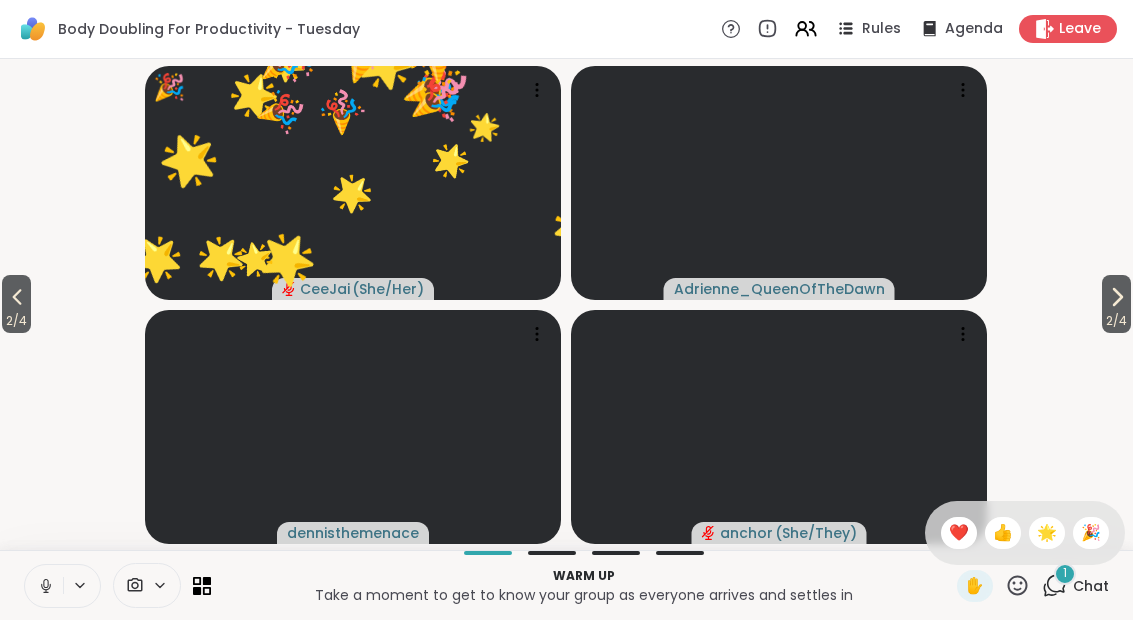 click on "✋ ❤️ 👍 🌟 🎉" at bounding box center [1025, 533] 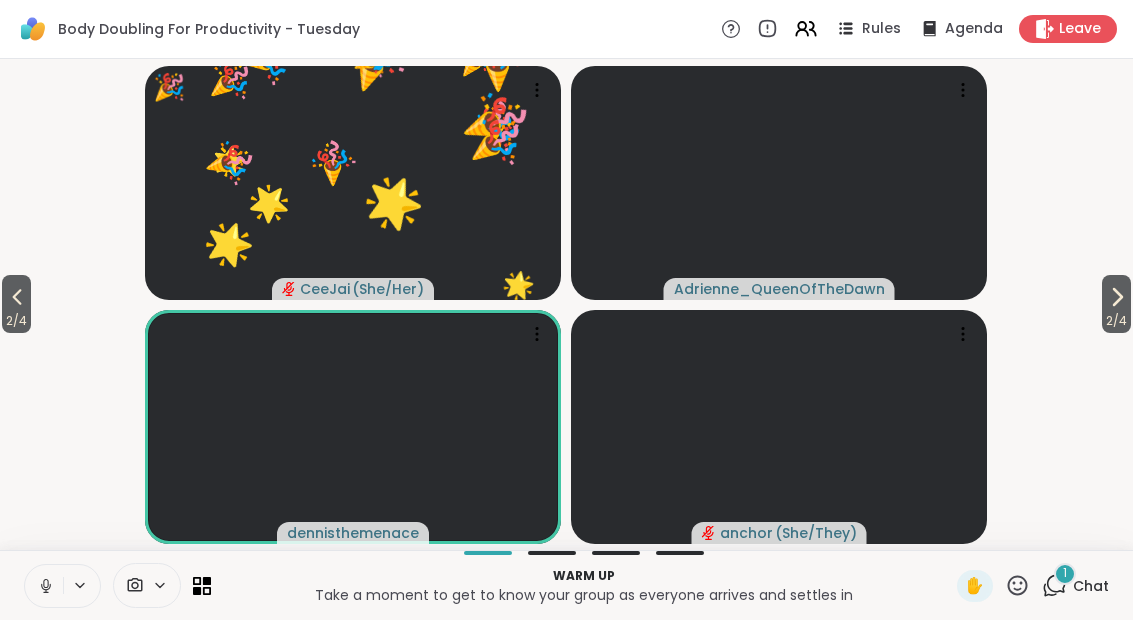 click on "2  /  4 2  /  4 🎉 [USERNAME] ( She/Her ) 🎉 🎉 🎉 🎉 🎉 🎉 🎉 🎉 🎉 🎉 🎉 🎉 🎉 🎉 🎉 🌟 🌟 🌟 🌟 🌟 🌟 🌟 🌟 🌟 🌟 🌟 🌟 🌟 🌟 🌟 🌟 🌟 🌟 🌟 🌟 🌟 🌟 🌟 🌟 🌟 🌟 🌟 🌟 🌟 🎉 🎉 🎉 🎉 🎉 🎉 🎉 🎉 🎉 🎉 🎉 🎉 🎉 🎉 🎉 🎉 🎉 🎉 🎉 🎉 🎉 🎉 🎉 🎉 🎉 🎉 🎉 🎉 🎉 🎉 [USERNAME] [USERNAME] ( She/They )" at bounding box center [566, 304] 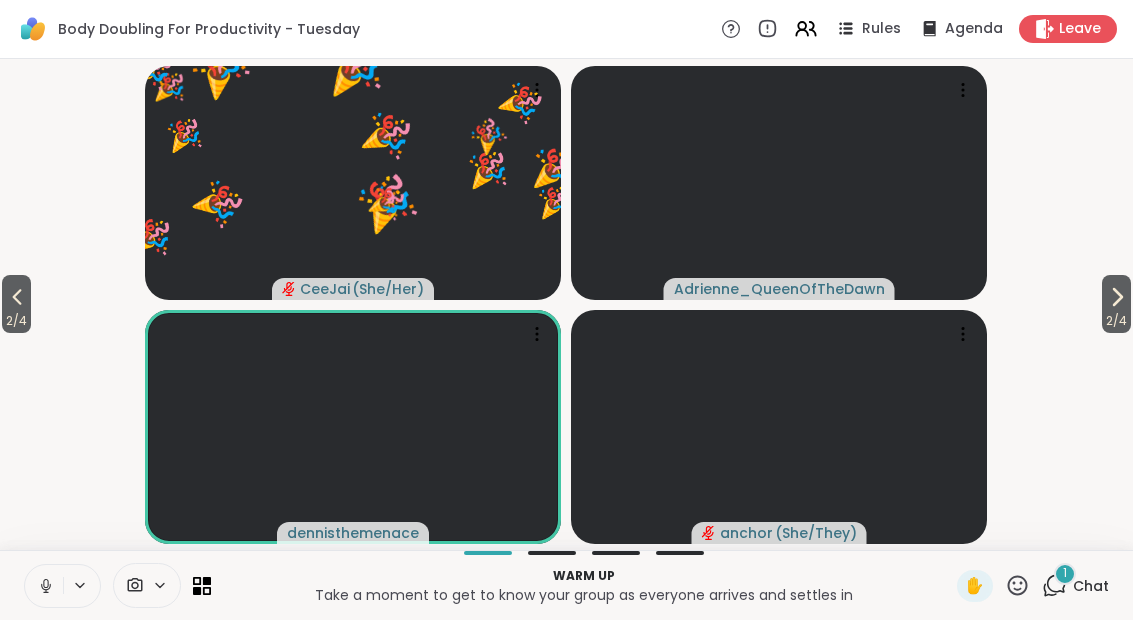 click on "Warm up Take a moment to get to know your group as everyone arrives and settles in ✋ 1 Chat" at bounding box center [566, 585] 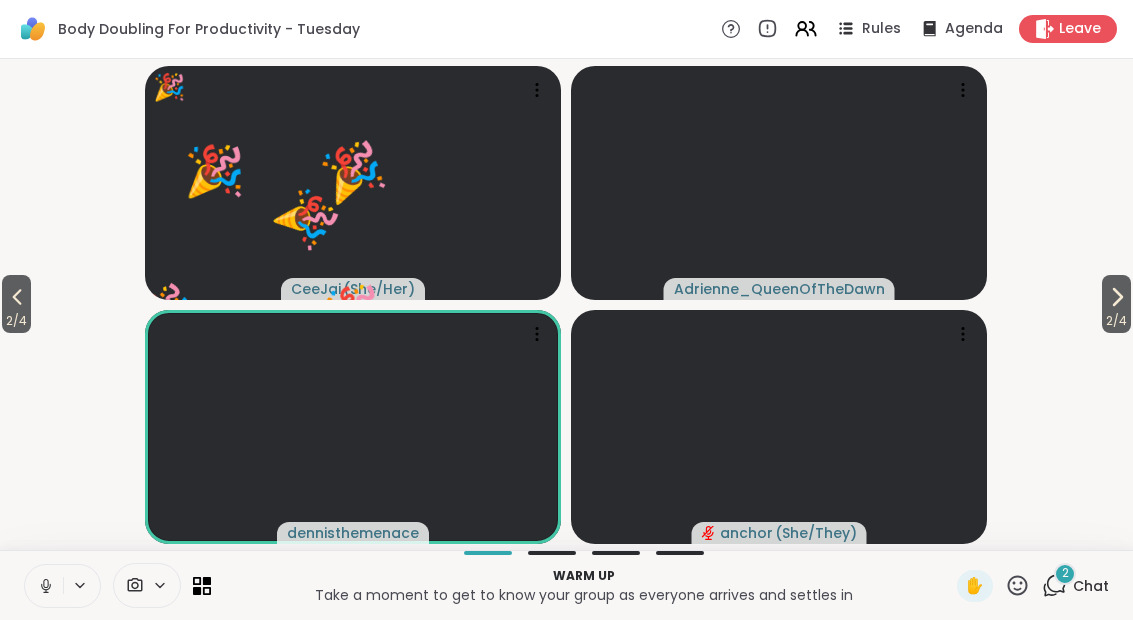 click 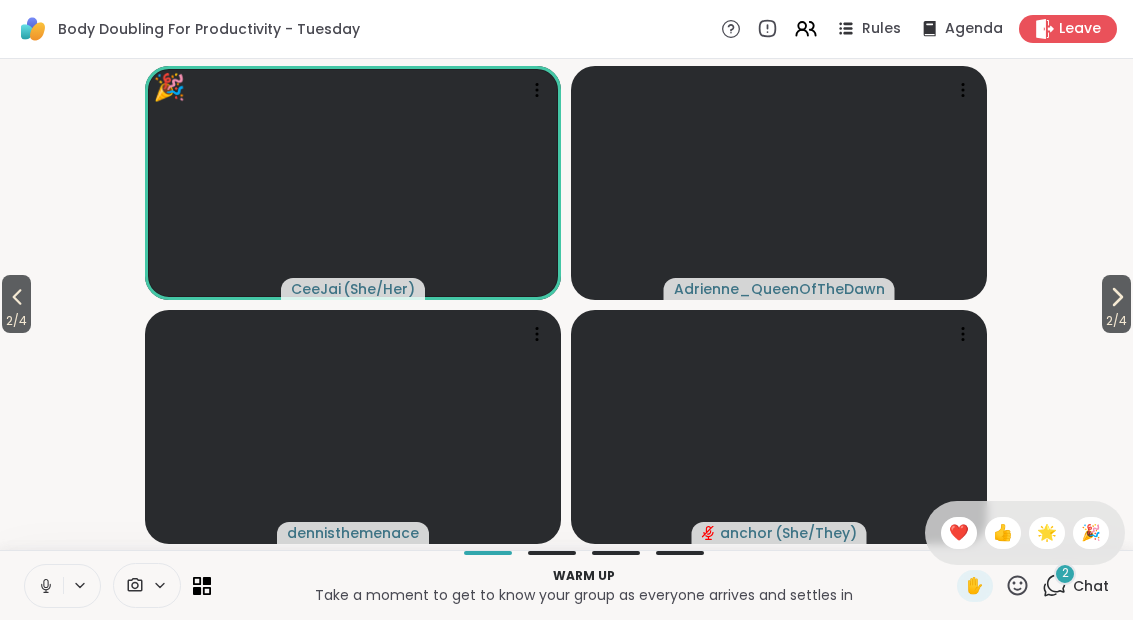 click on "🎉" at bounding box center [1091, 533] 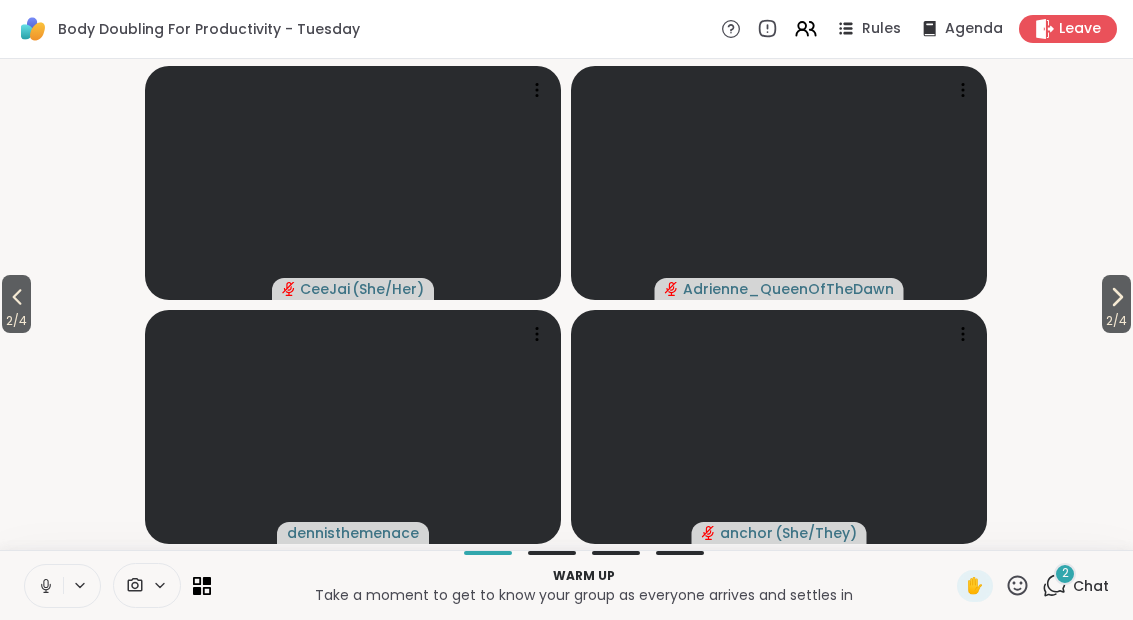 click on "2  /  4" at bounding box center [16, 321] 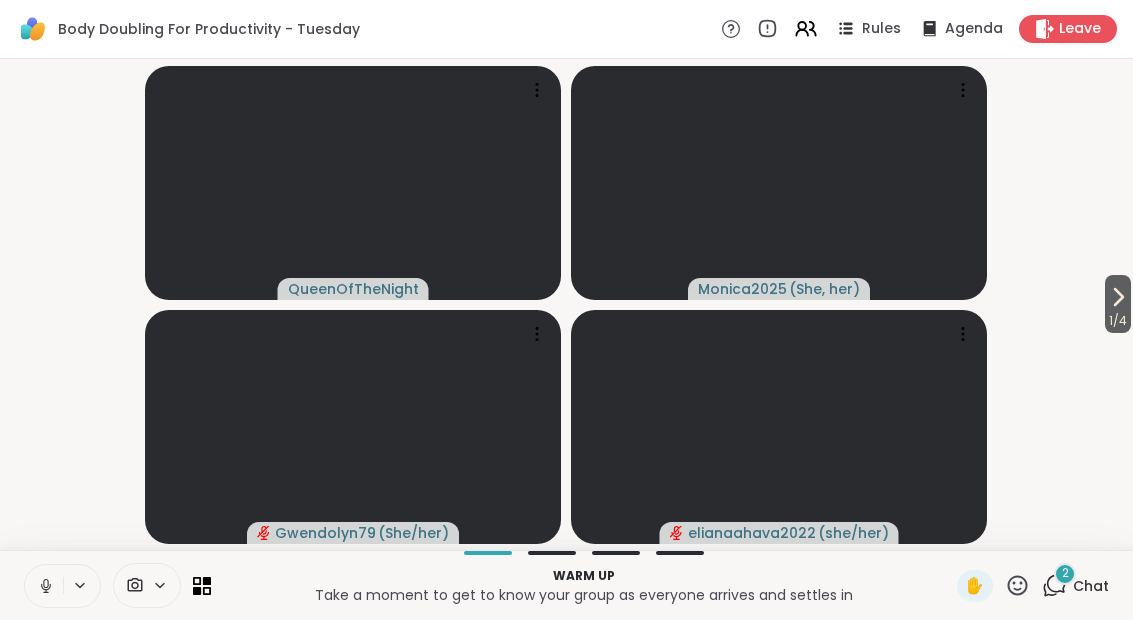 click on "1  /  4" at bounding box center [1118, 304] 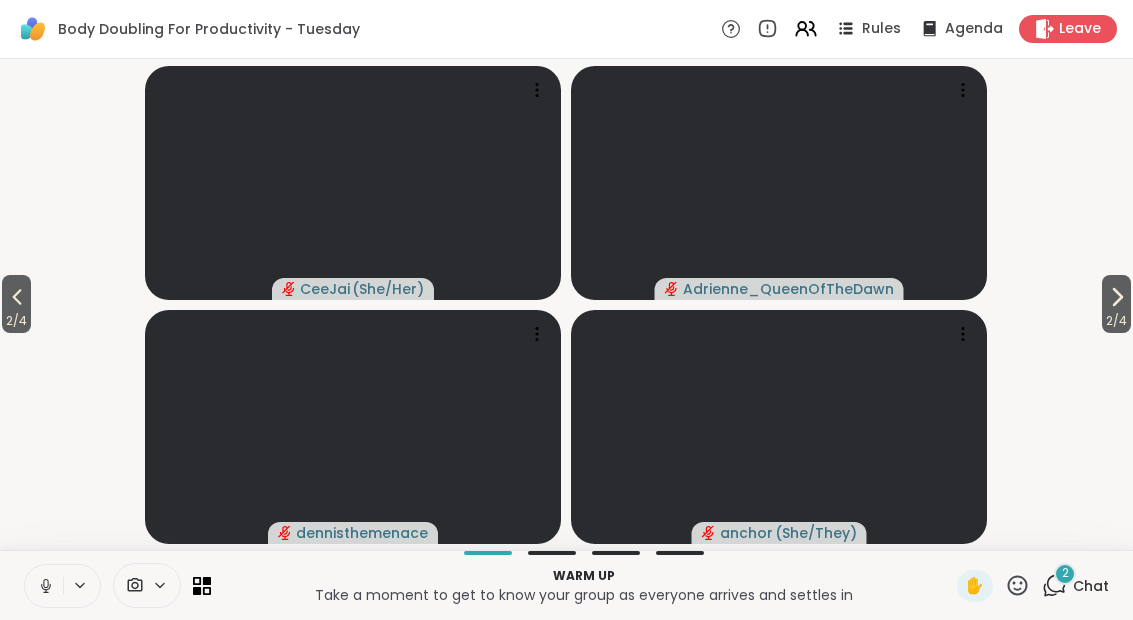 click on "2  /  4" at bounding box center (1116, 304) 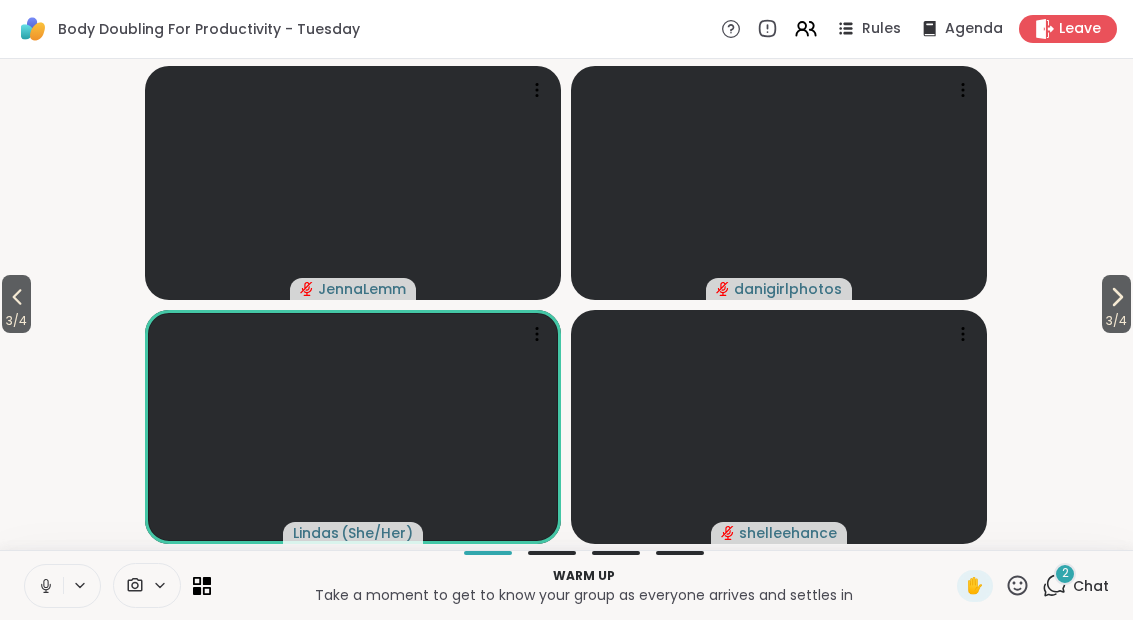 click on "2" at bounding box center (1065, 573) 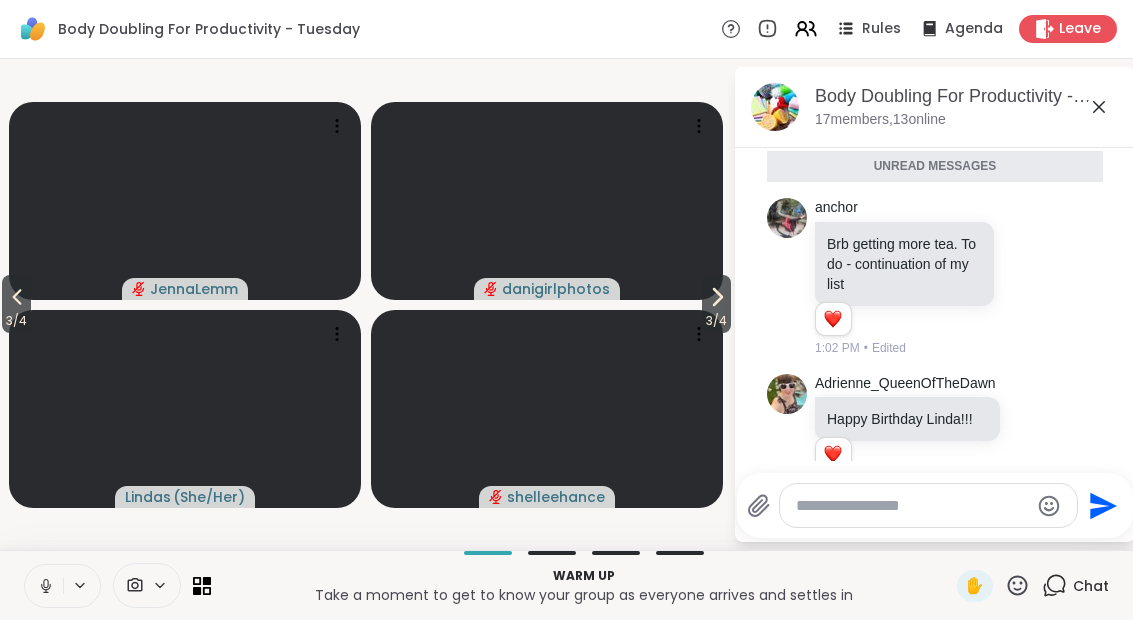 scroll, scrollTop: 0, scrollLeft: 0, axis: both 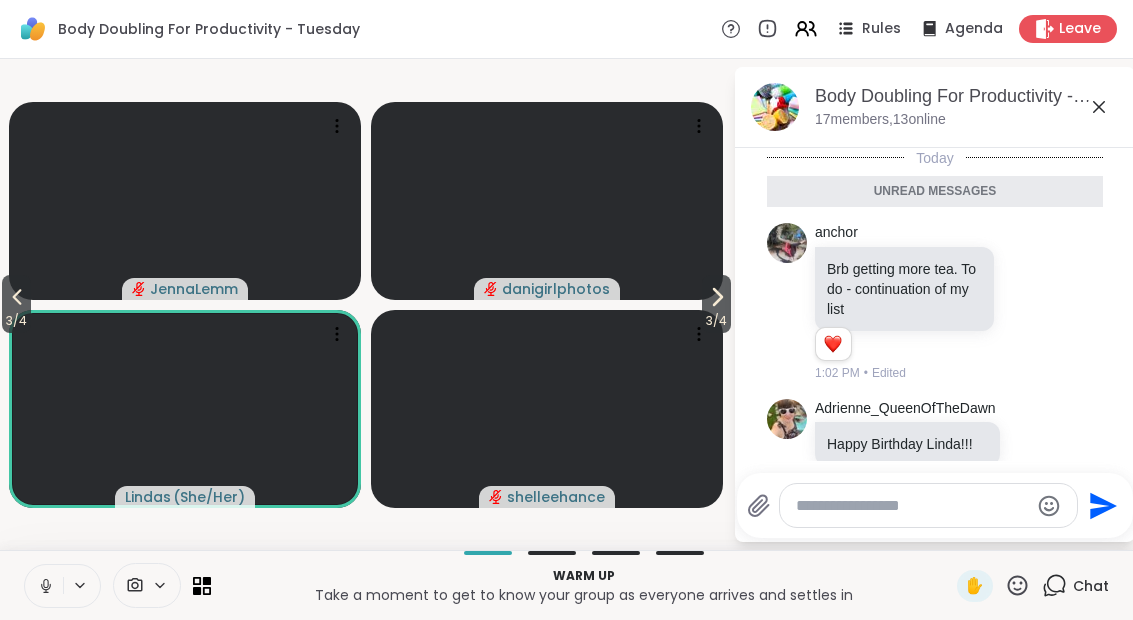 click at bounding box center (44, 586) 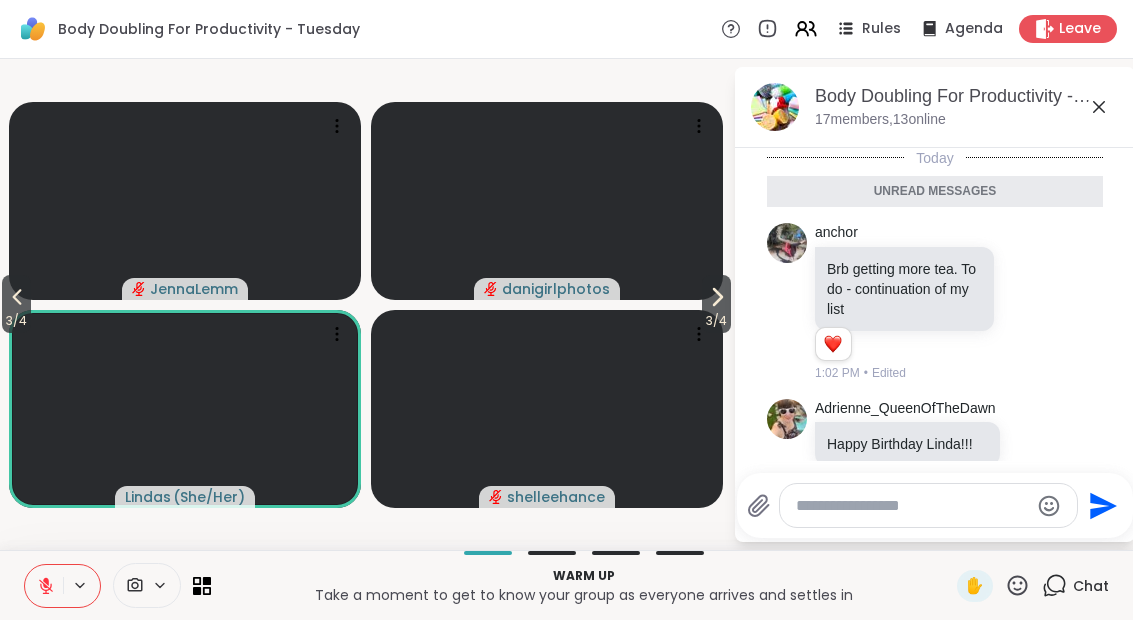click at bounding box center [44, 586] 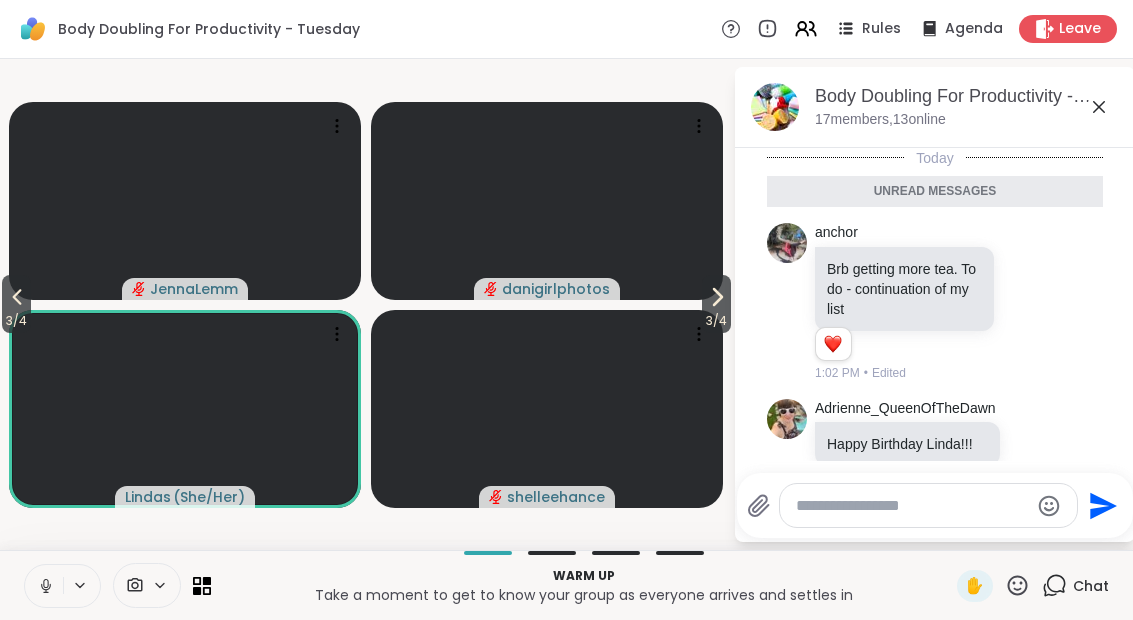 click at bounding box center (44, 586) 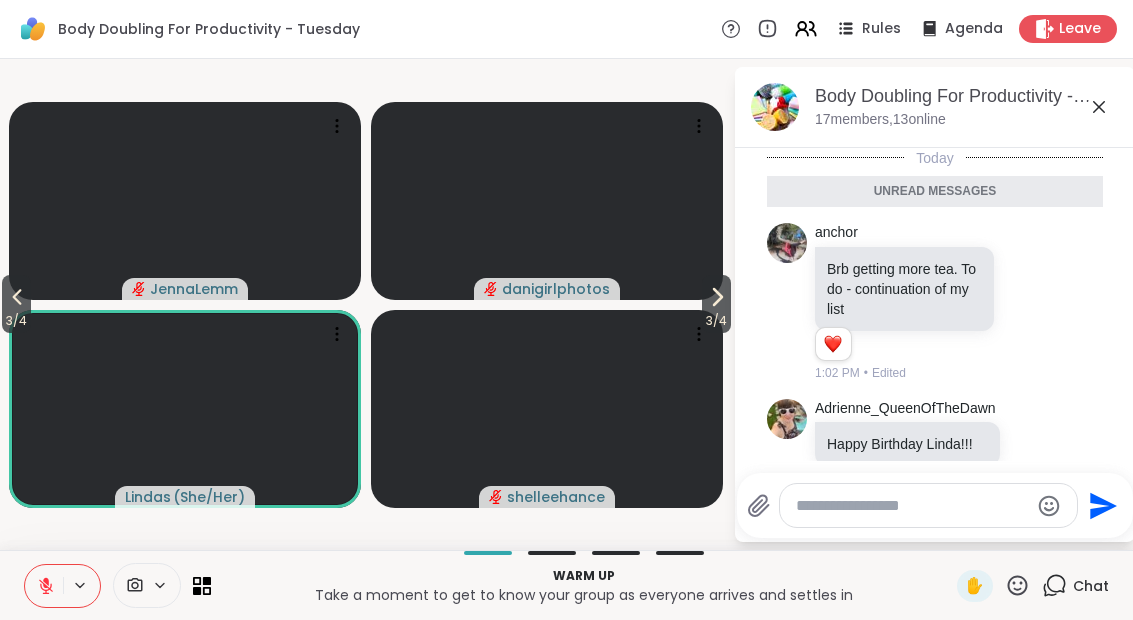 click on "Body Doubling For Productivity - Tuesday, Aug 05 17  members,  13  online" at bounding box center [967, 106] 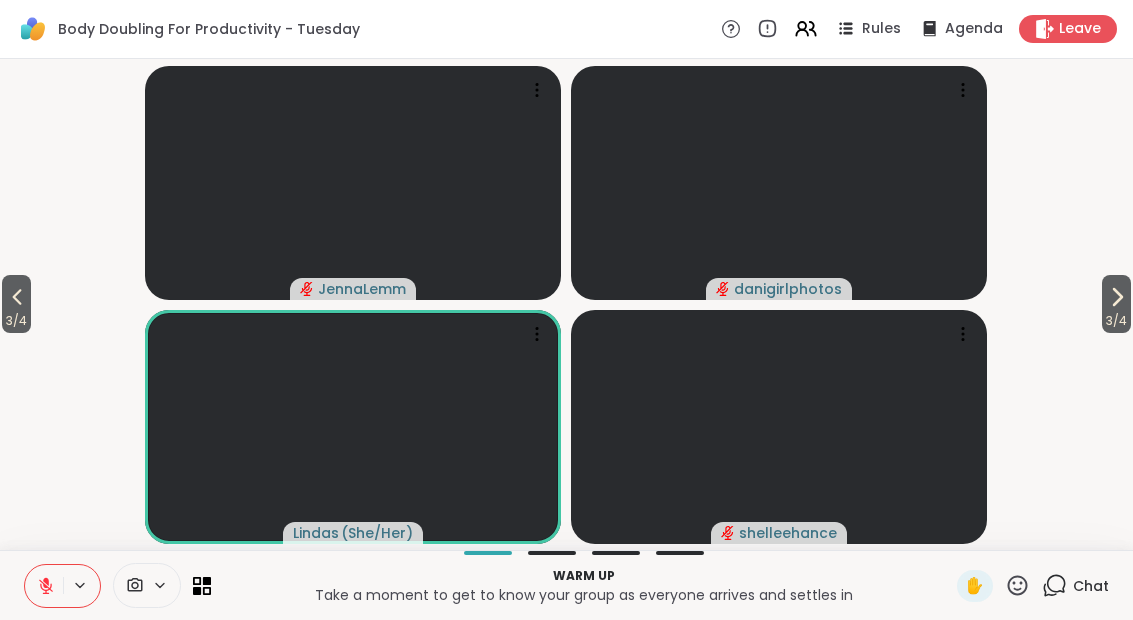 click on "Warm up Take a moment to get to know your group as everyone arrives and settles in ✋ Chat" at bounding box center (566, 585) 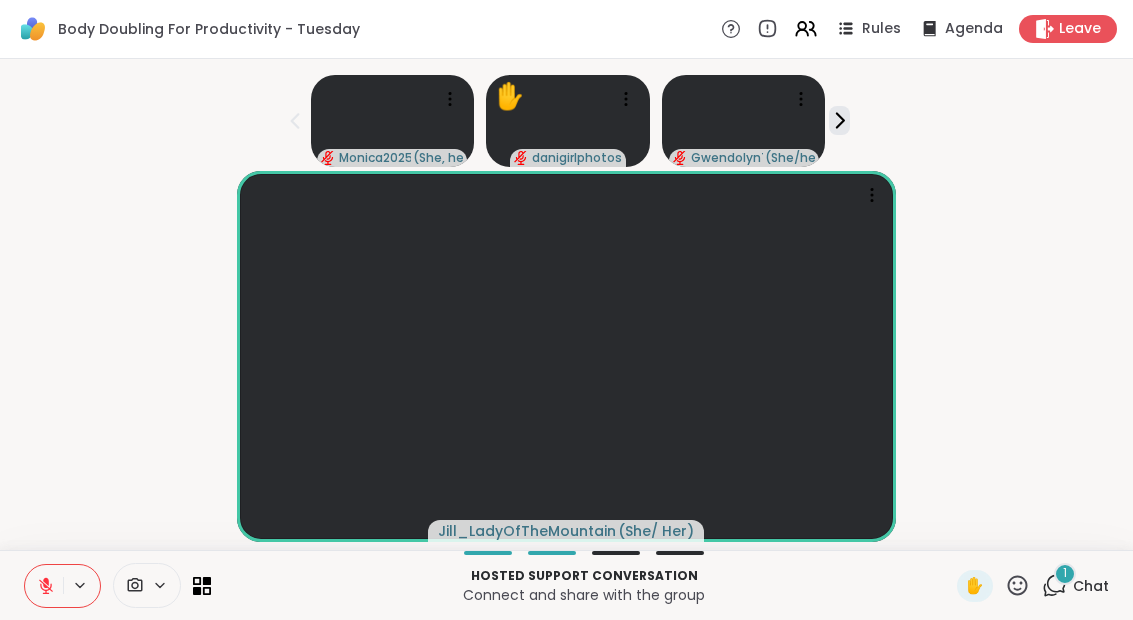 click on "1 Chat" at bounding box center [1075, 586] 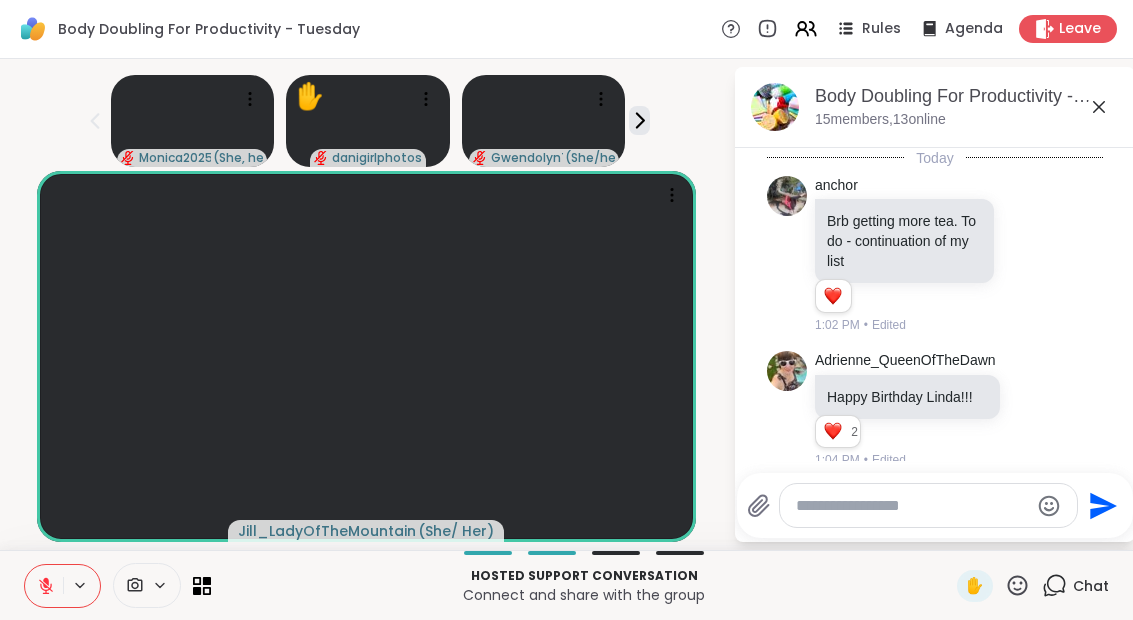 scroll, scrollTop: 228, scrollLeft: 0, axis: vertical 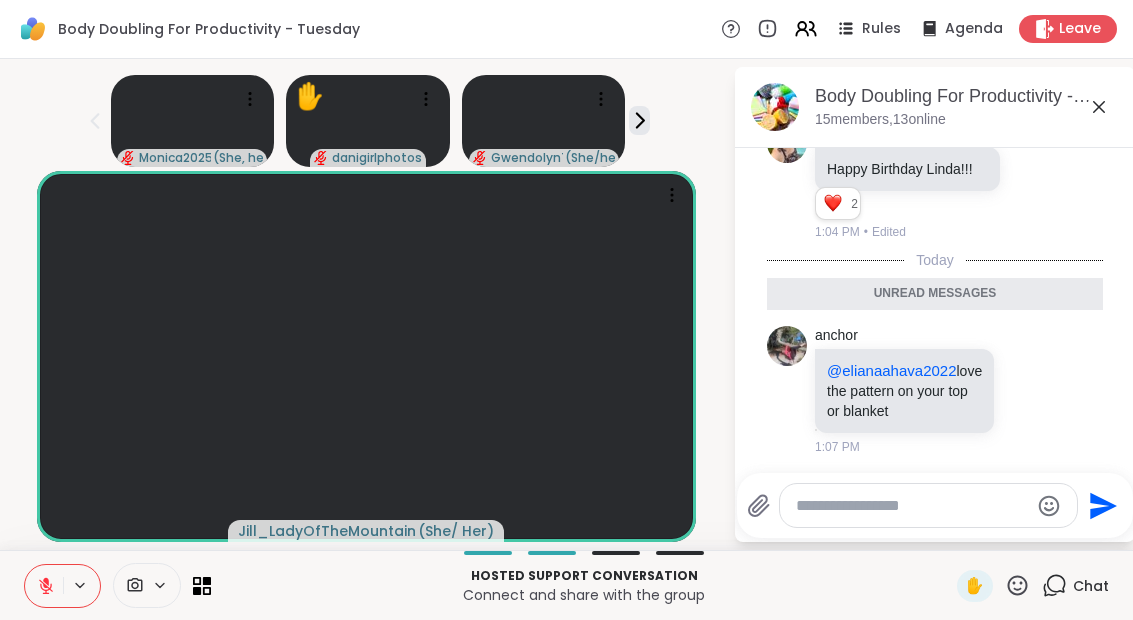 click on "Body Doubling For Productivity - Tuesday, Aug 05 15  members,  13  online" at bounding box center (935, 107) 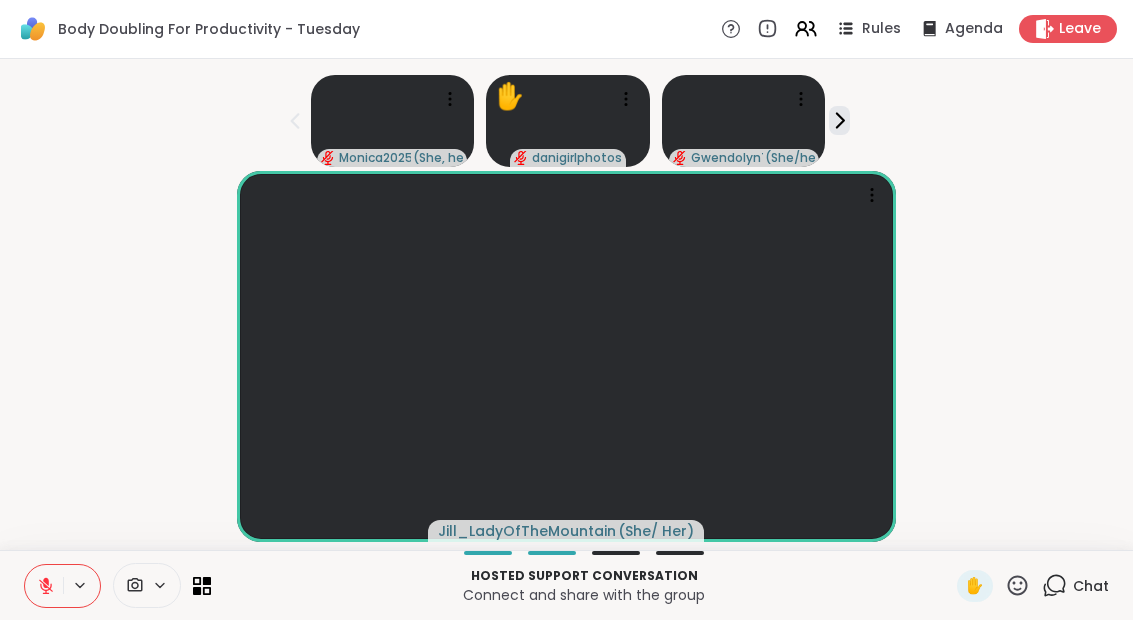 click on "[USERNAME] ( She, her ) ✋ [USERNAME] [USERNAME] ( She/her )" at bounding box center [566, 117] 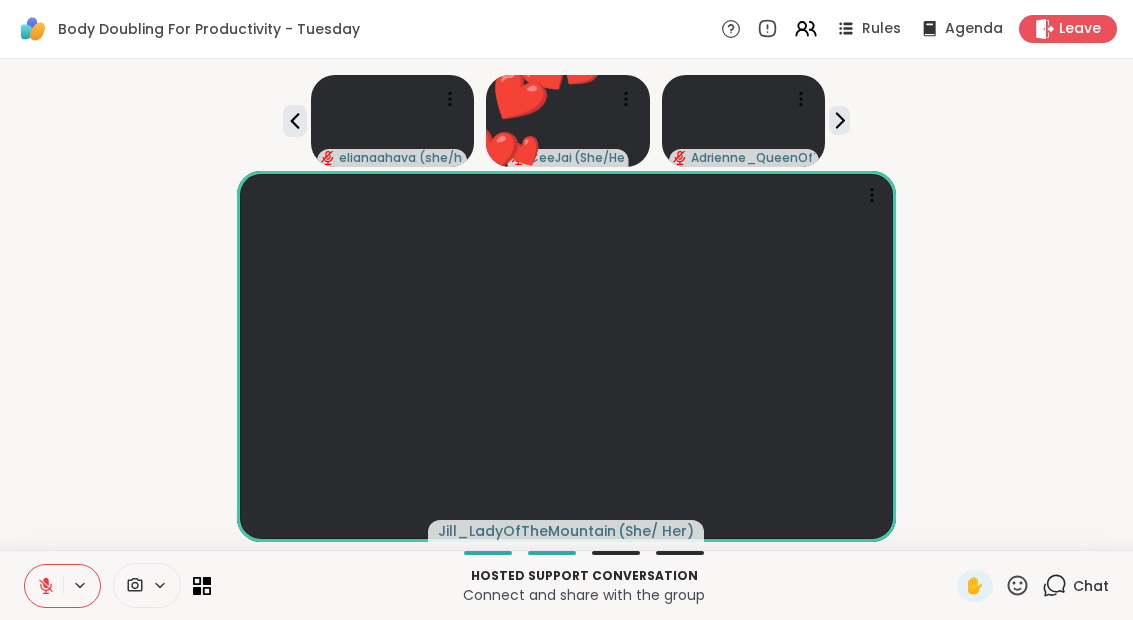 click 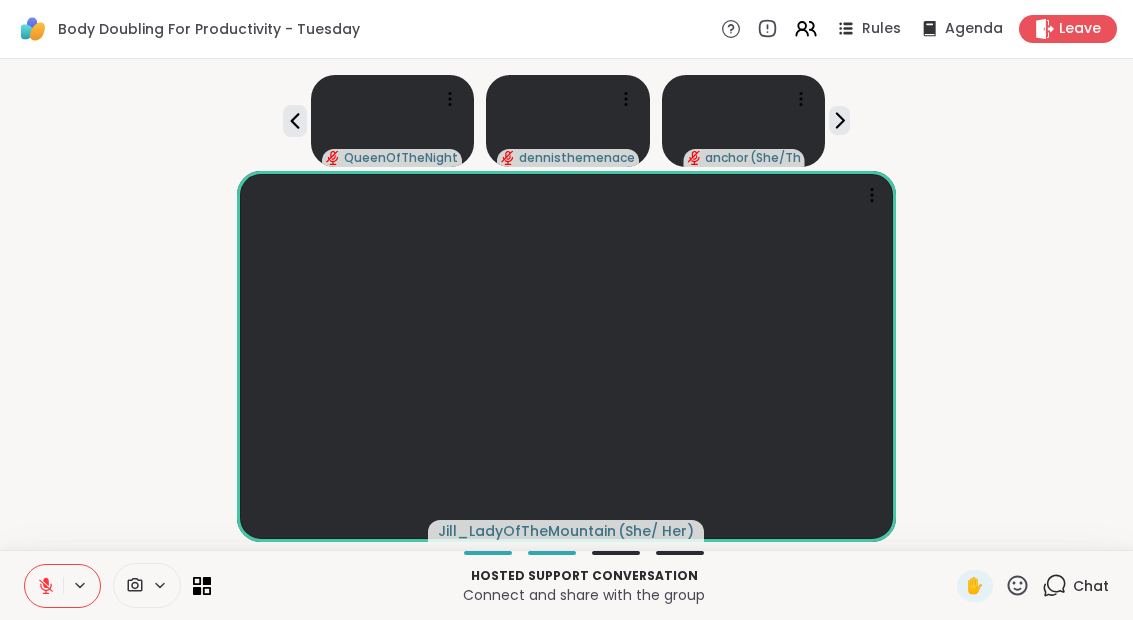 click 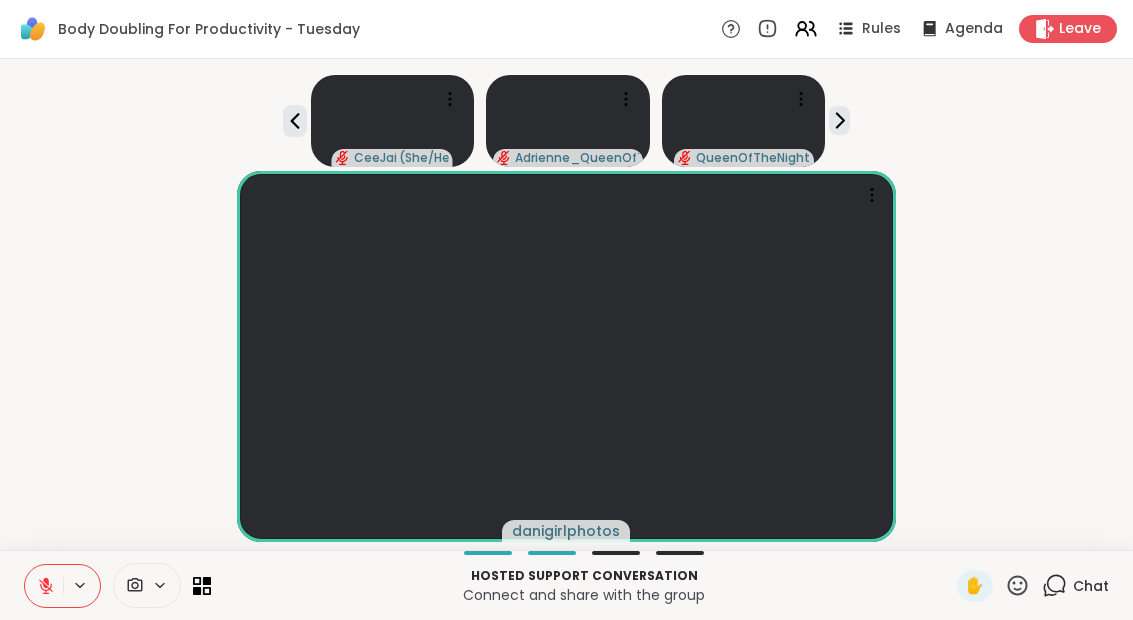 click at bounding box center (44, 586) 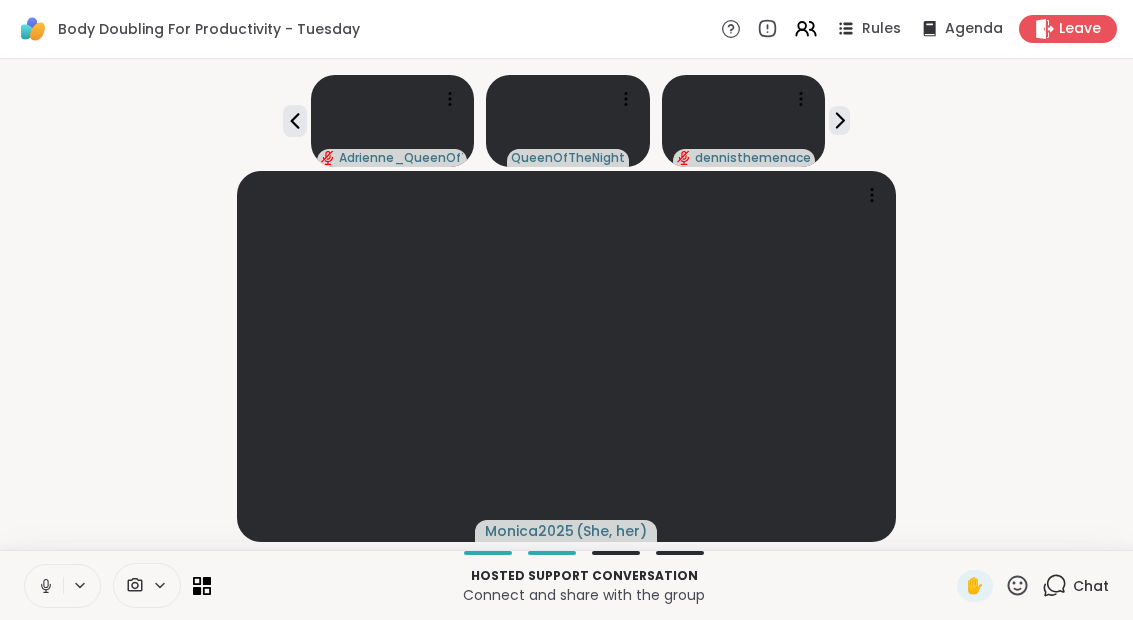 click at bounding box center [44, 586] 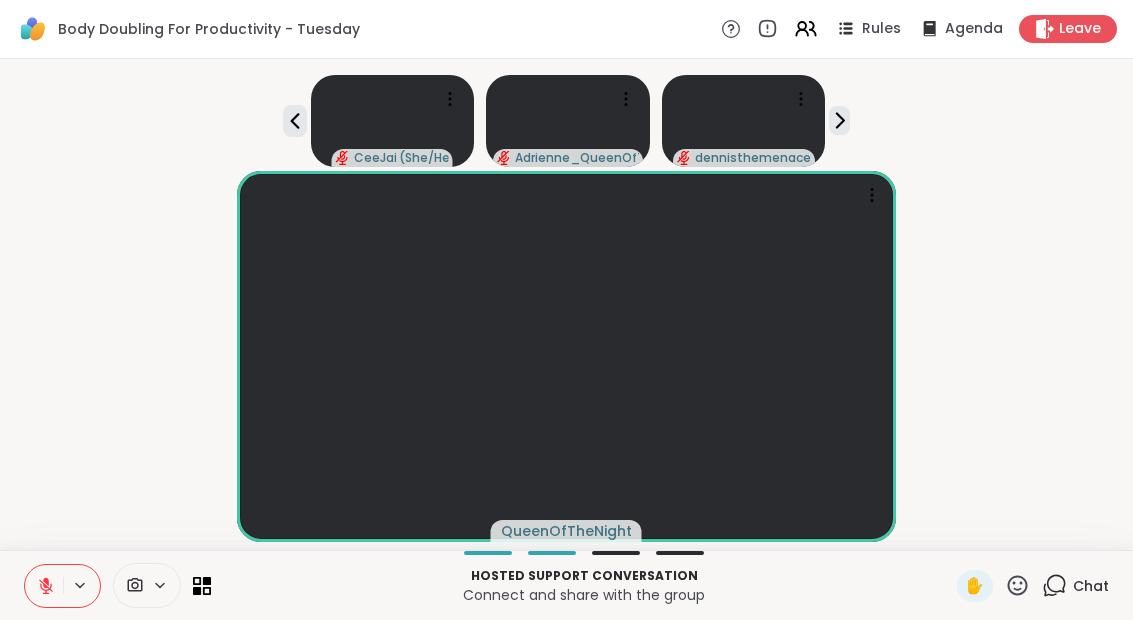 click on "Hosted support conversation Connect and share with the group ✋ Chat" at bounding box center (566, 585) 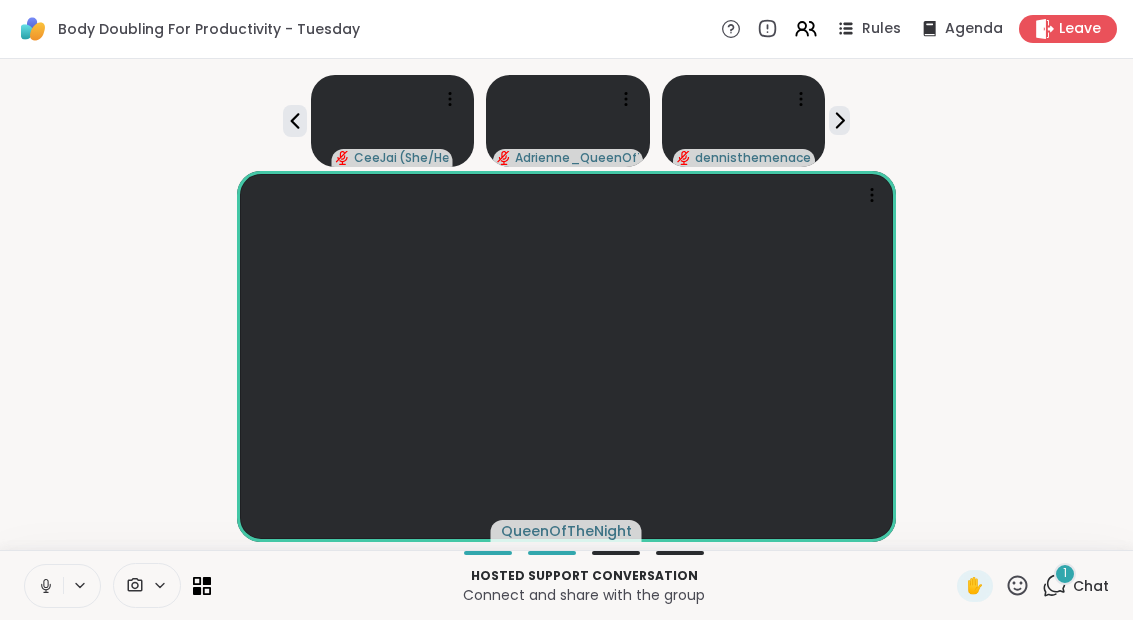 click at bounding box center (44, 586) 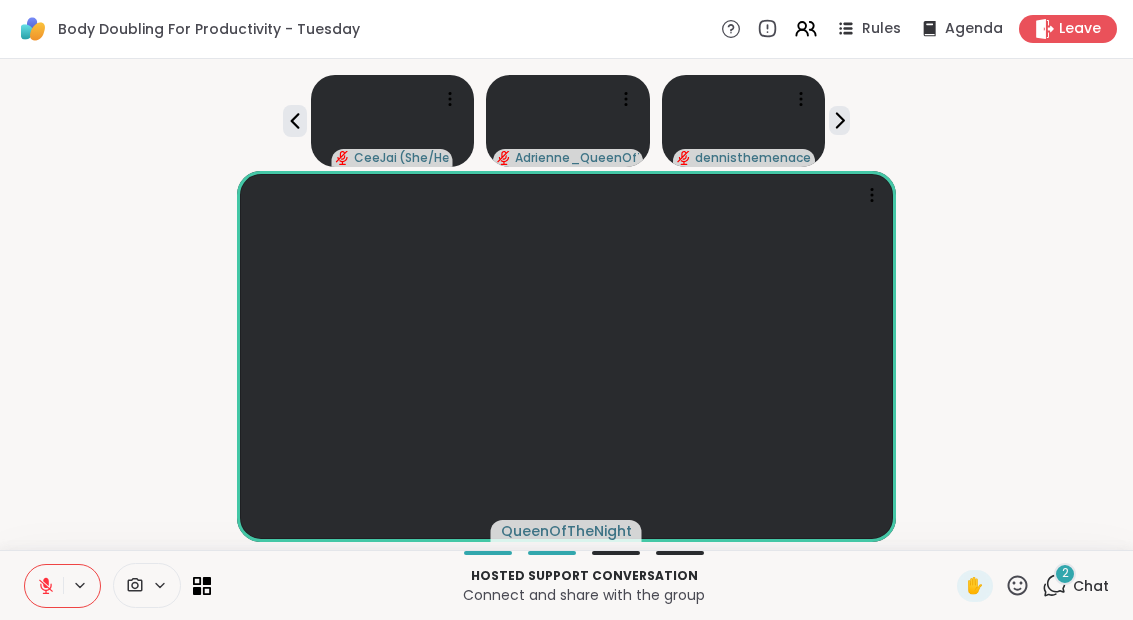click at bounding box center [44, 586] 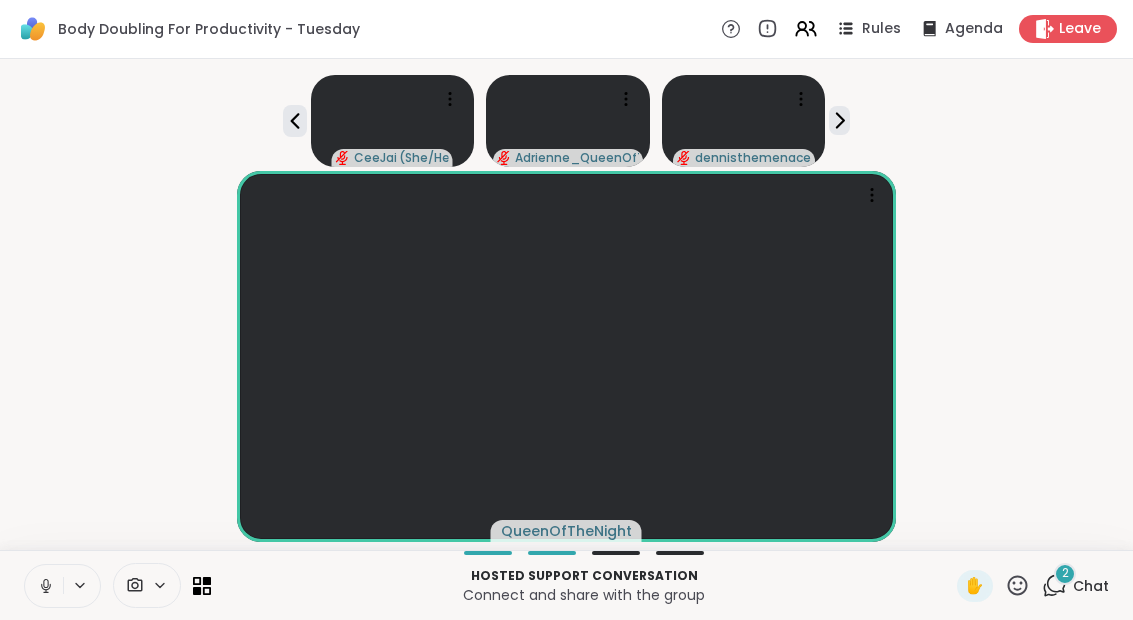 click at bounding box center [44, 586] 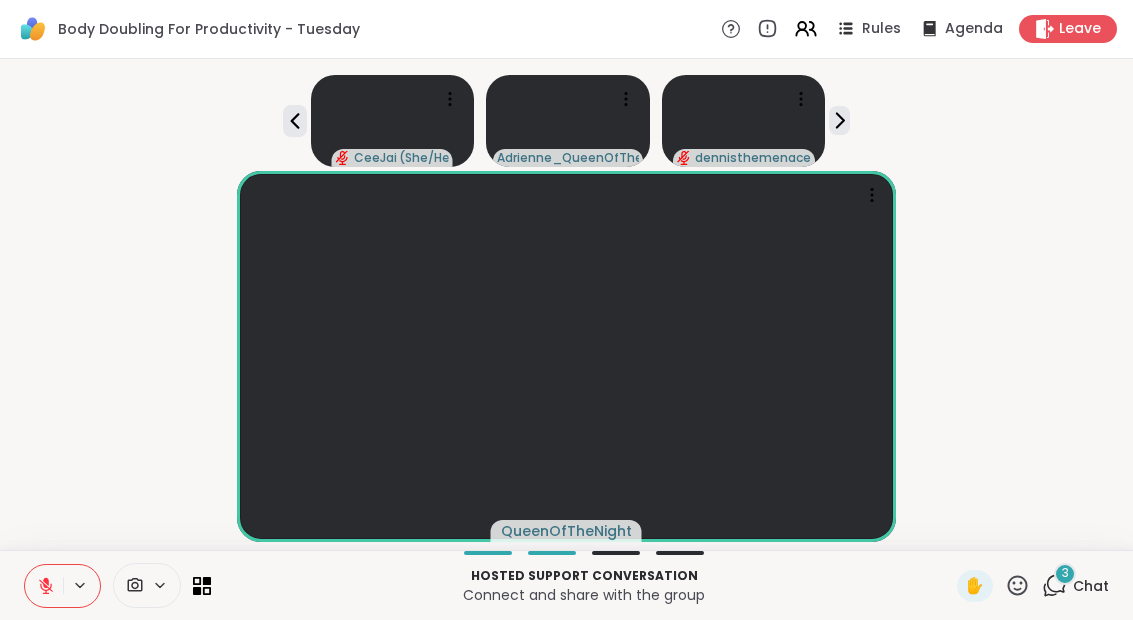 click on "3" at bounding box center [1065, 574] 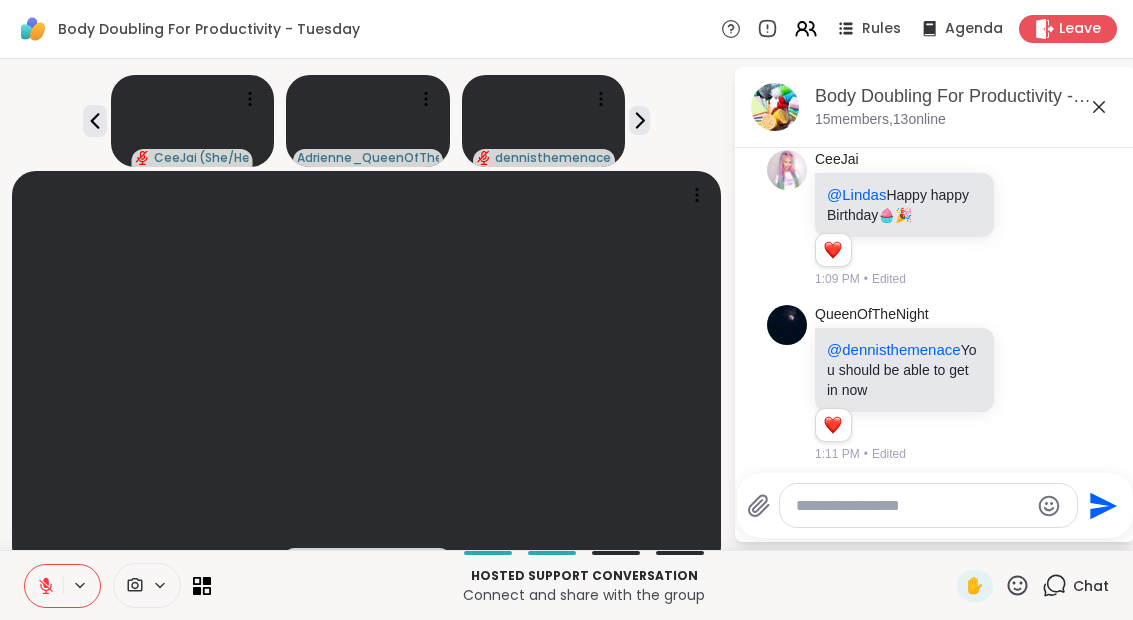 scroll, scrollTop: 730, scrollLeft: 0, axis: vertical 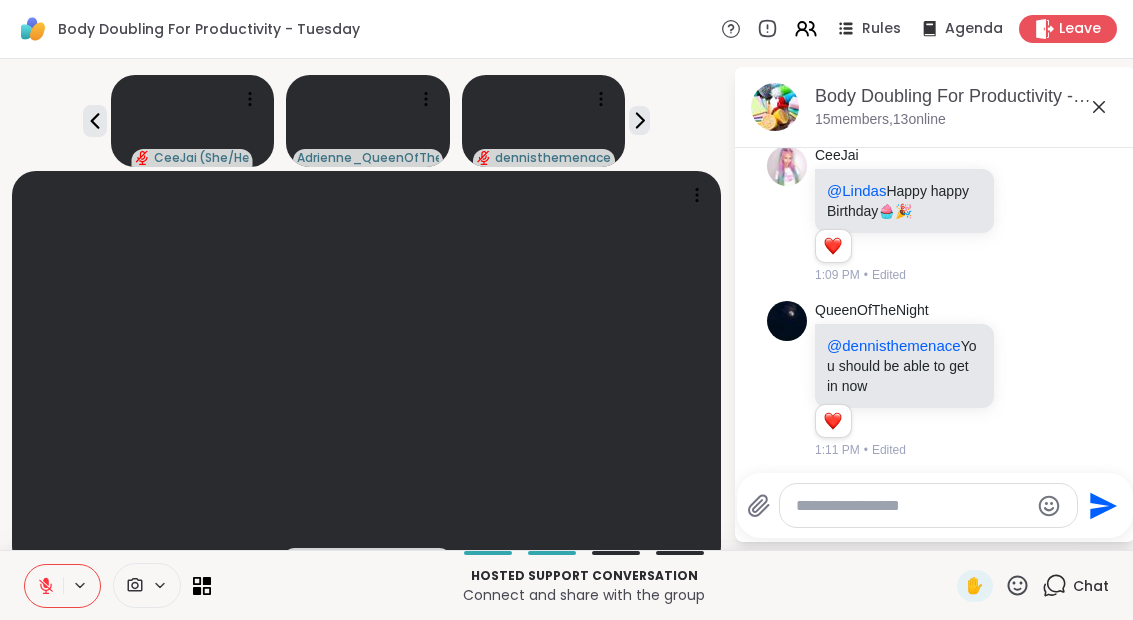click 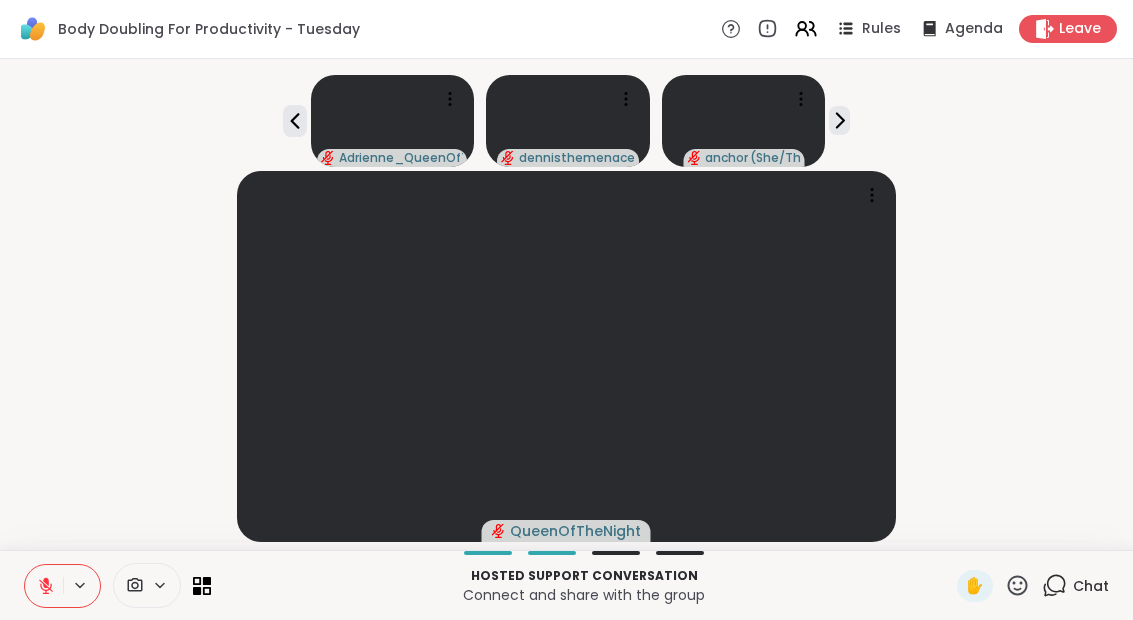click 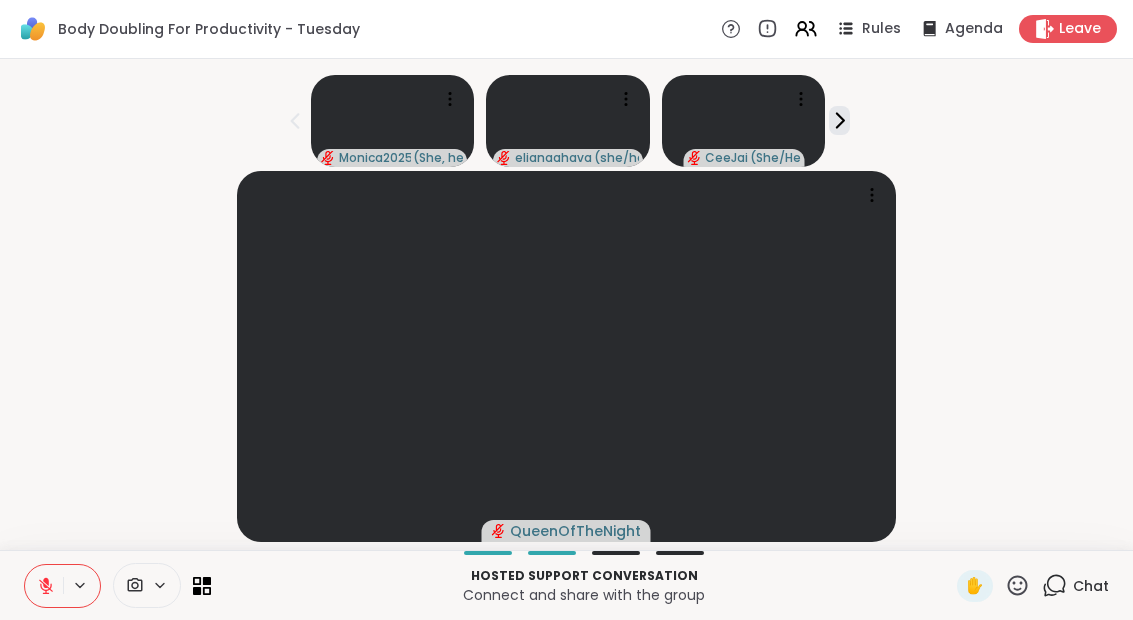 click on "[USERNAME] ( She, her ) [USERNAME] ( she/her ) [USERNAME] ( She/Her )" at bounding box center (566, 117) 